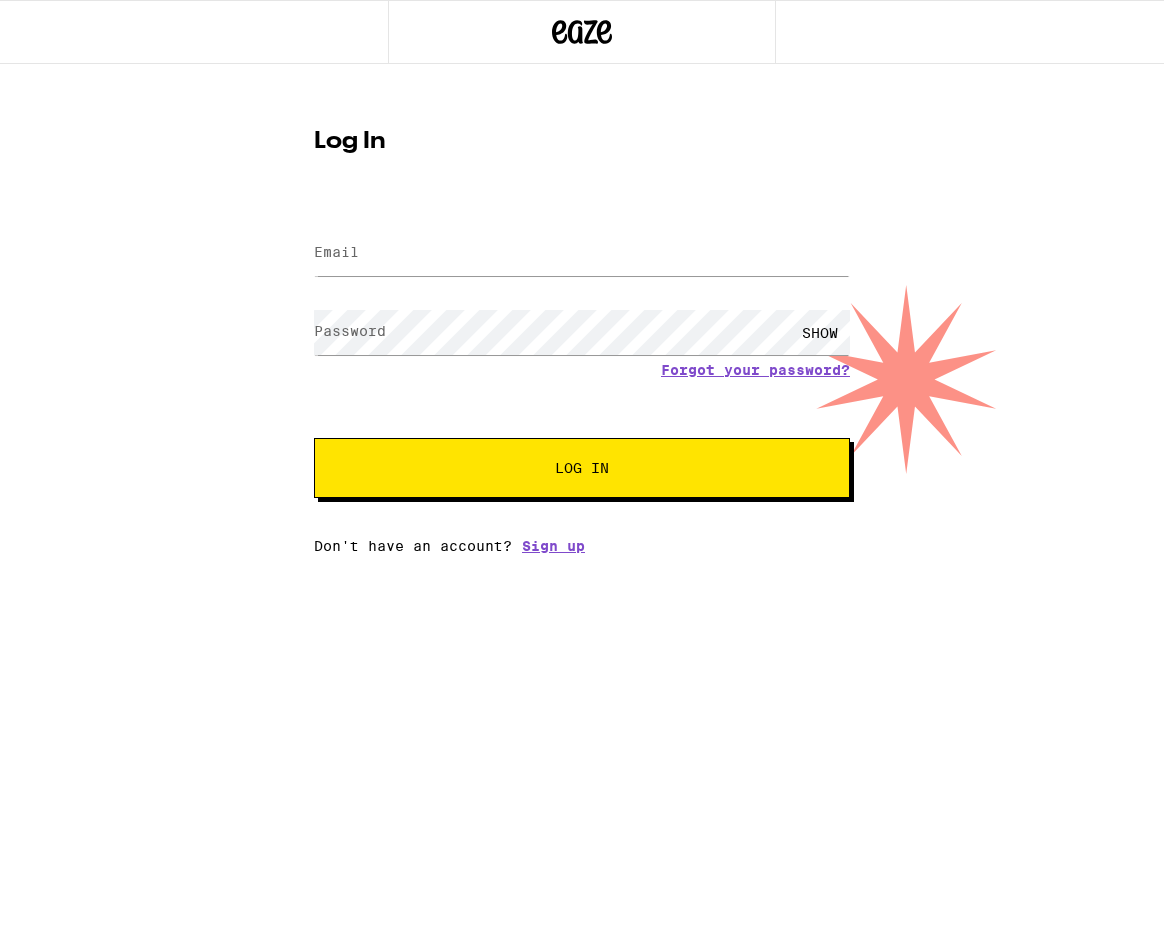 scroll, scrollTop: 0, scrollLeft: 0, axis: both 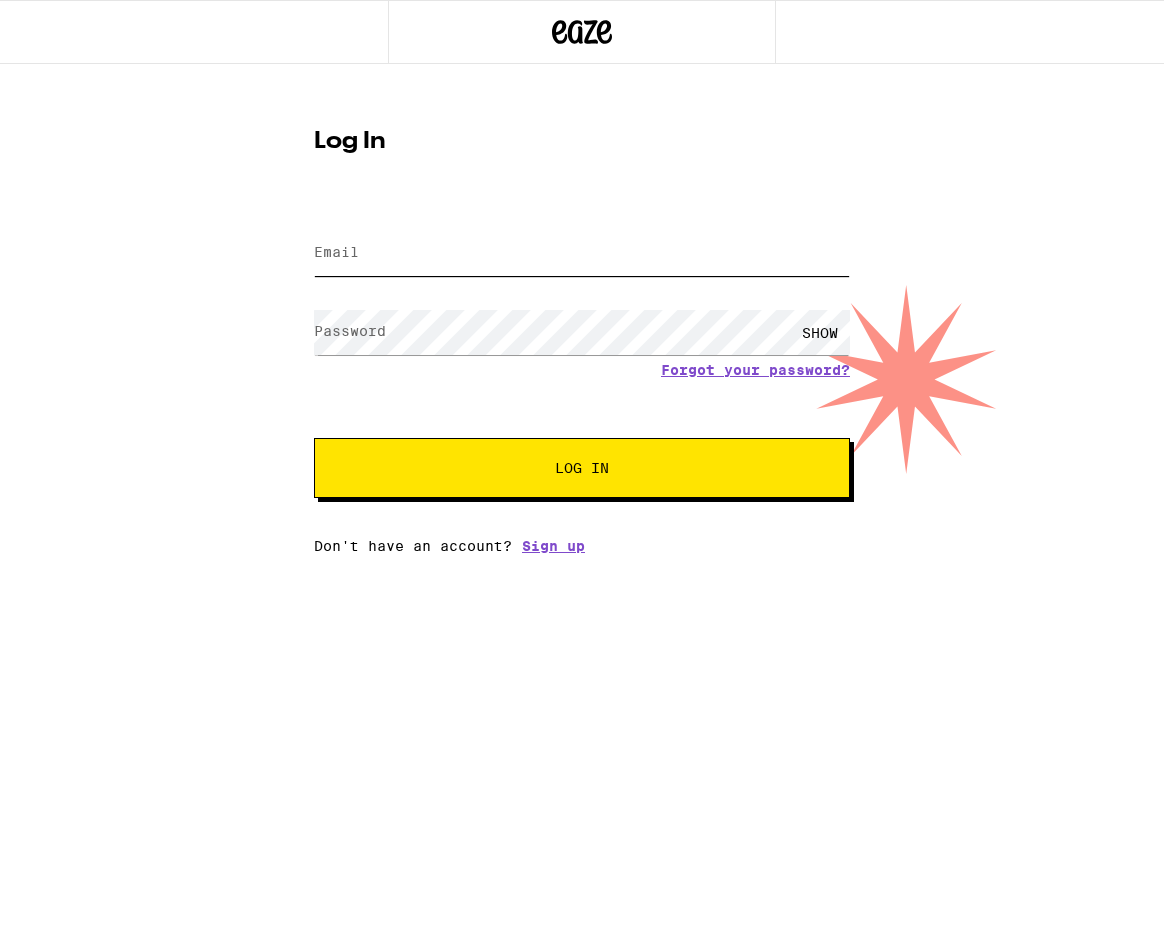 click on "Email" at bounding box center [582, 253] 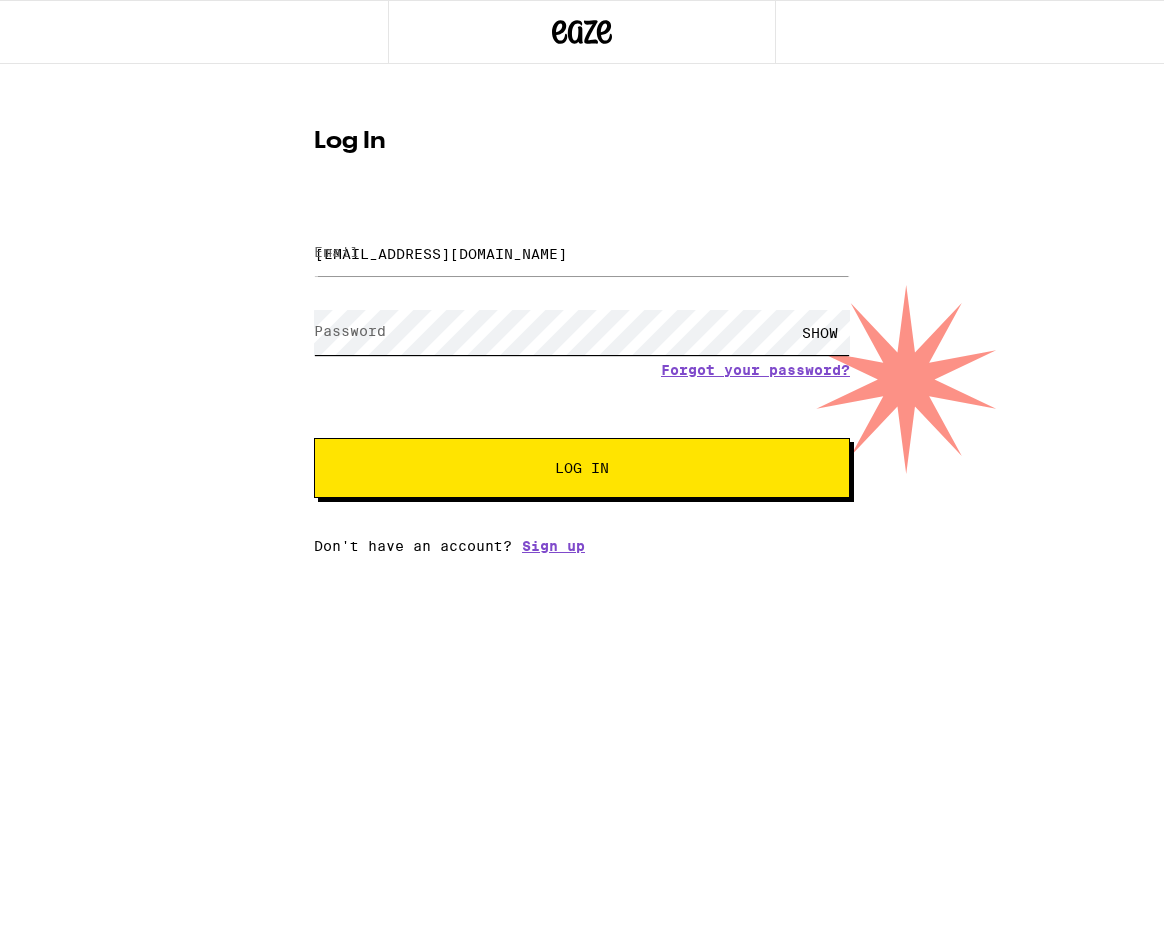 click on "Log In" at bounding box center [582, 468] 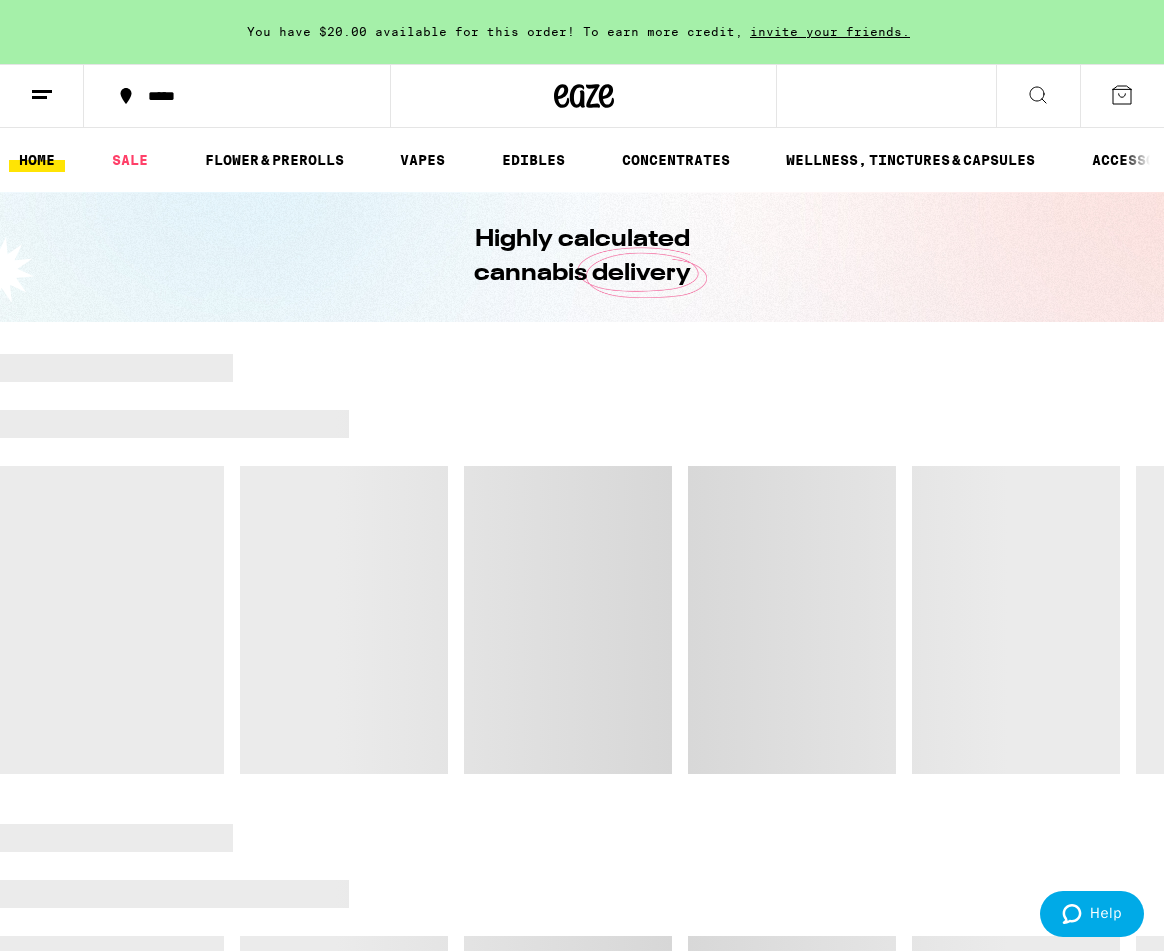 scroll, scrollTop: 0, scrollLeft: 0, axis: both 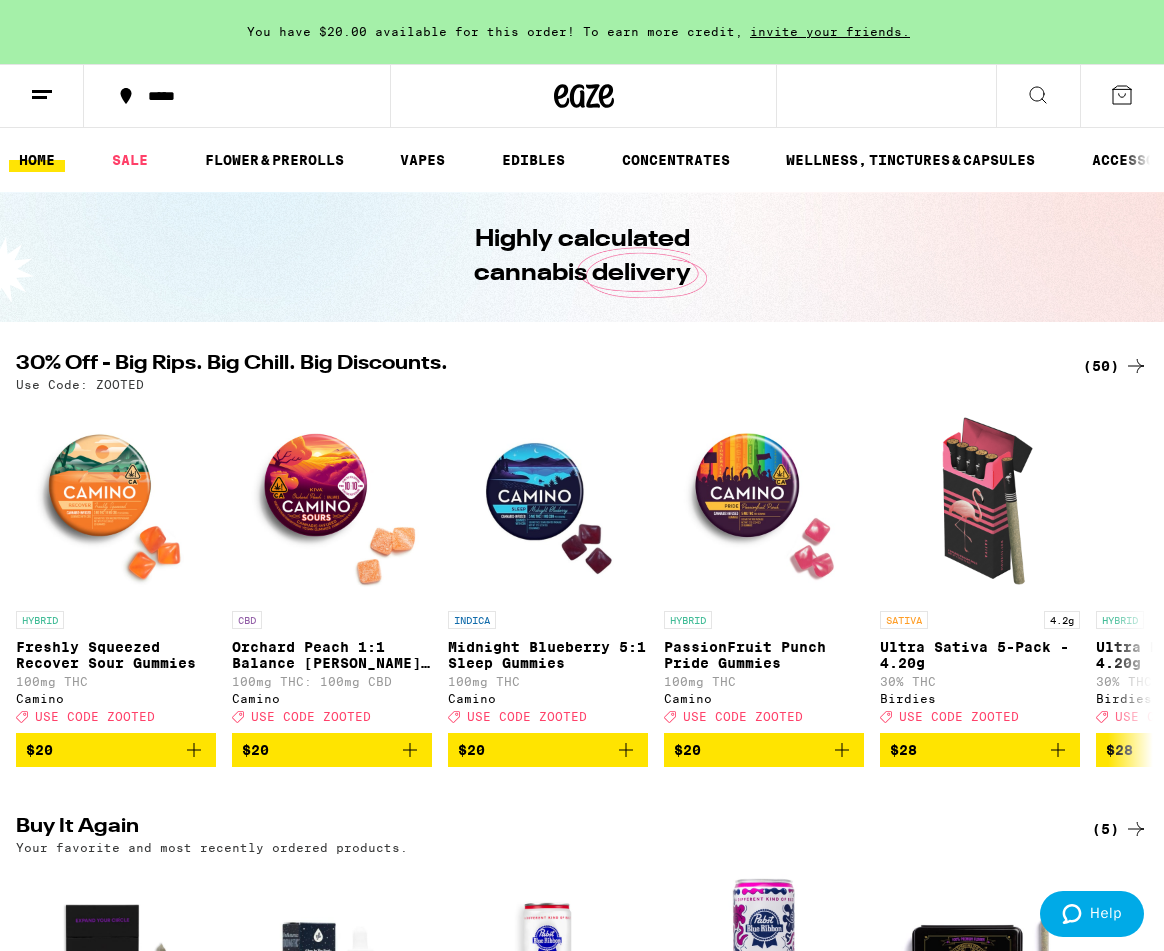 click on "*****" at bounding box center [249, 96] 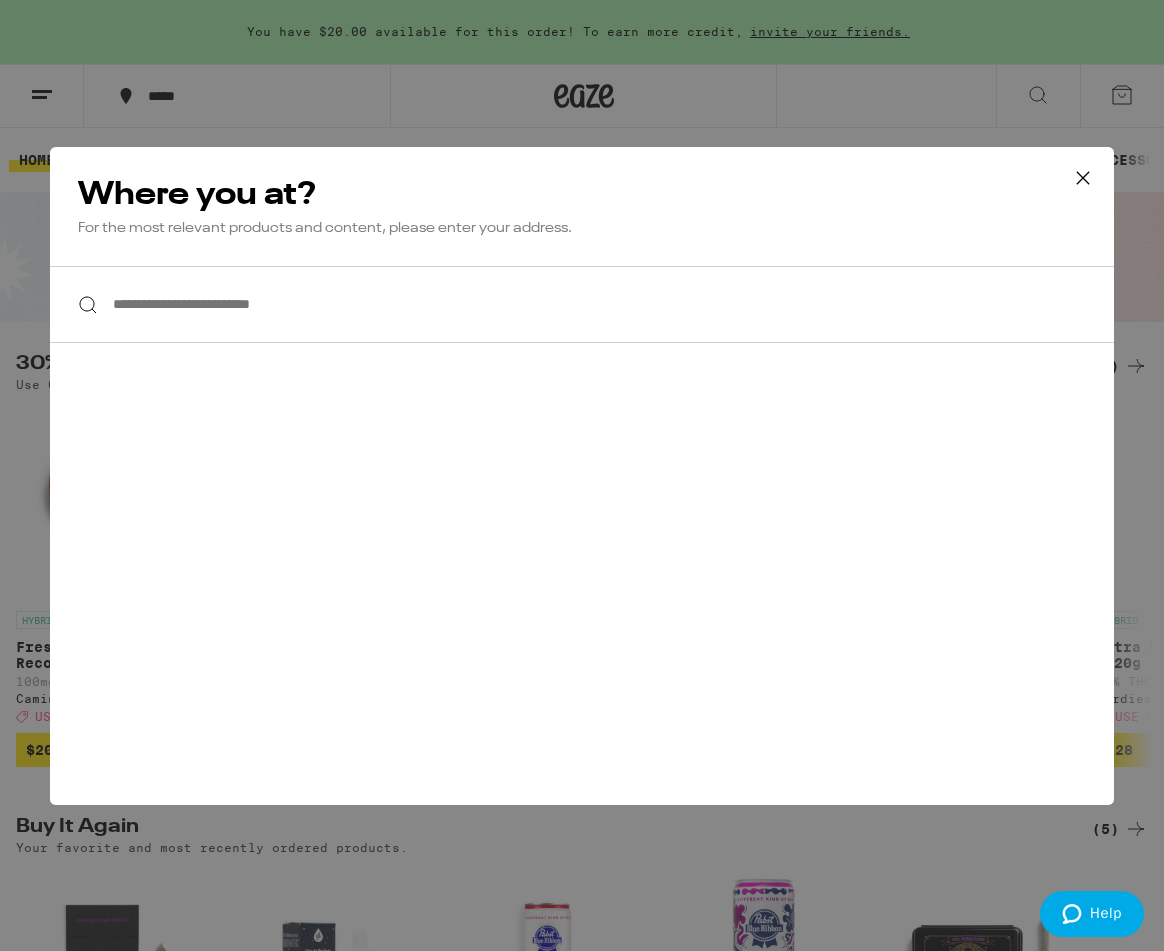 click on "**********" at bounding box center [582, 304] 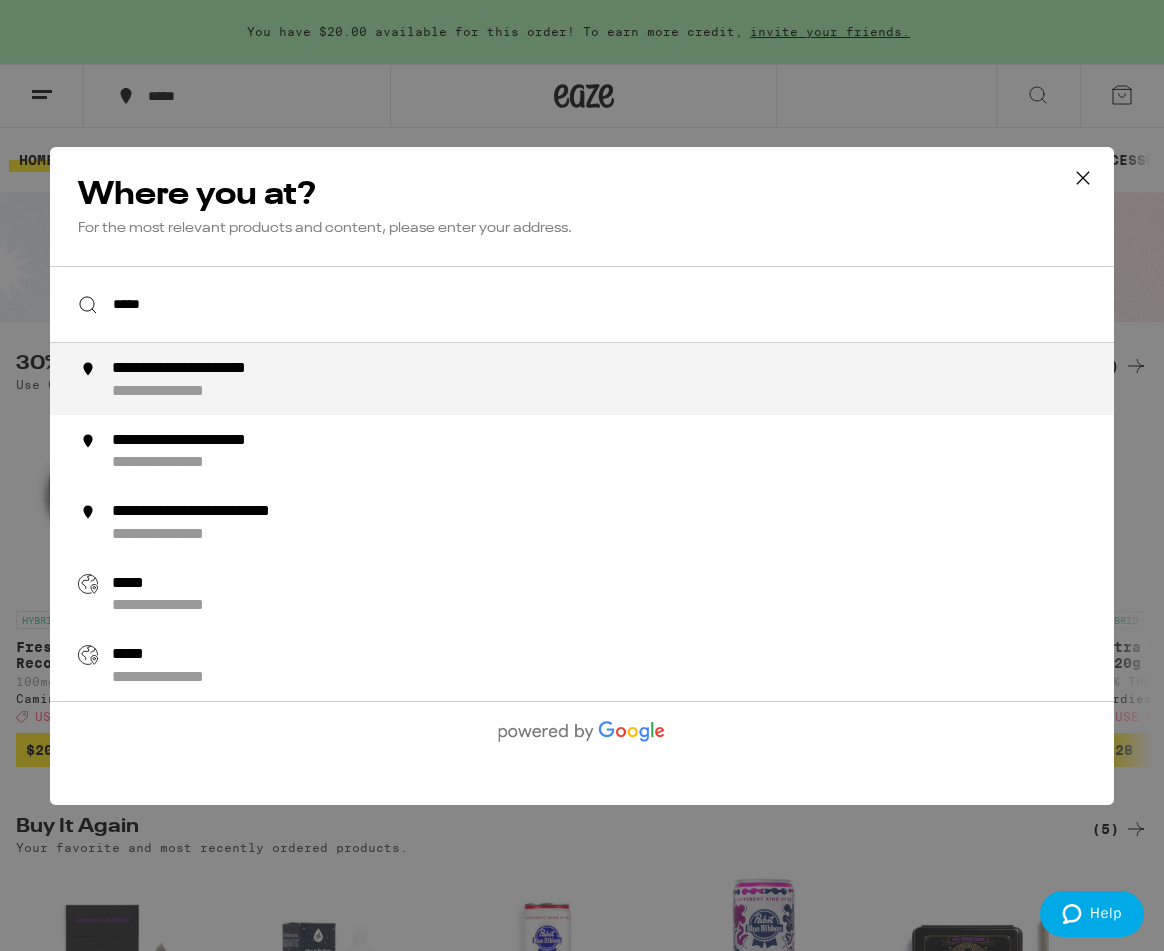 type on "**********" 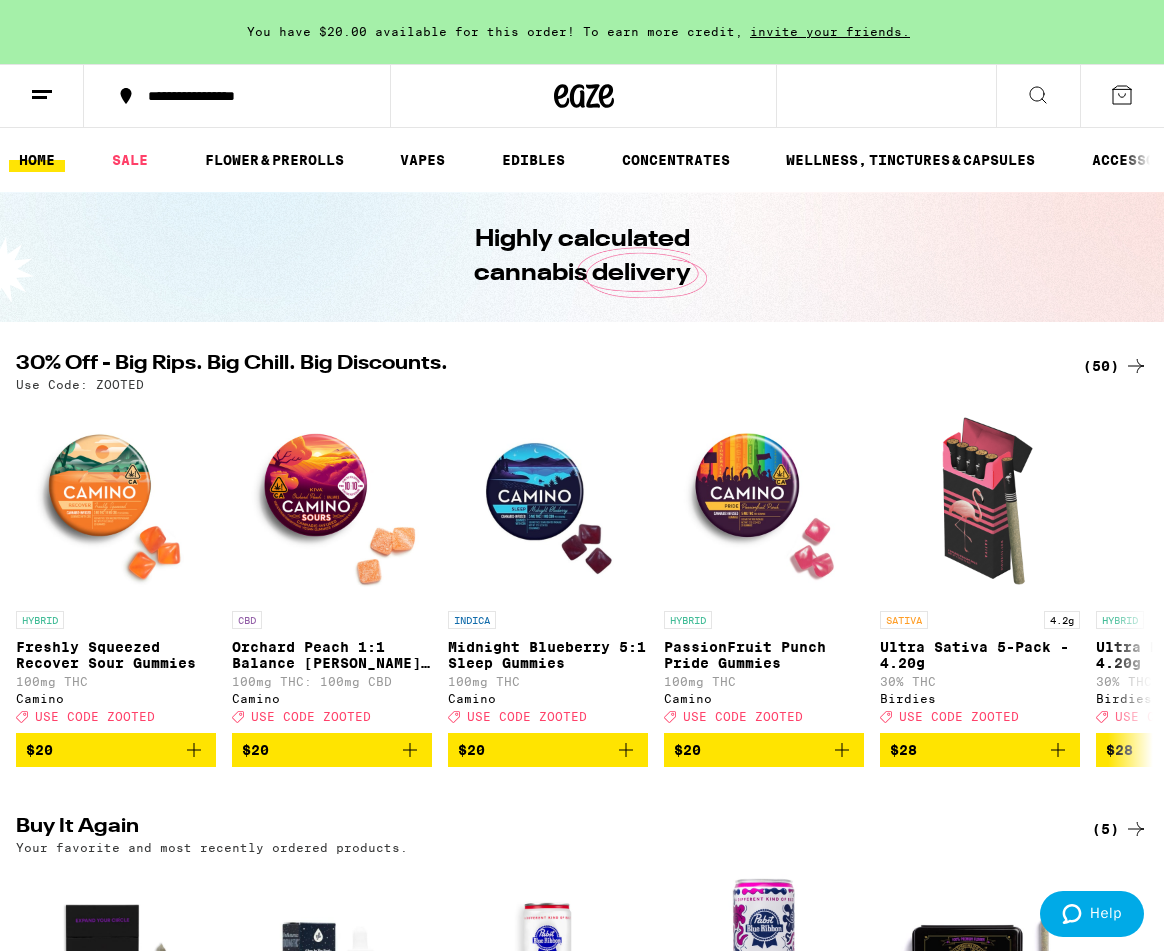 click on "**********" at bounding box center (237, 96) 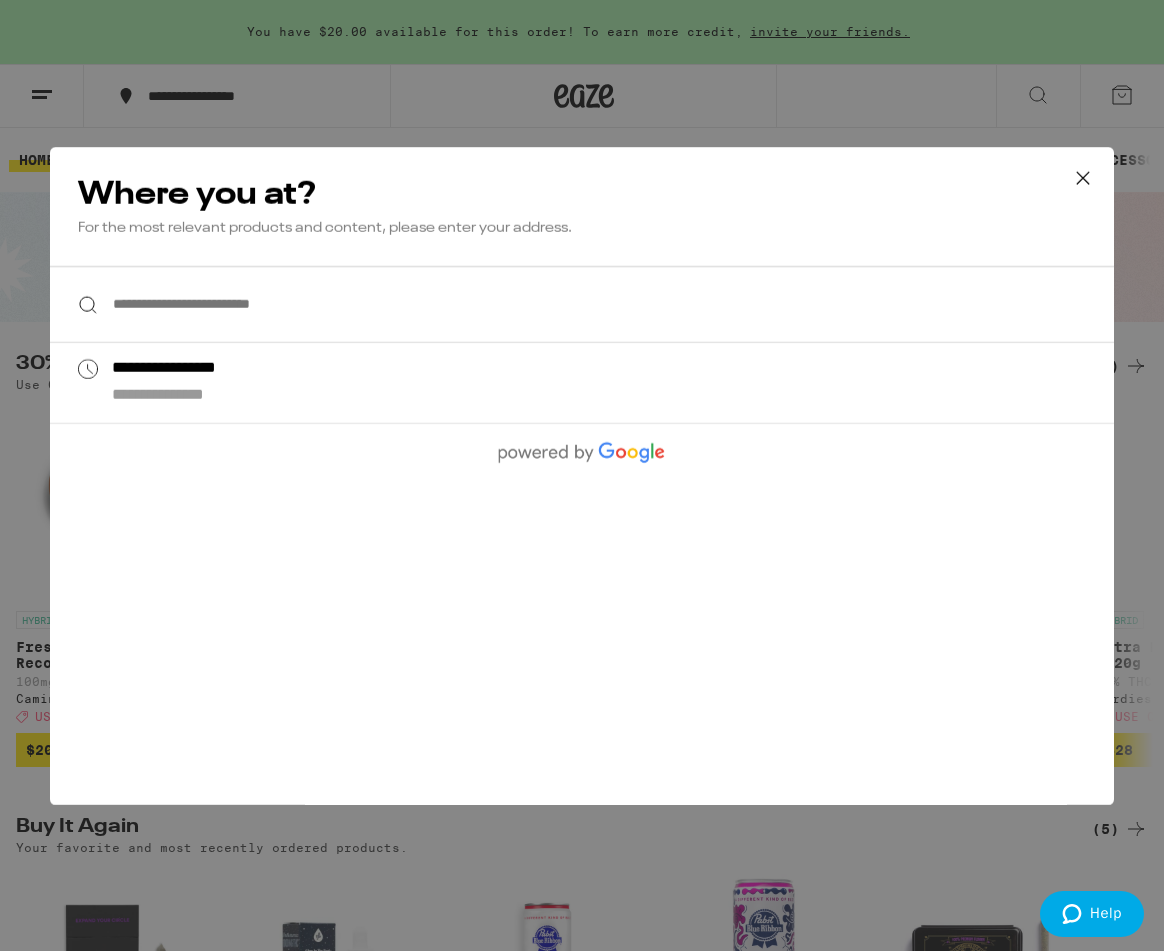 click on "**********" at bounding box center [582, 383] 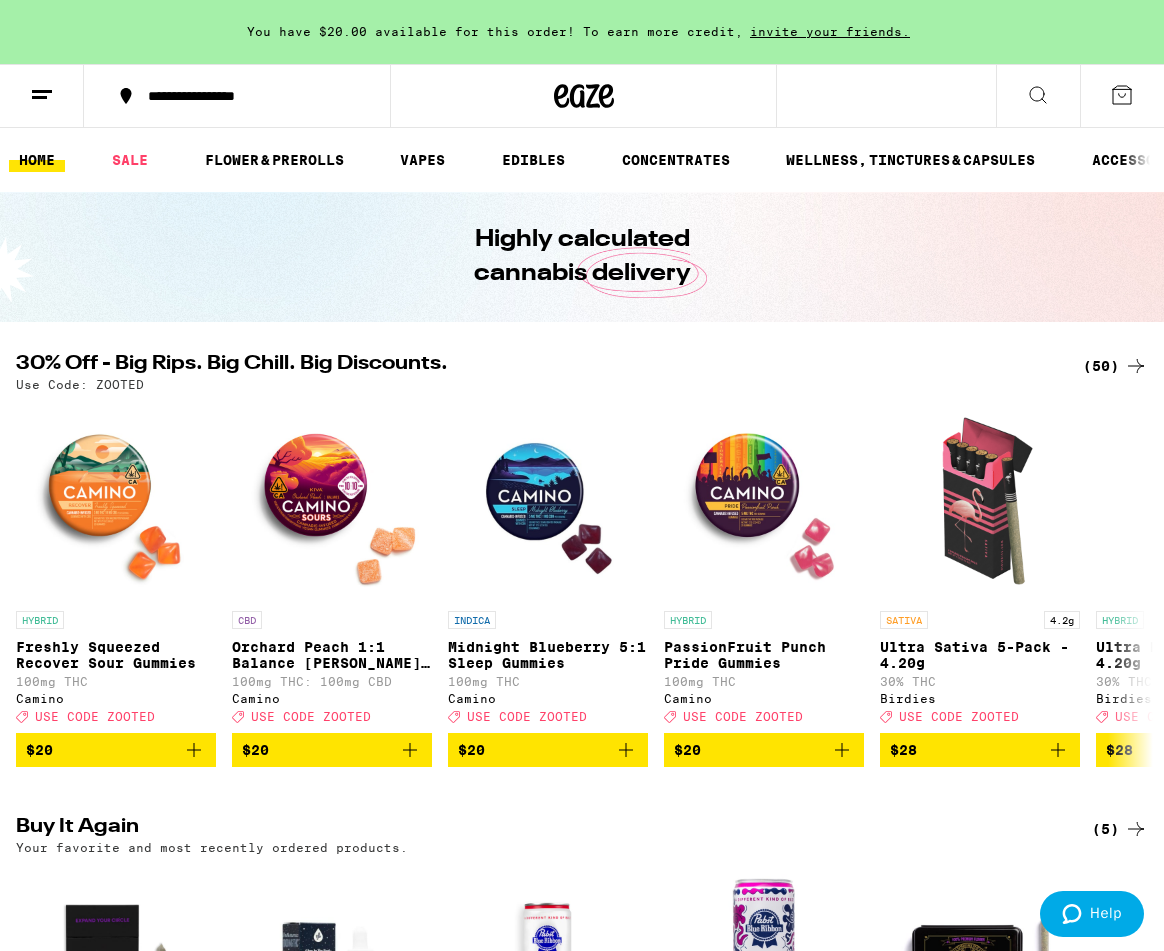 click on "**********" at bounding box center [582, 475] 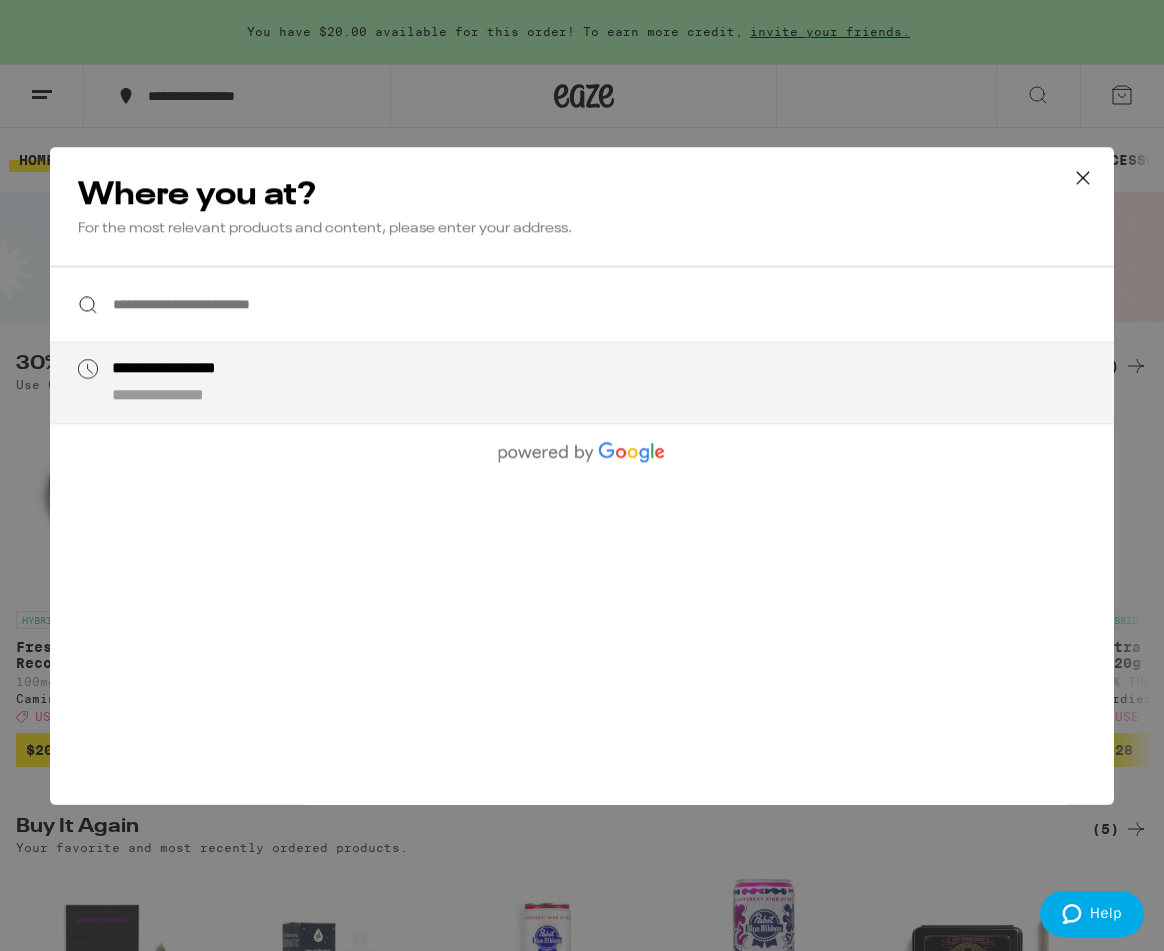 click on "**********" at bounding box center (582, 304) 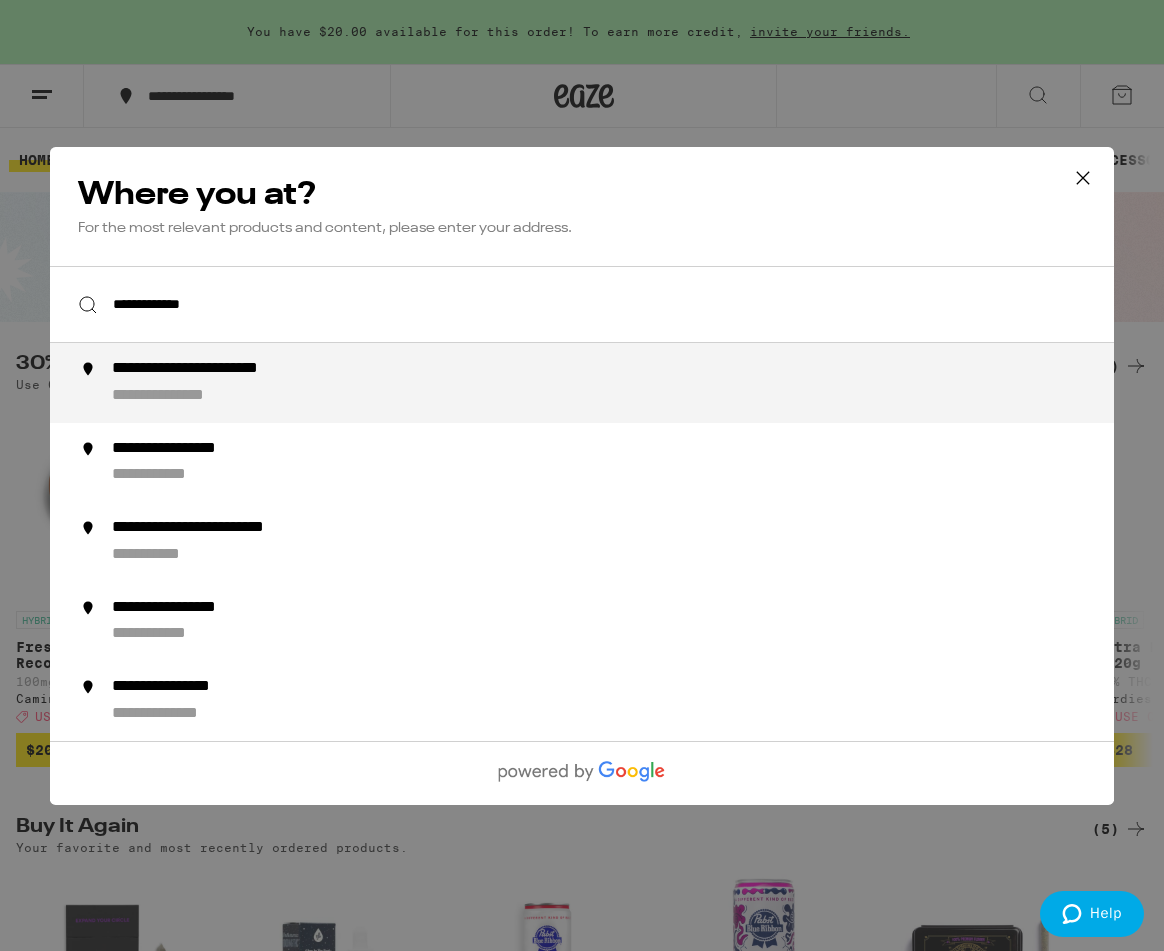 type on "**********" 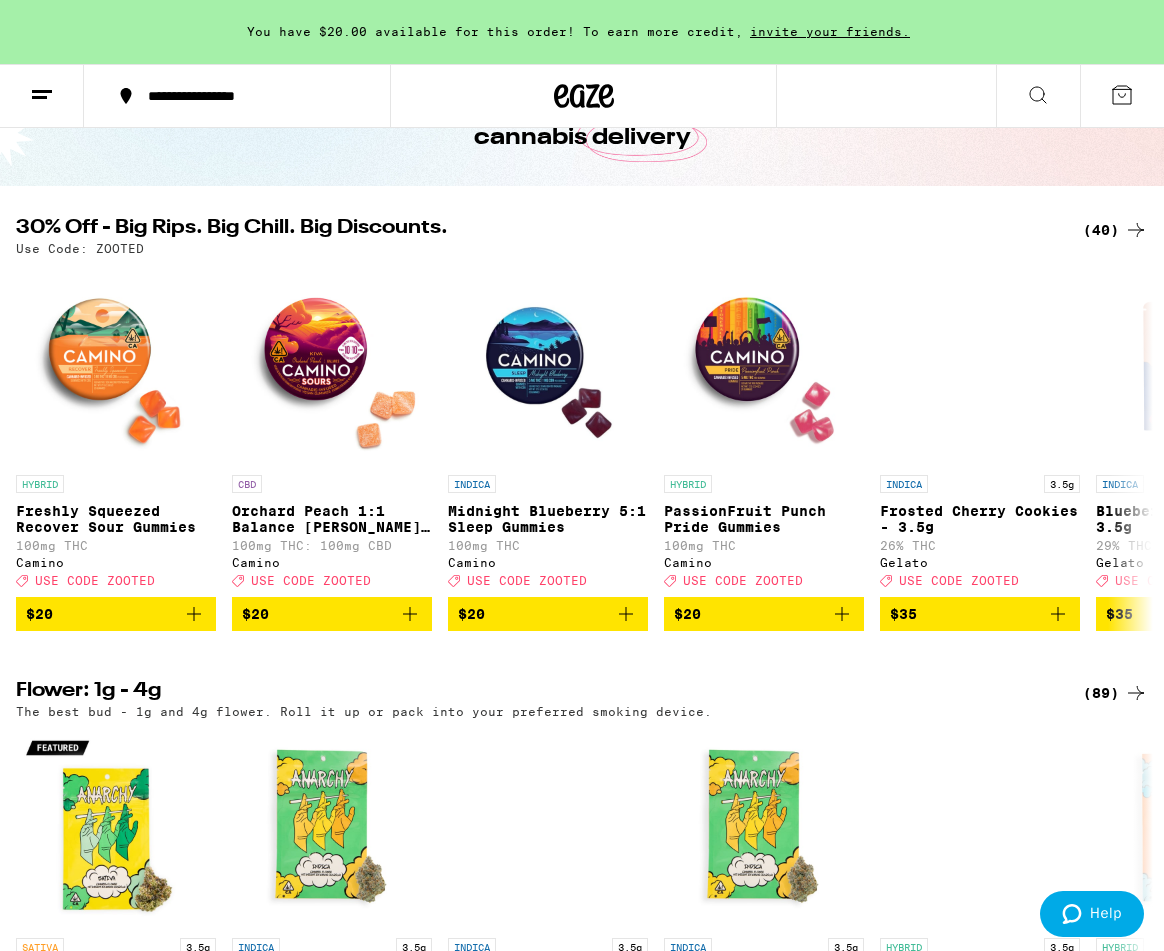 scroll, scrollTop: 181, scrollLeft: 0, axis: vertical 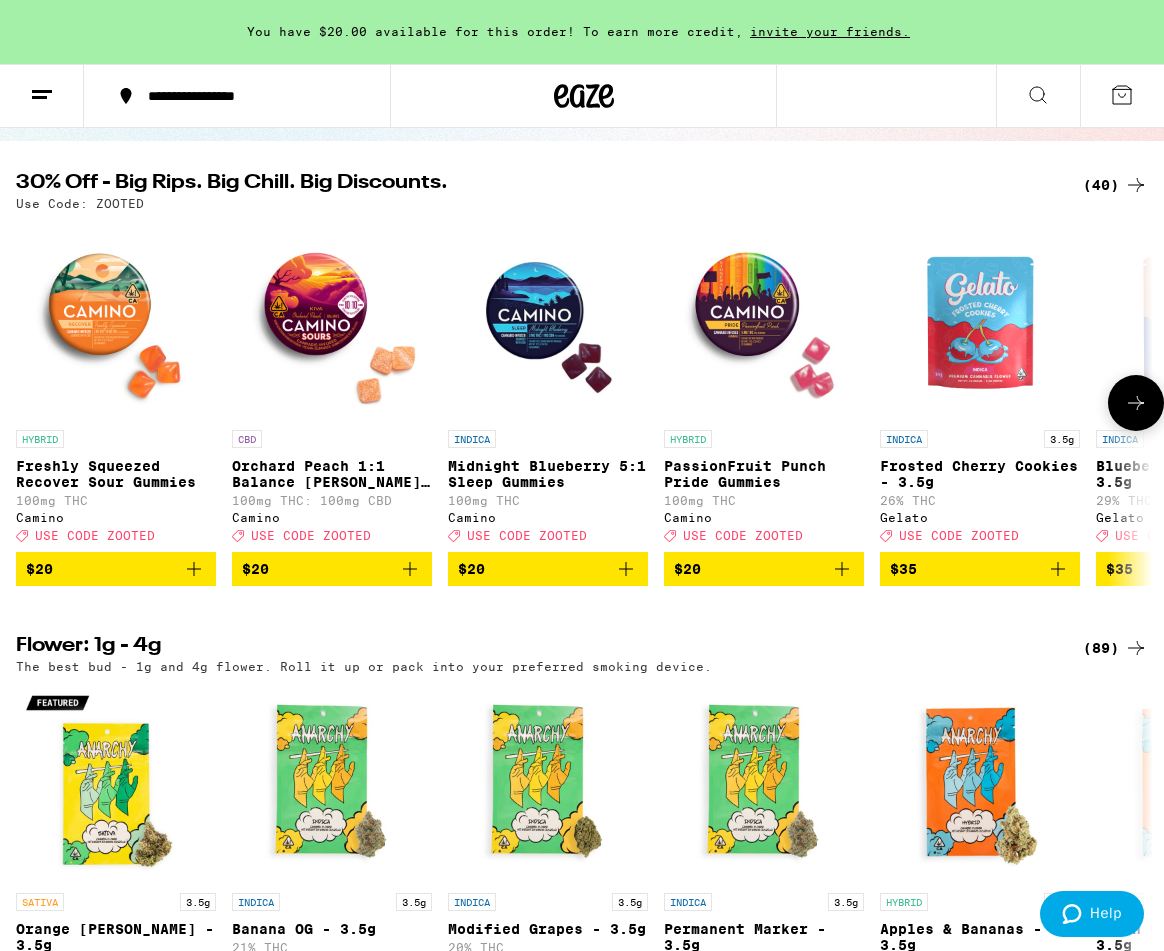 click at bounding box center (548, 320) 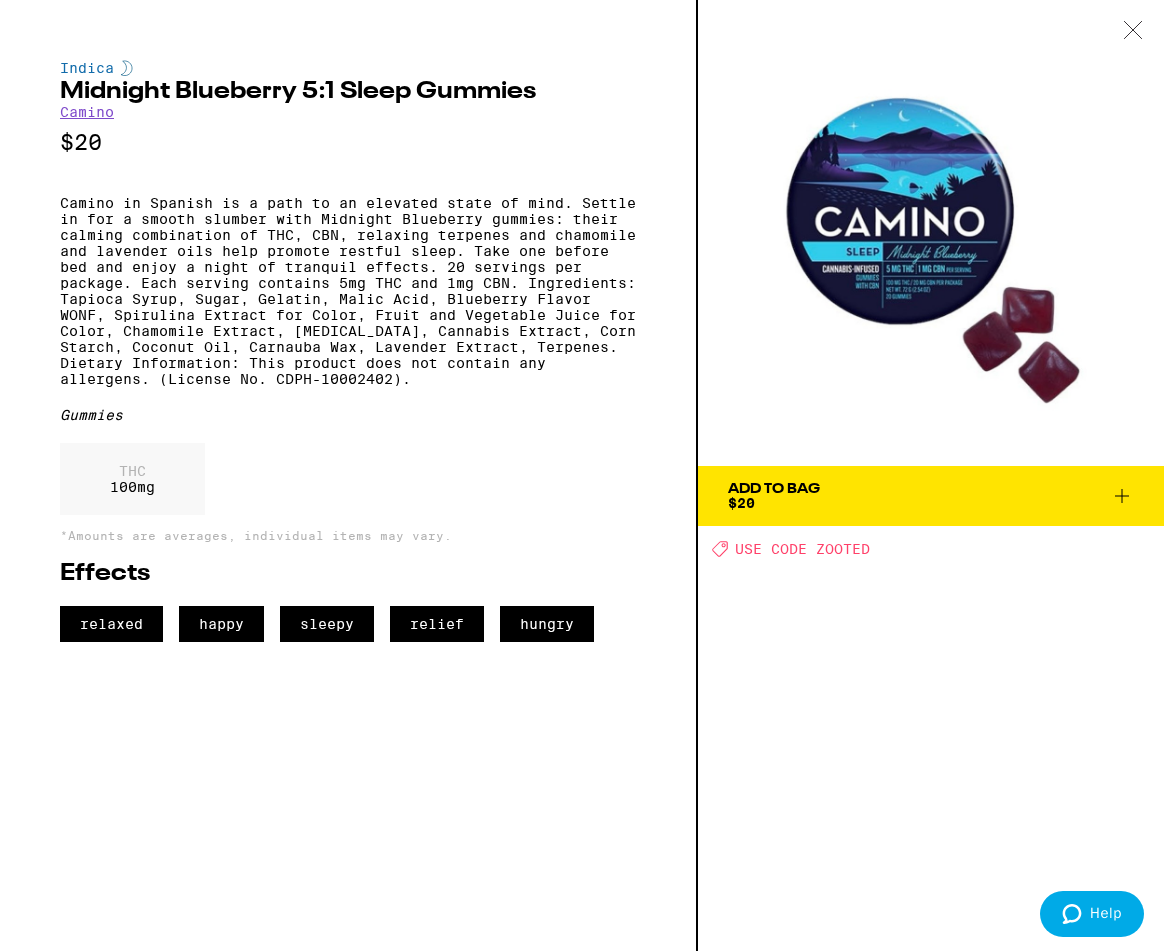 click 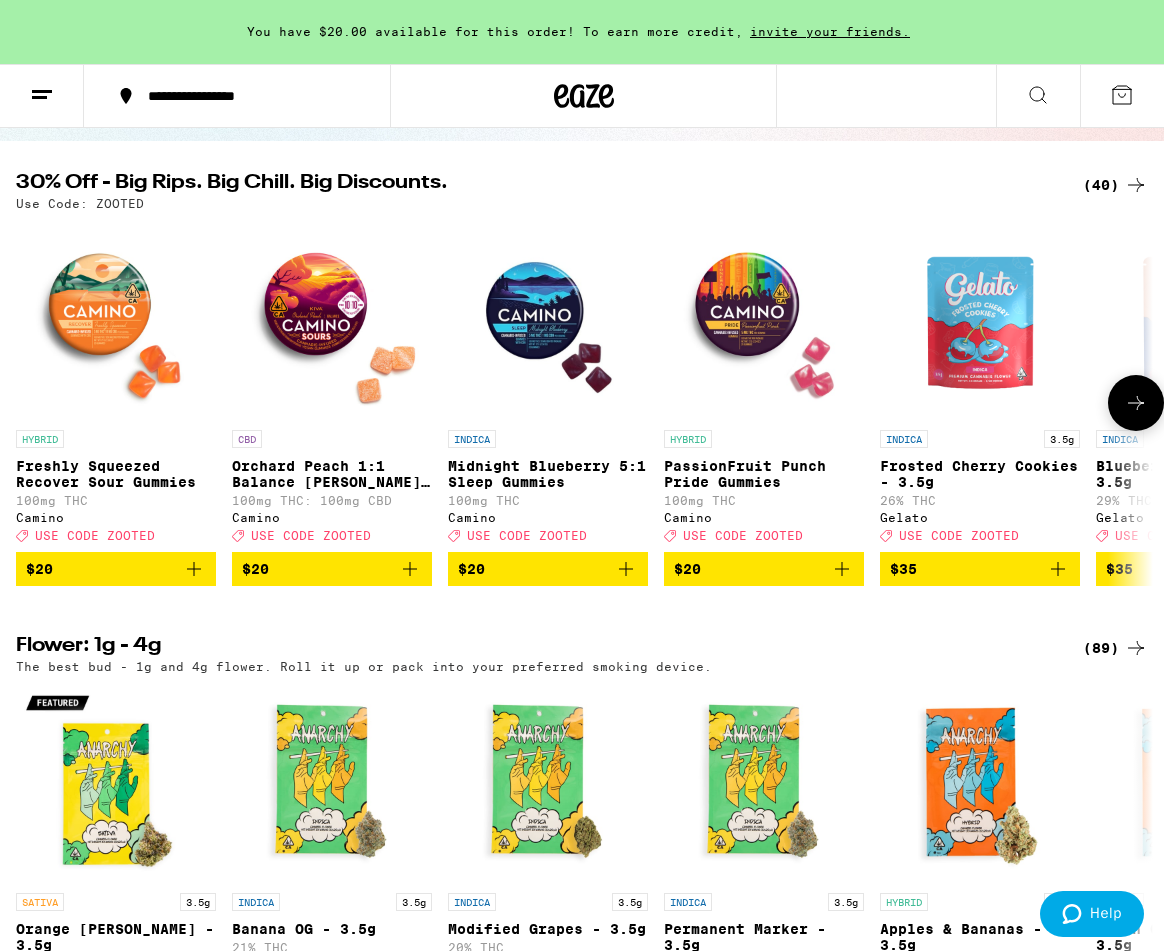 click 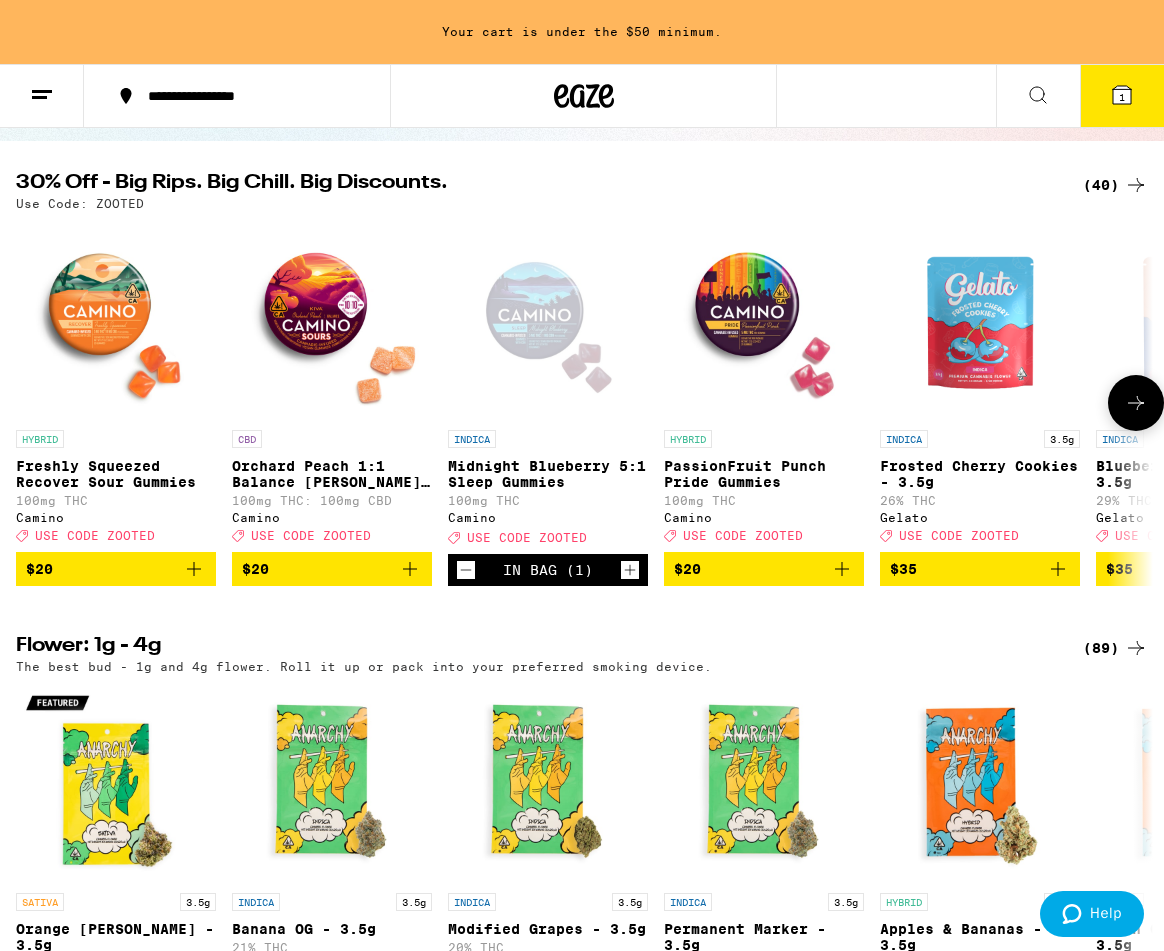 click at bounding box center (764, 320) 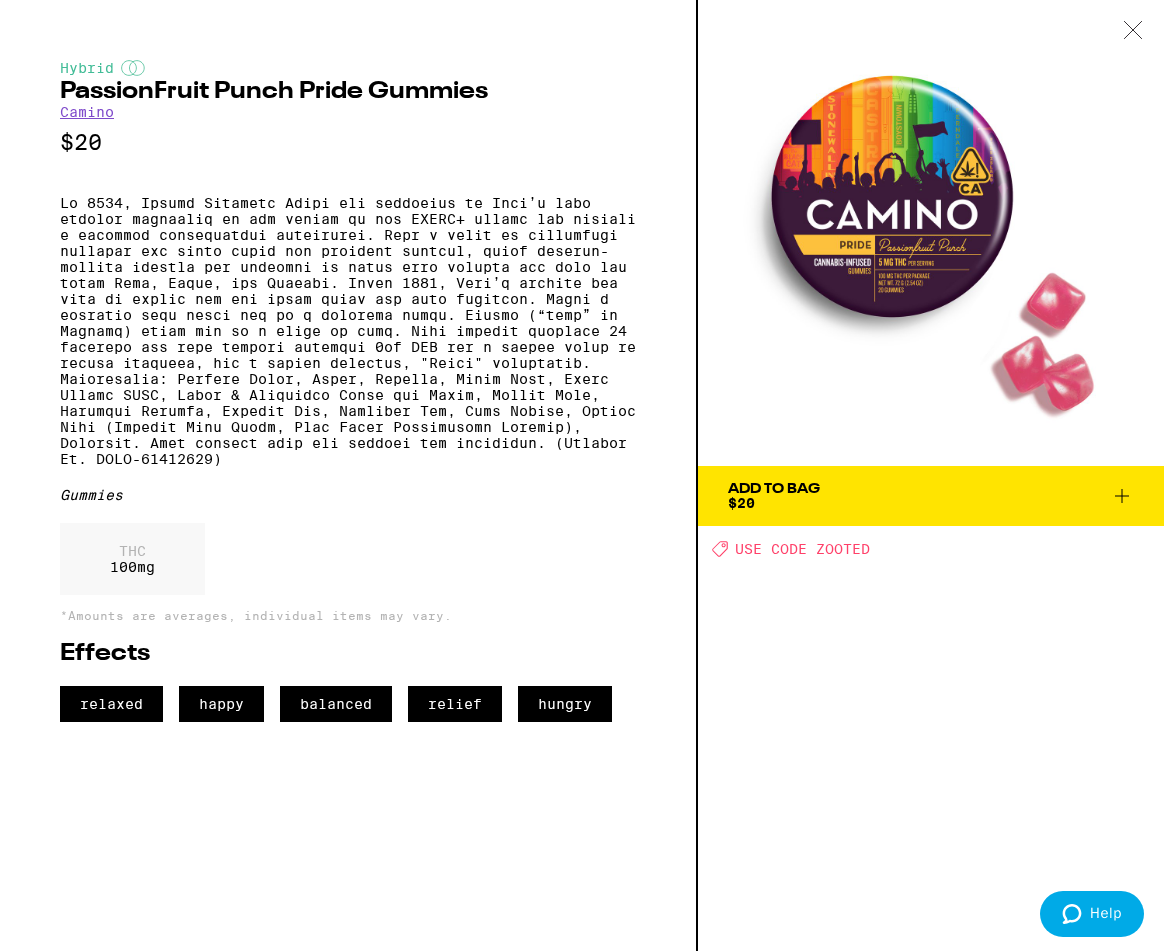click 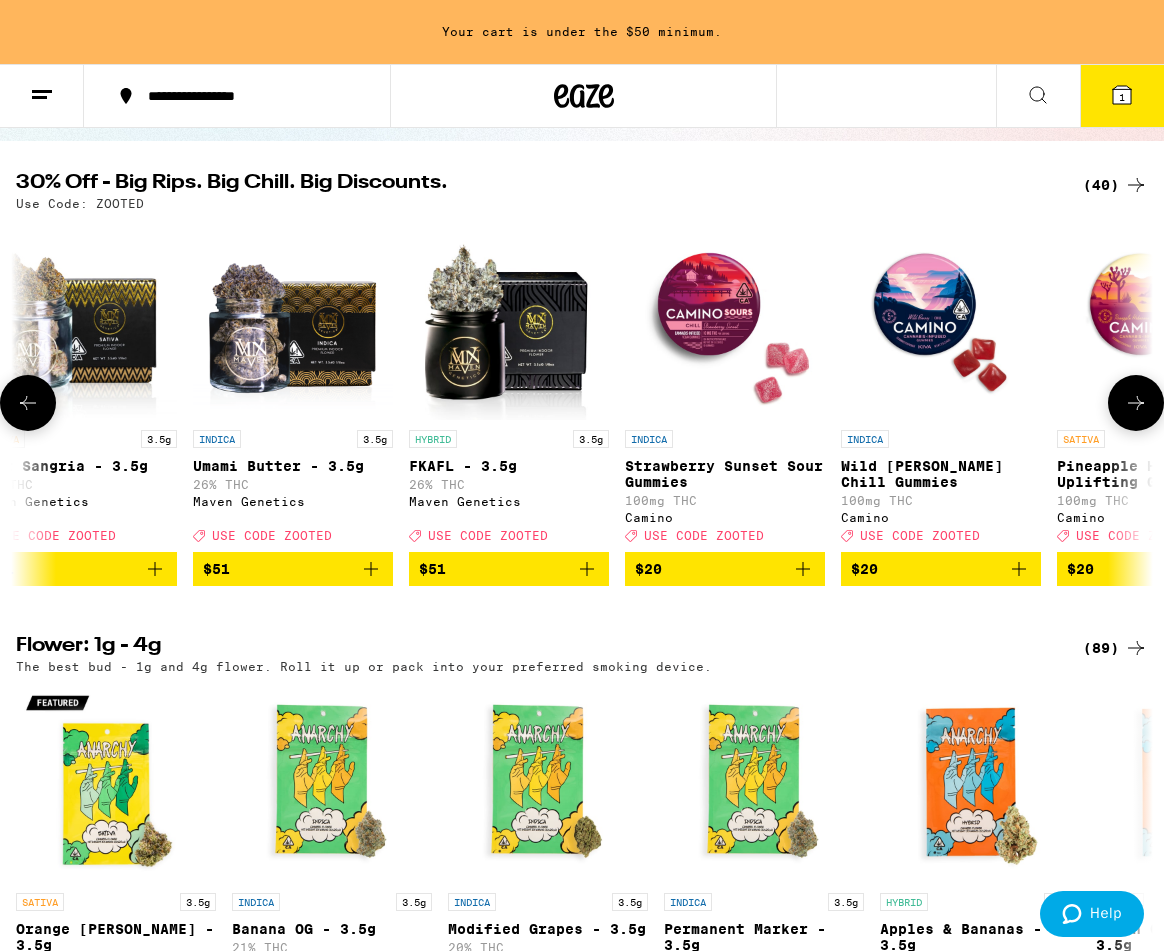 scroll, scrollTop: 0, scrollLeft: 1654, axis: horizontal 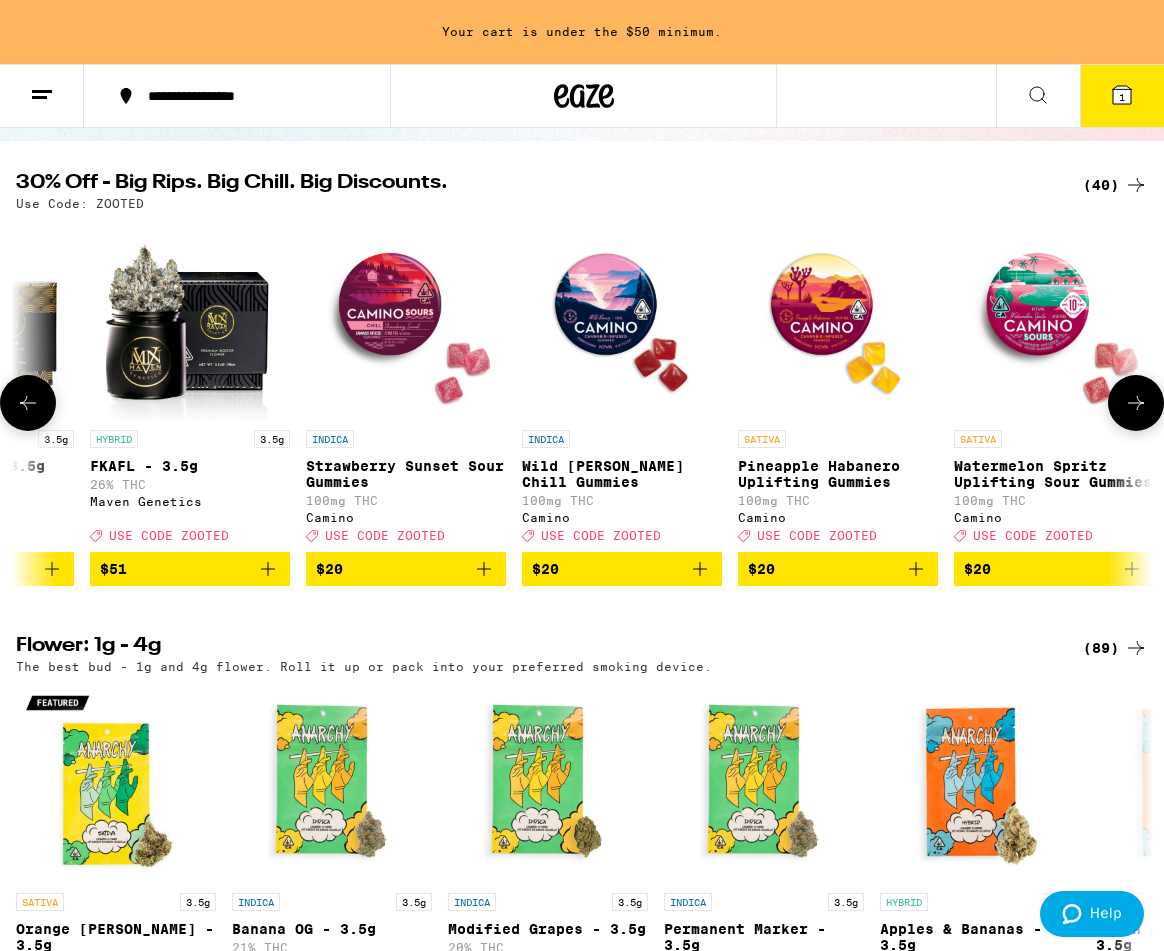 click at bounding box center (622, 320) 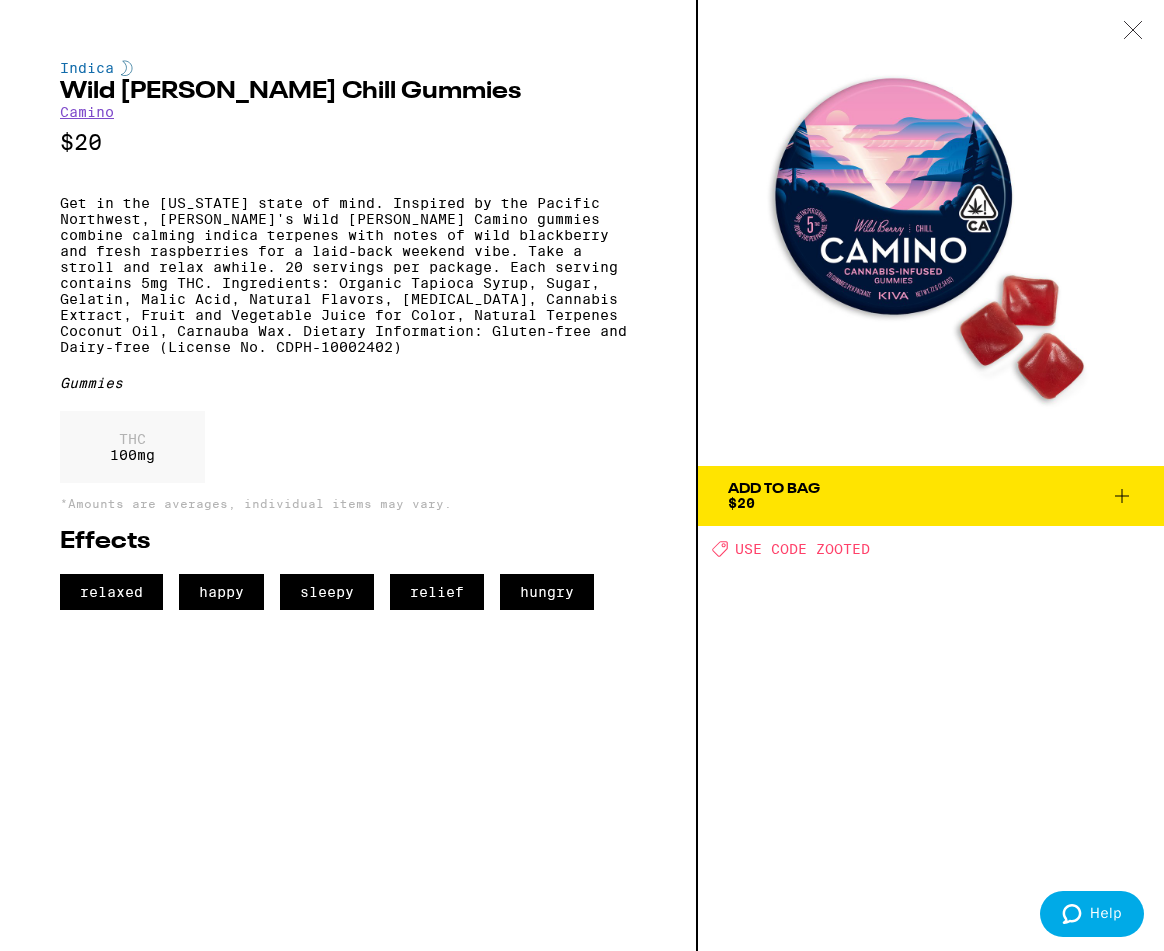 click 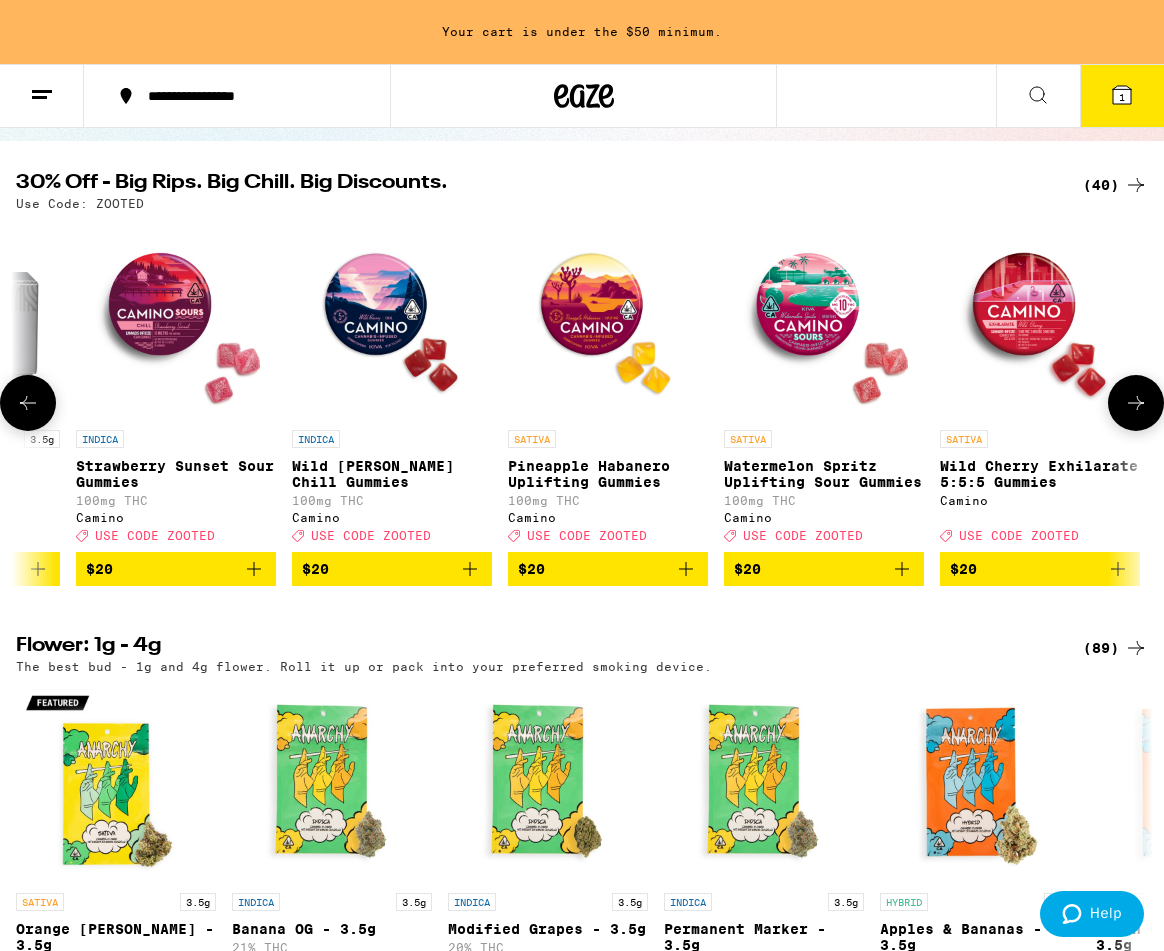 scroll, scrollTop: 0, scrollLeft: 1885, axis: horizontal 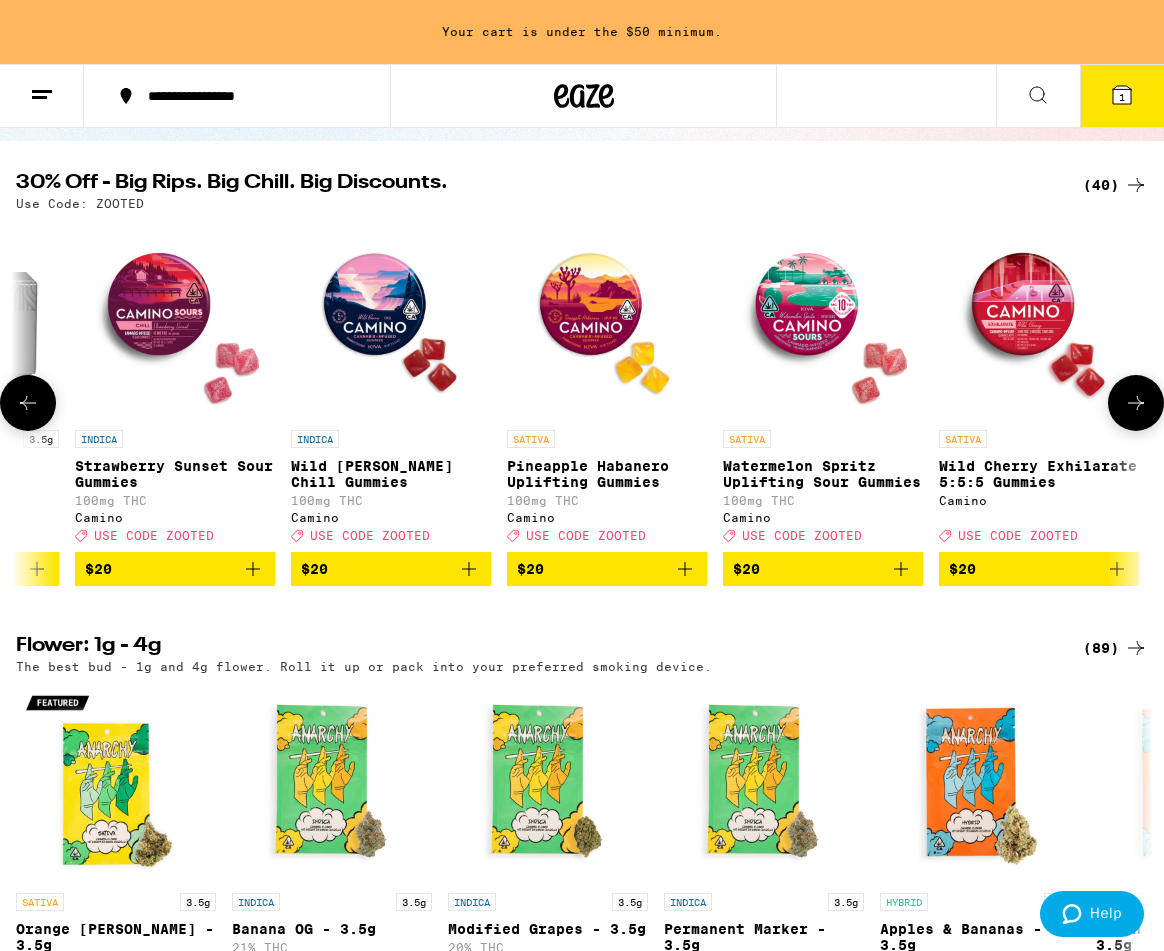 click at bounding box center [823, 320] 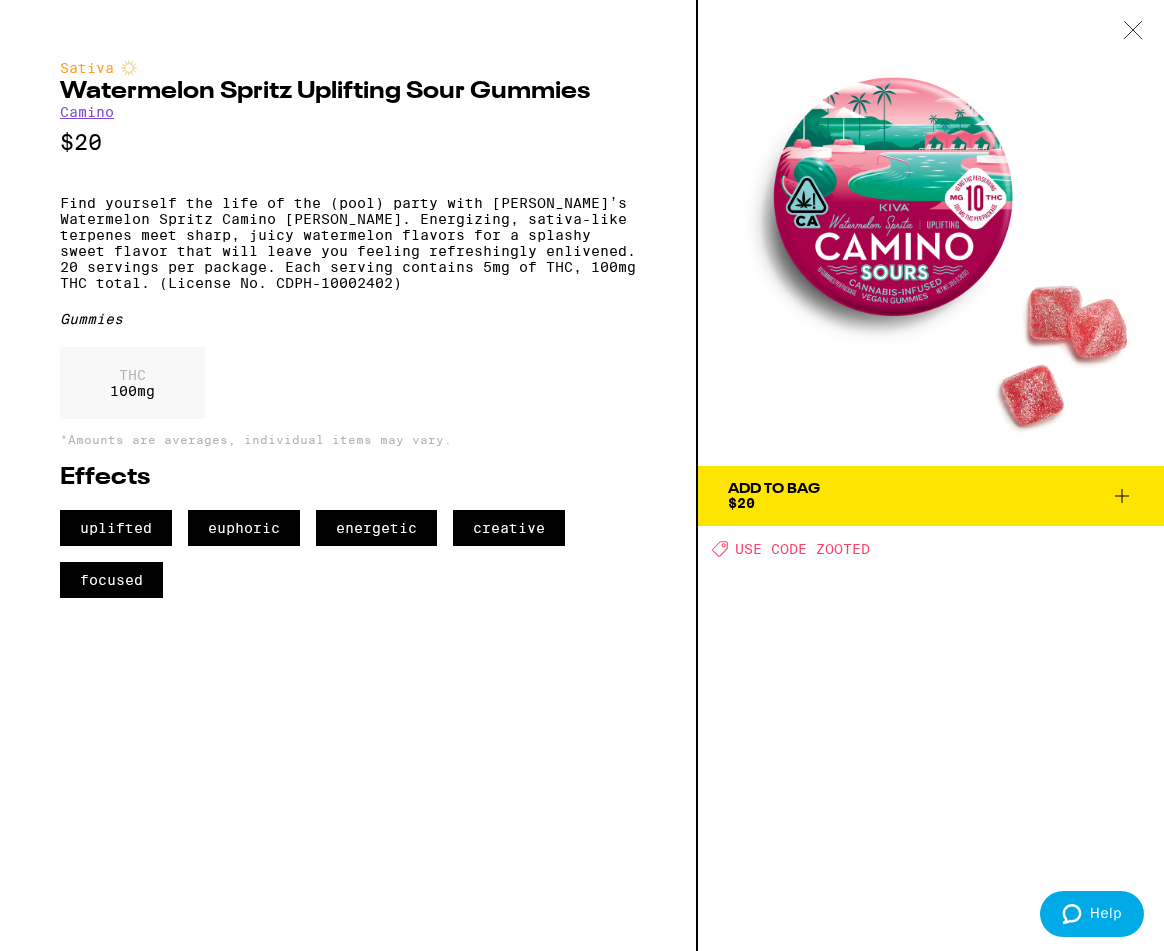 click 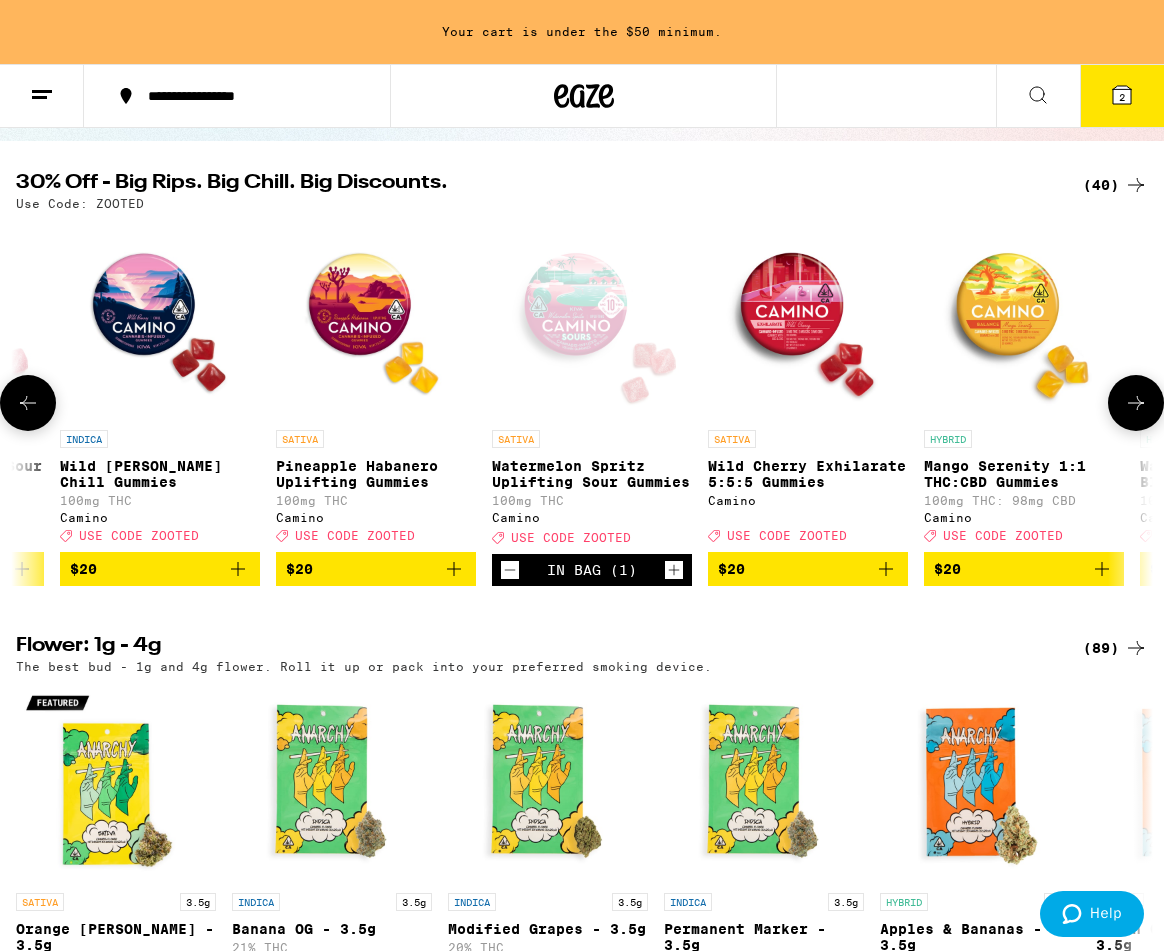 scroll, scrollTop: 0, scrollLeft: 2170, axis: horizontal 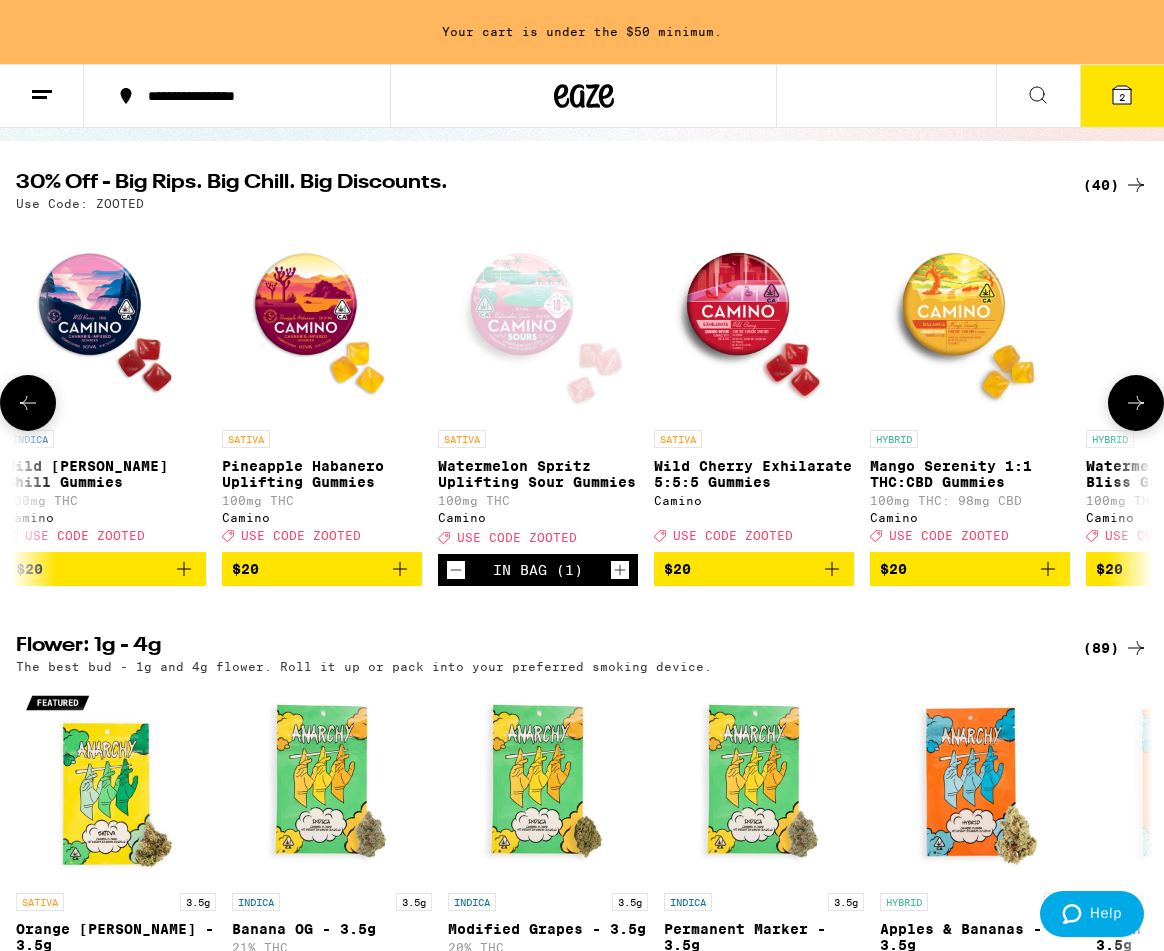 click at bounding box center [754, 320] 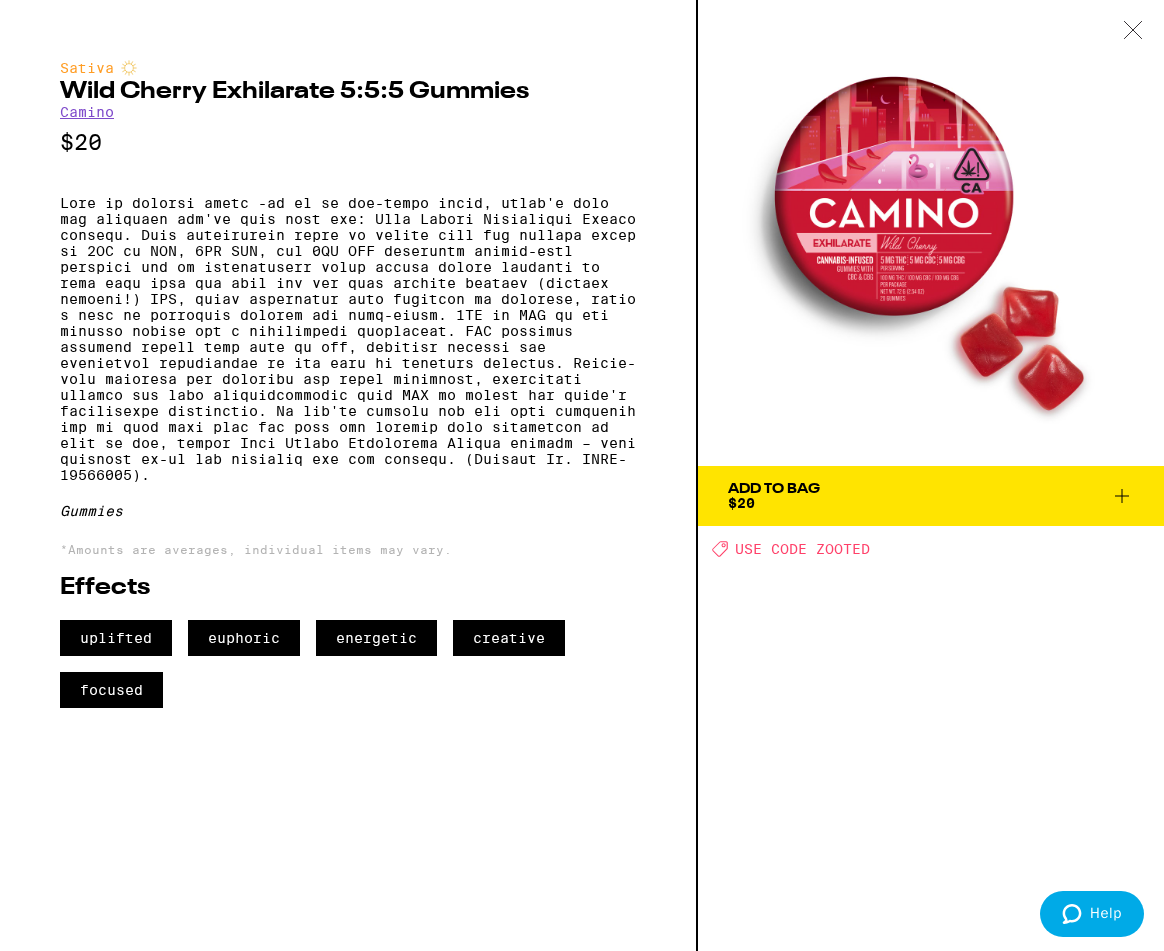 click 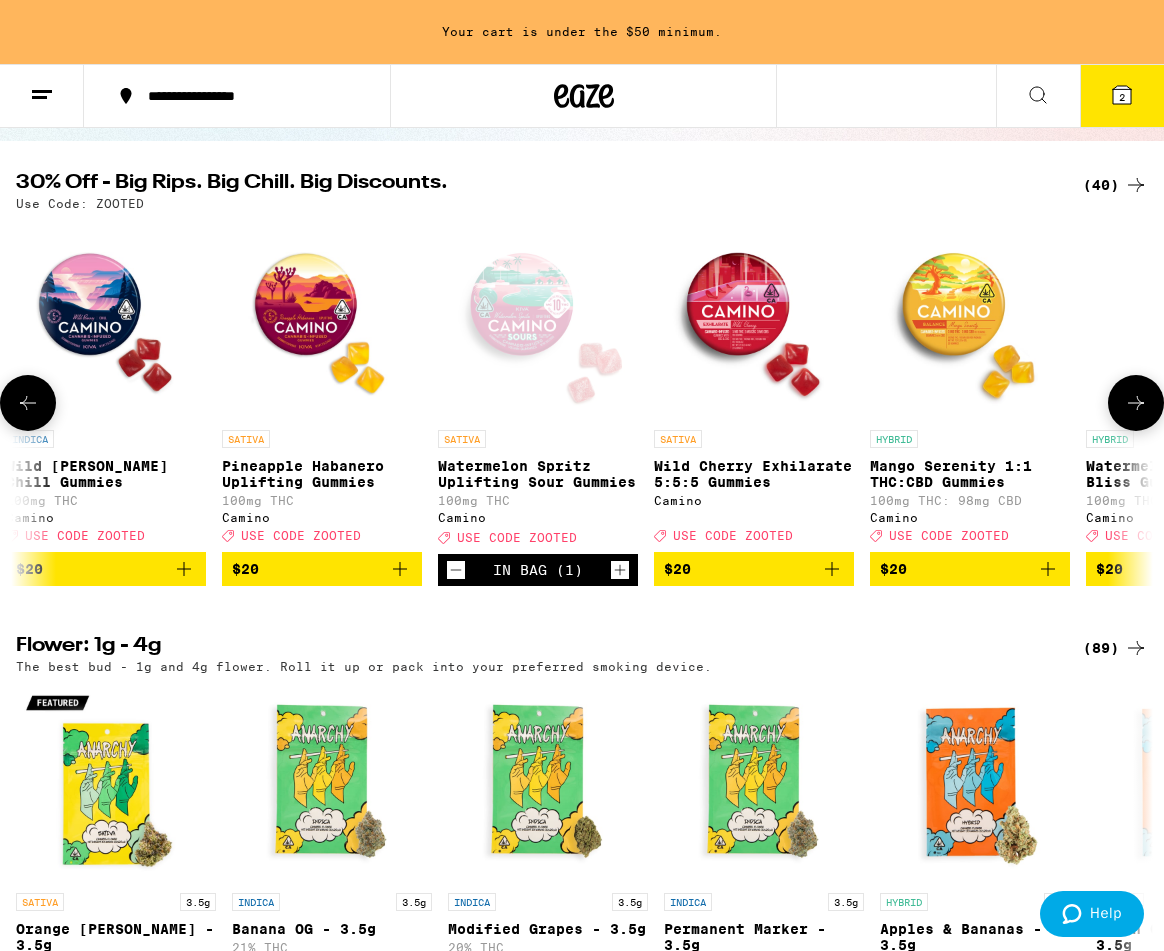 click at bounding box center [538, 320] 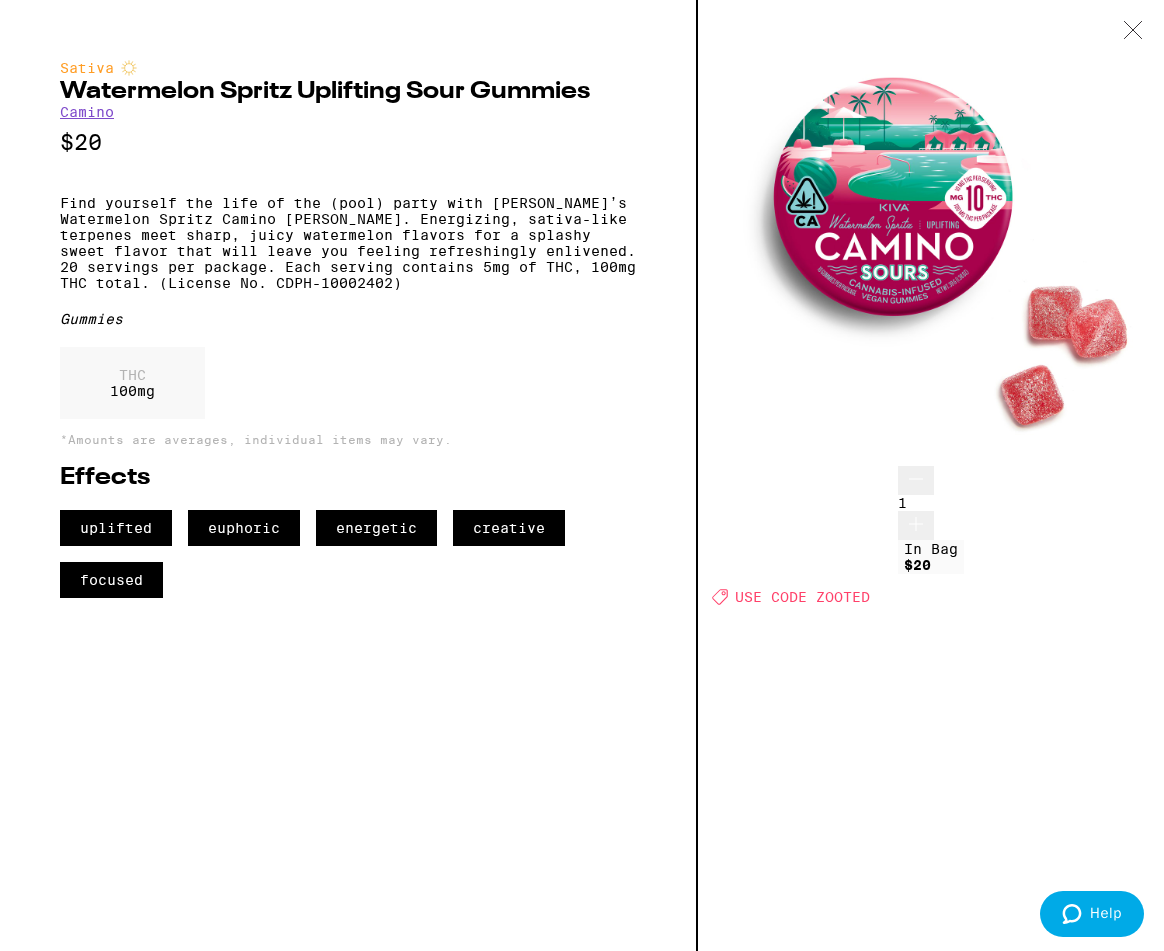 click 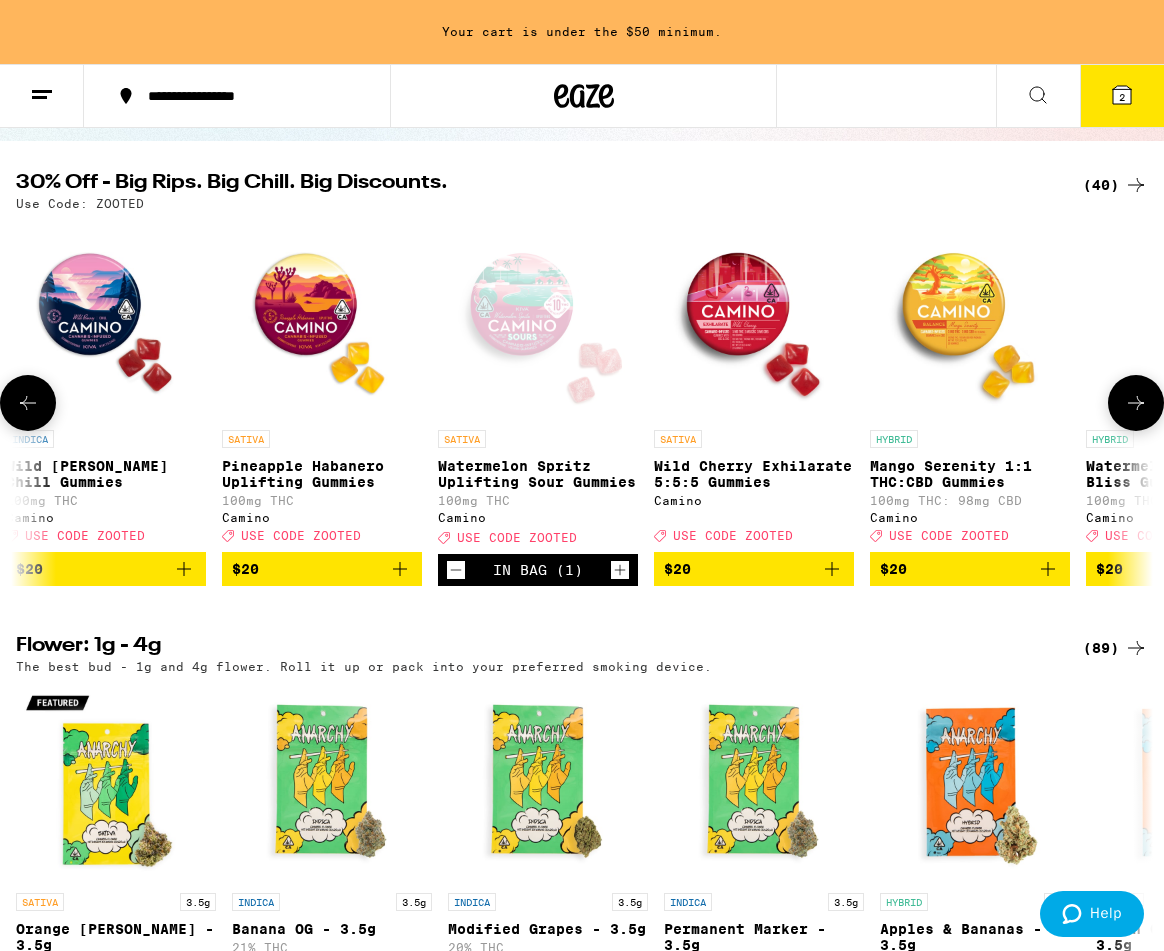 click 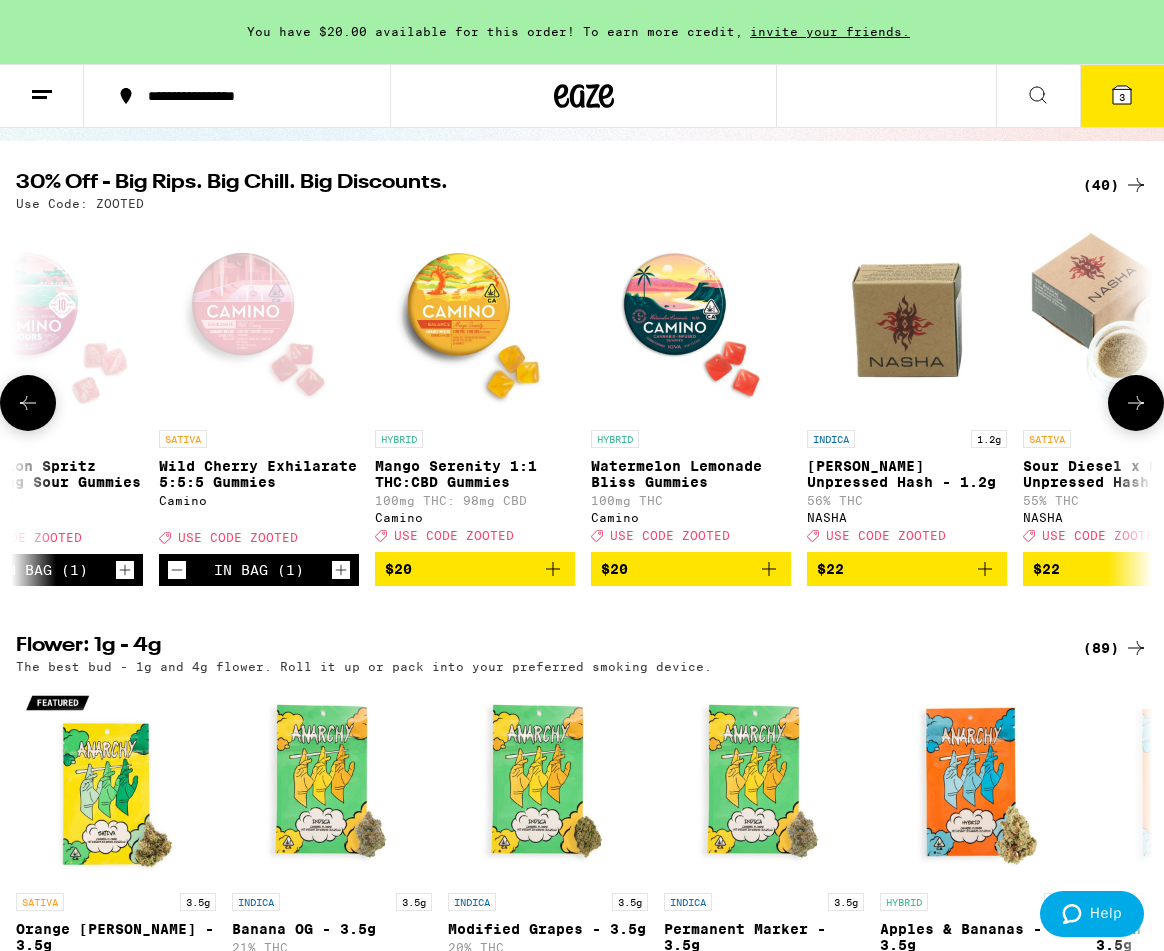 scroll, scrollTop: 0, scrollLeft: 2669, axis: horizontal 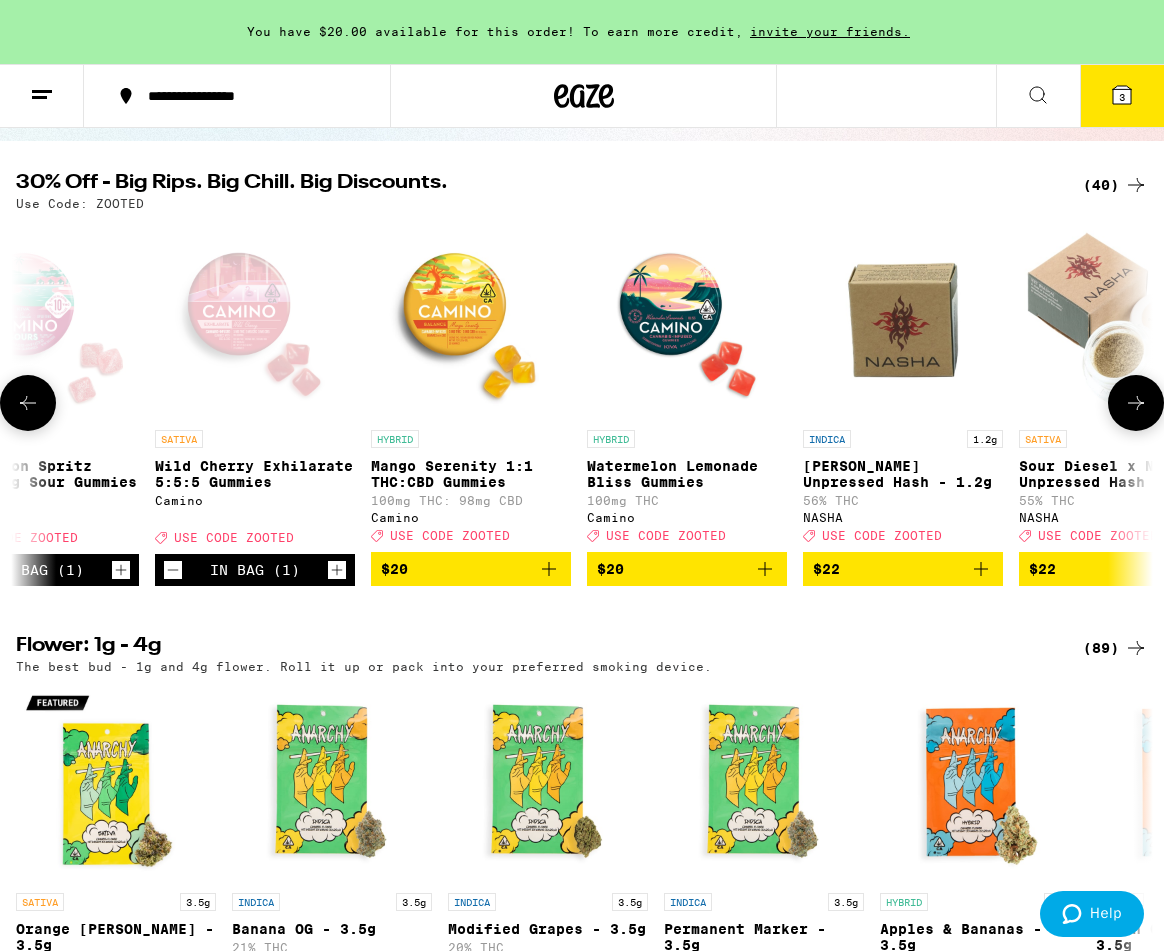 click at bounding box center [687, 320] 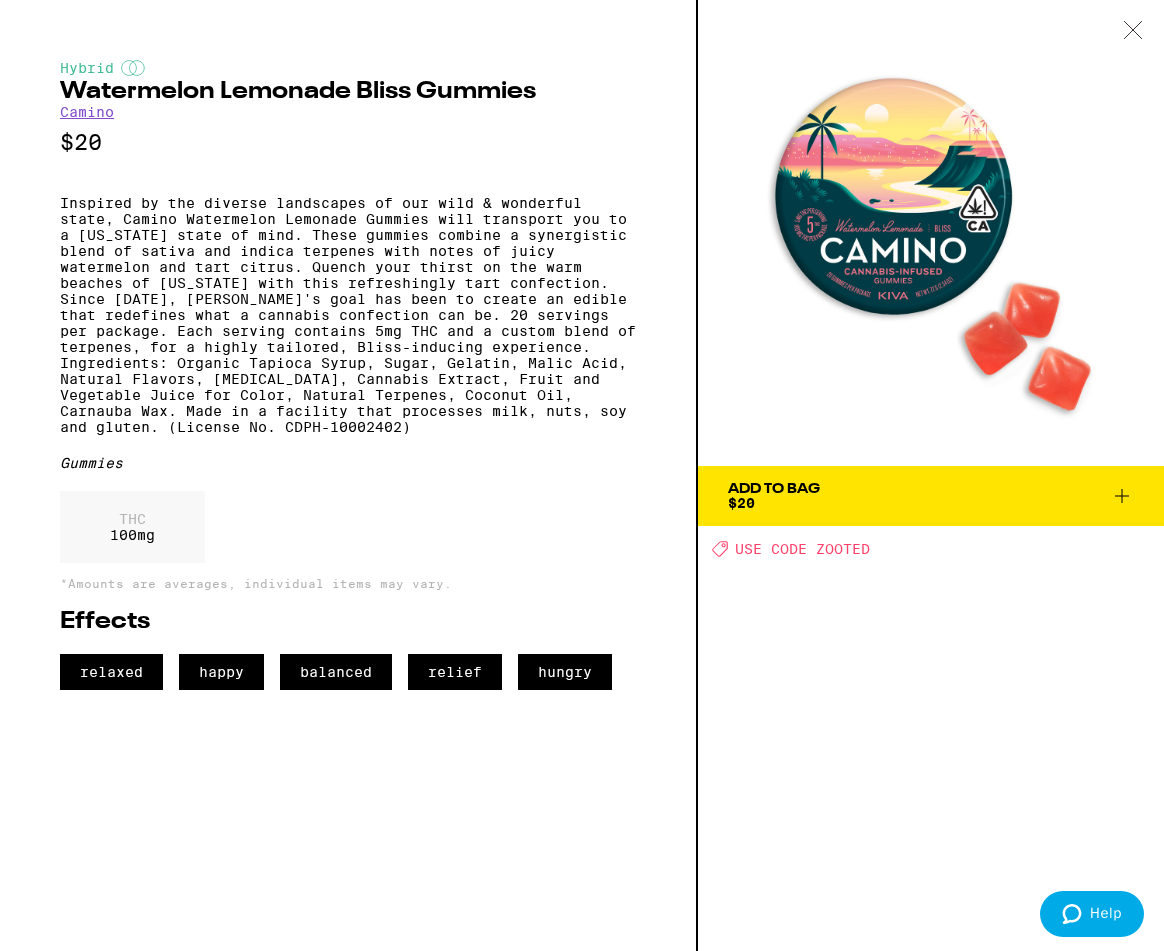 click 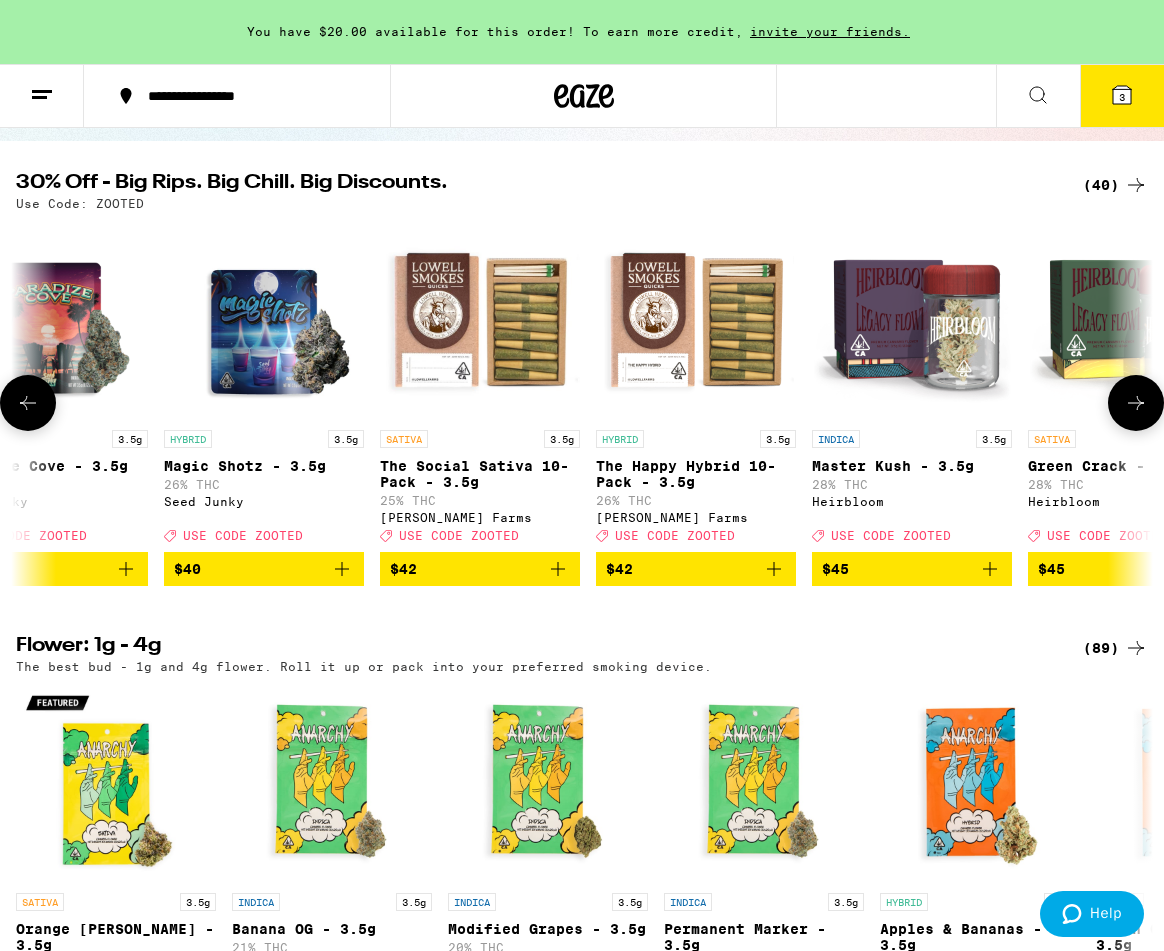 scroll, scrollTop: 0, scrollLeft: 7242, axis: horizontal 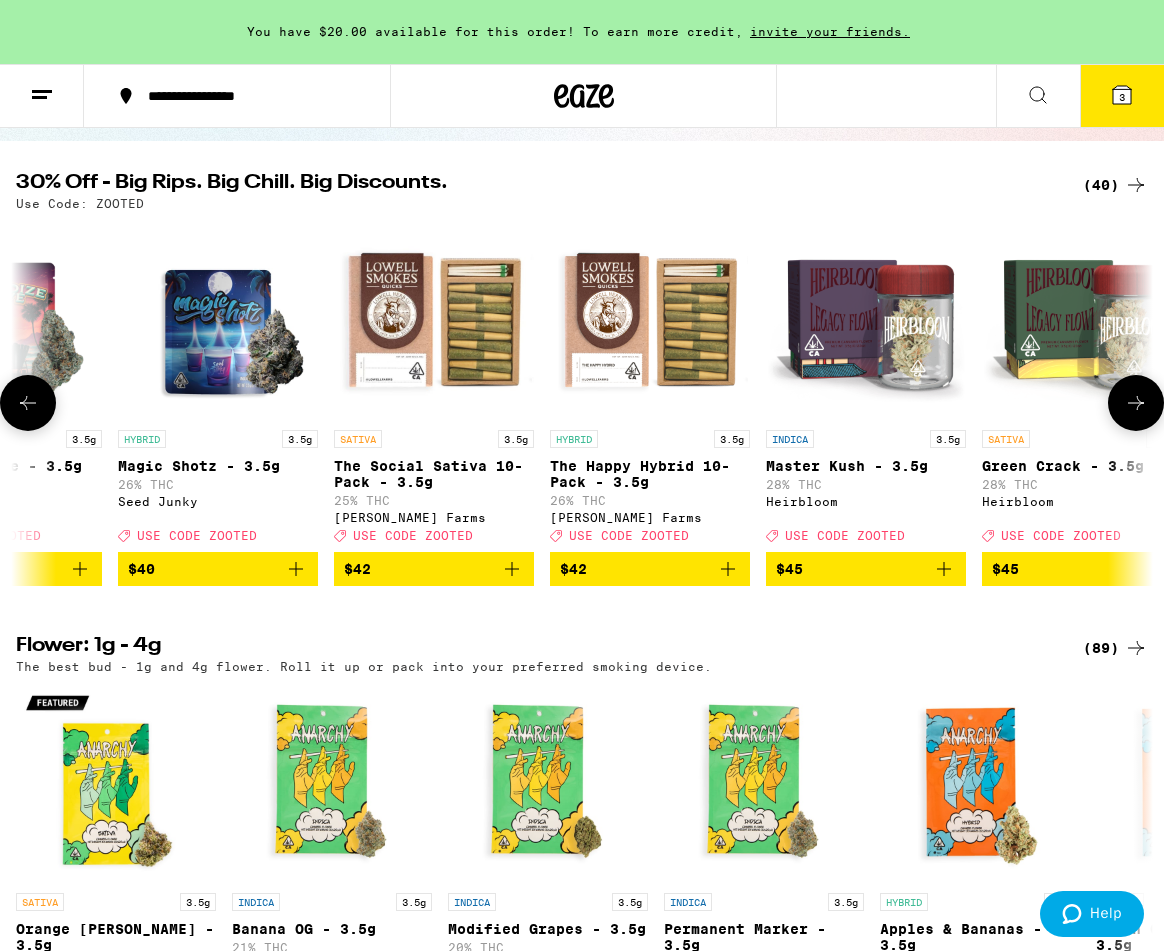 click at bounding box center (434, 320) 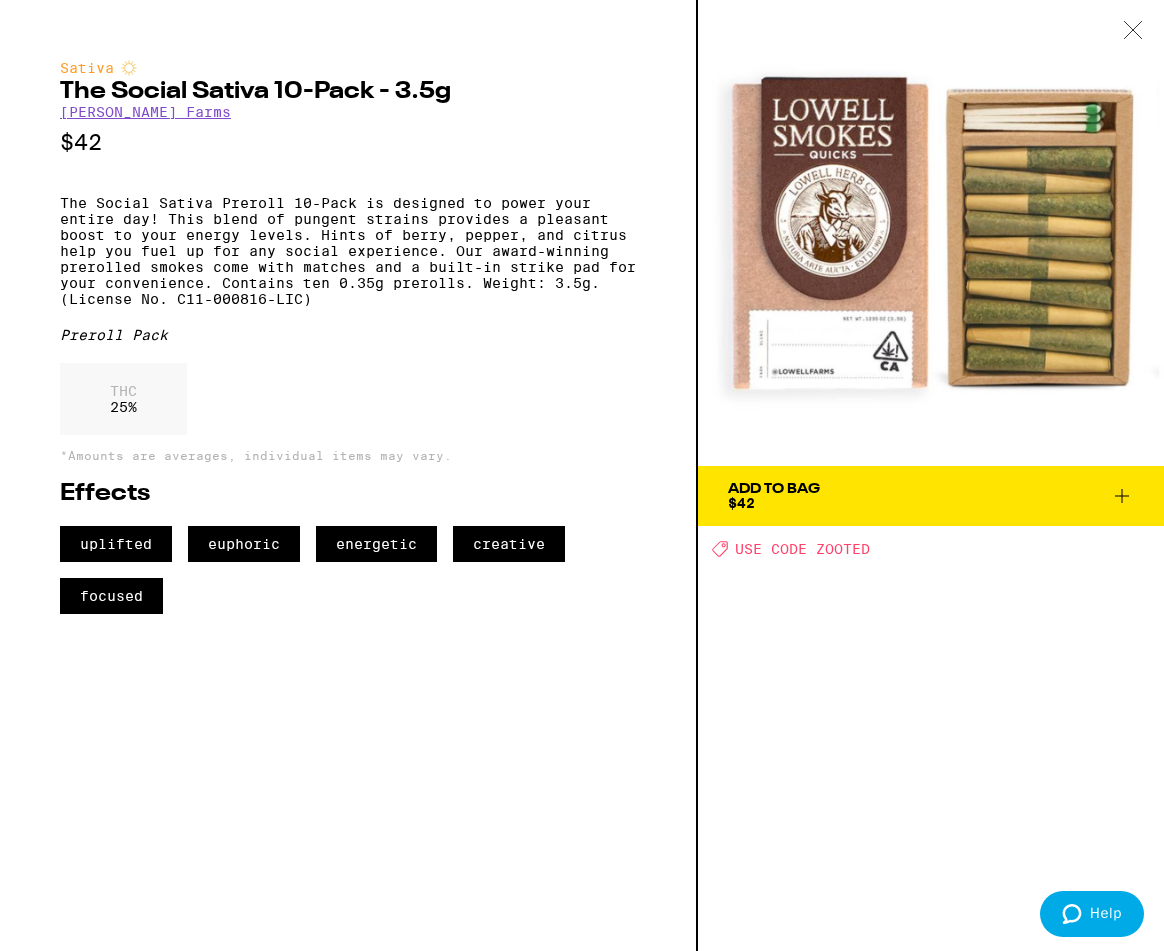 click 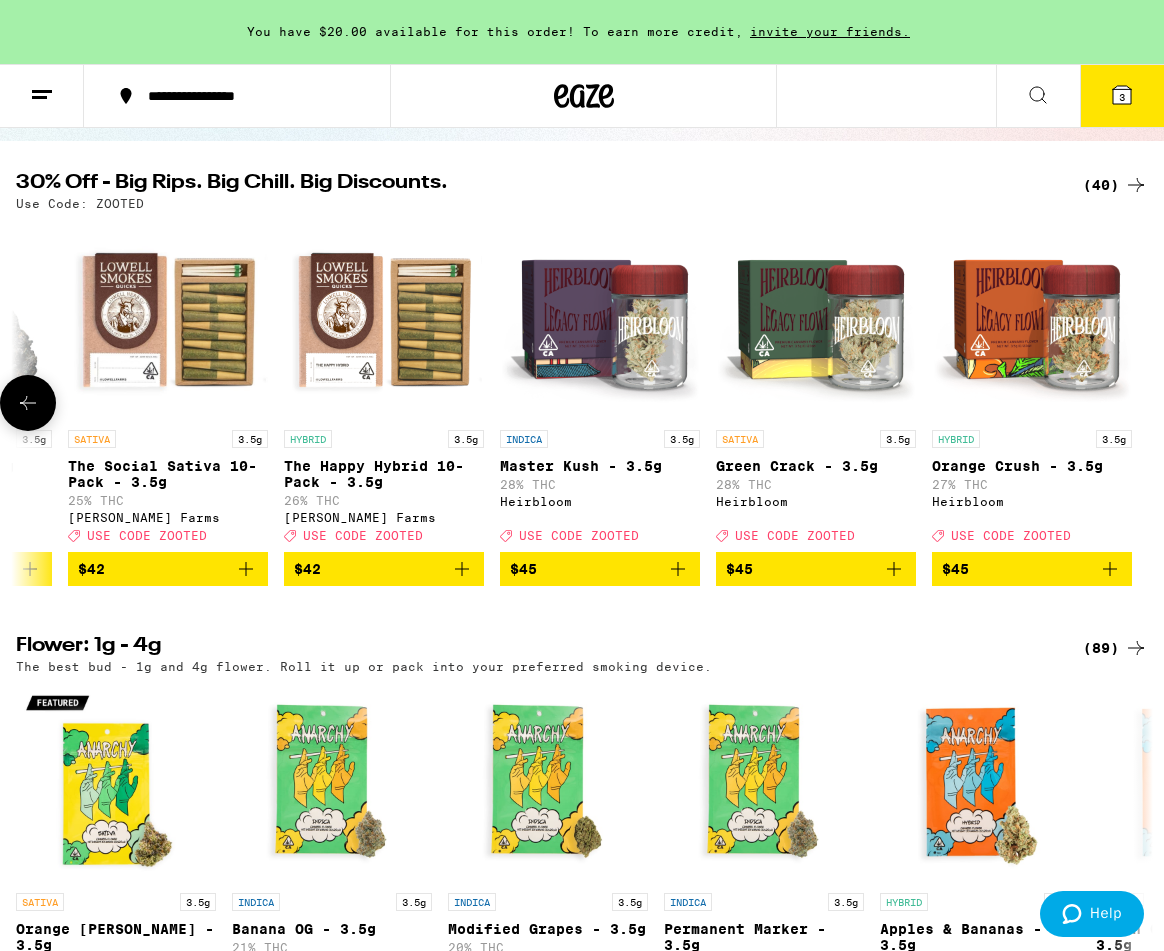 scroll, scrollTop: 0, scrollLeft: 7508, axis: horizontal 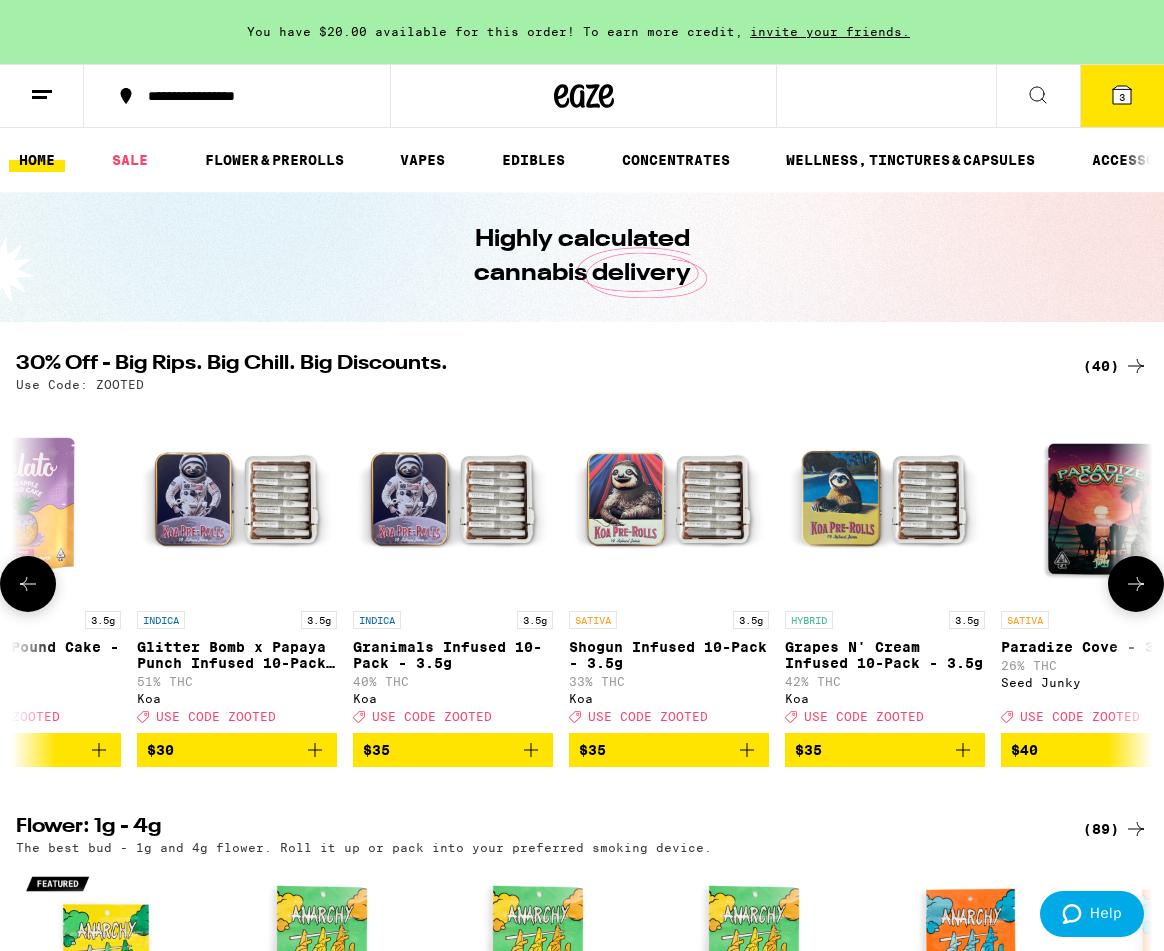 click at bounding box center (669, 501) 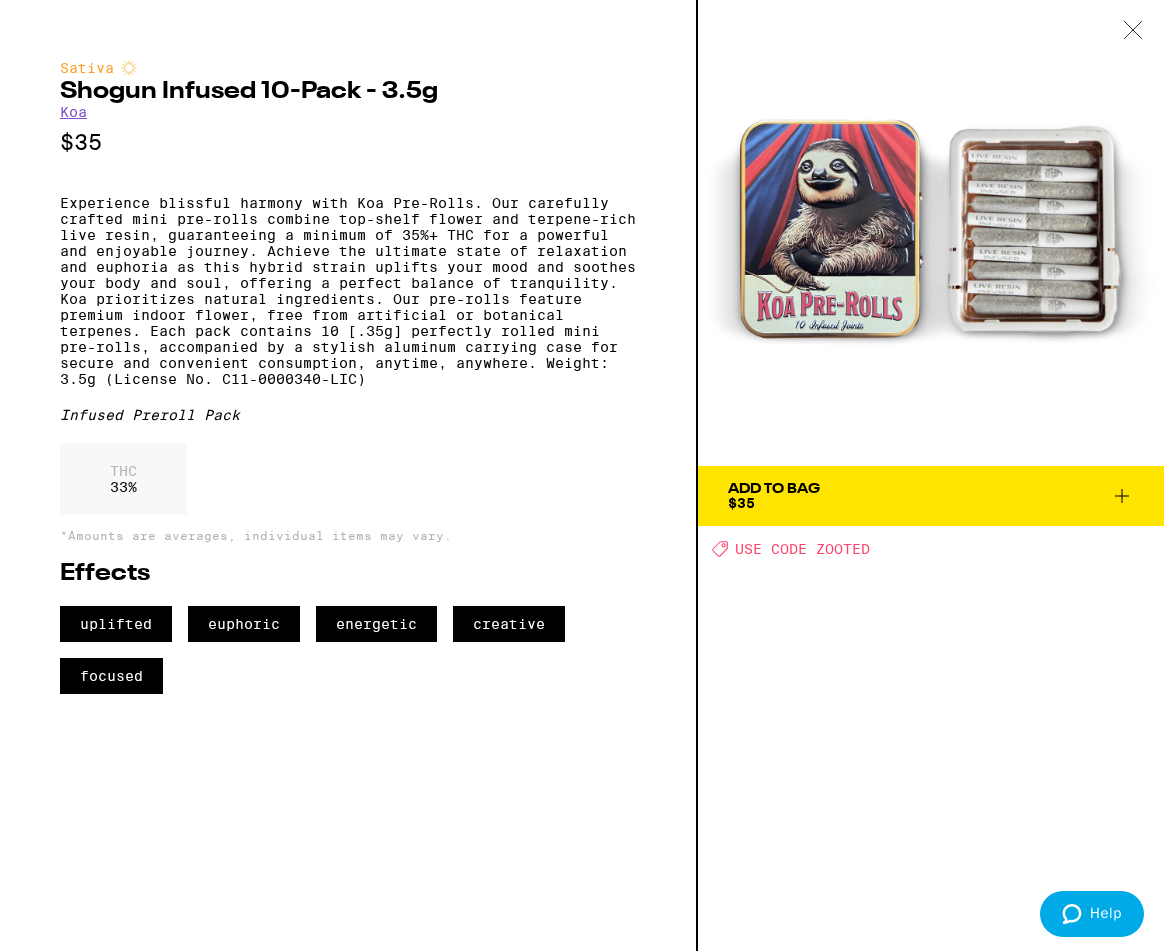 click 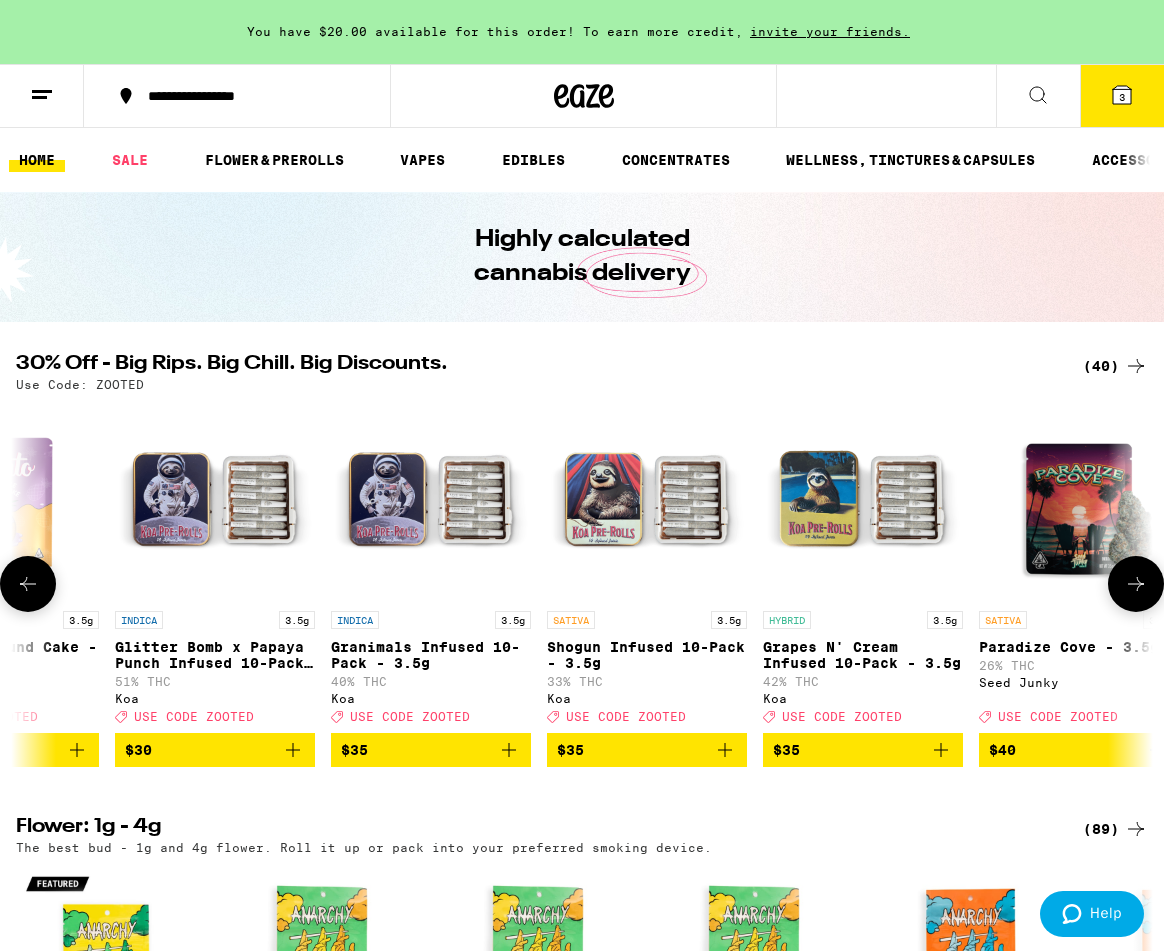 scroll, scrollTop: 0, scrollLeft: 6169, axis: horizontal 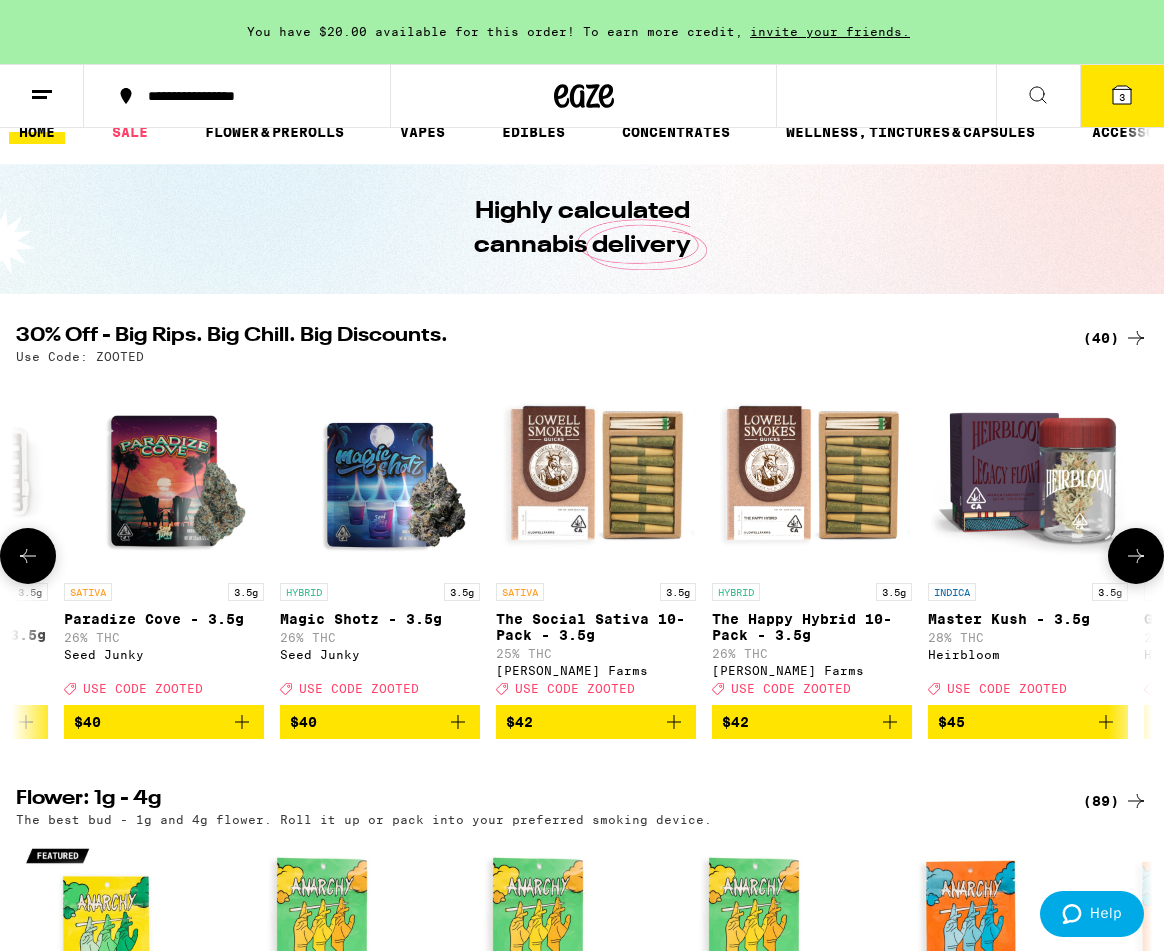 click at bounding box center (596, 473) 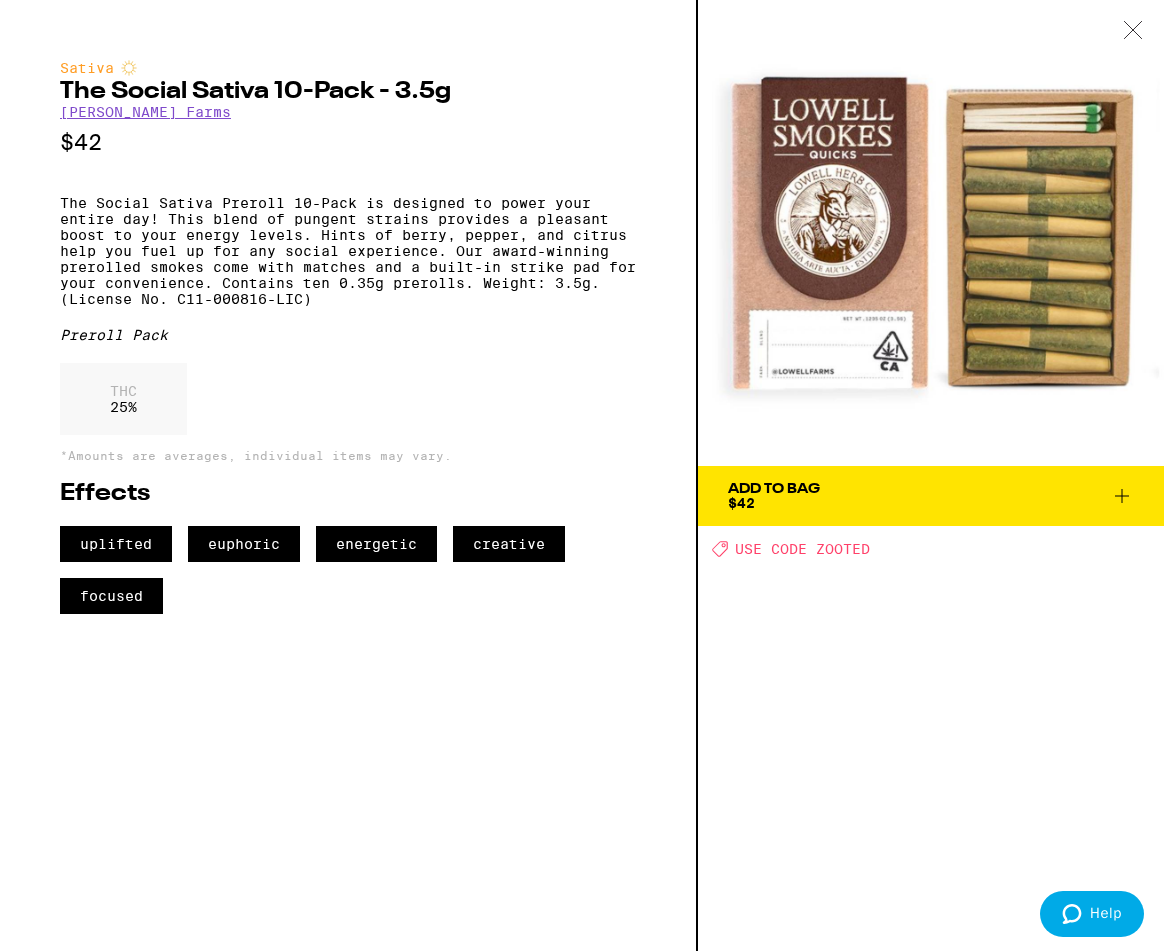 click 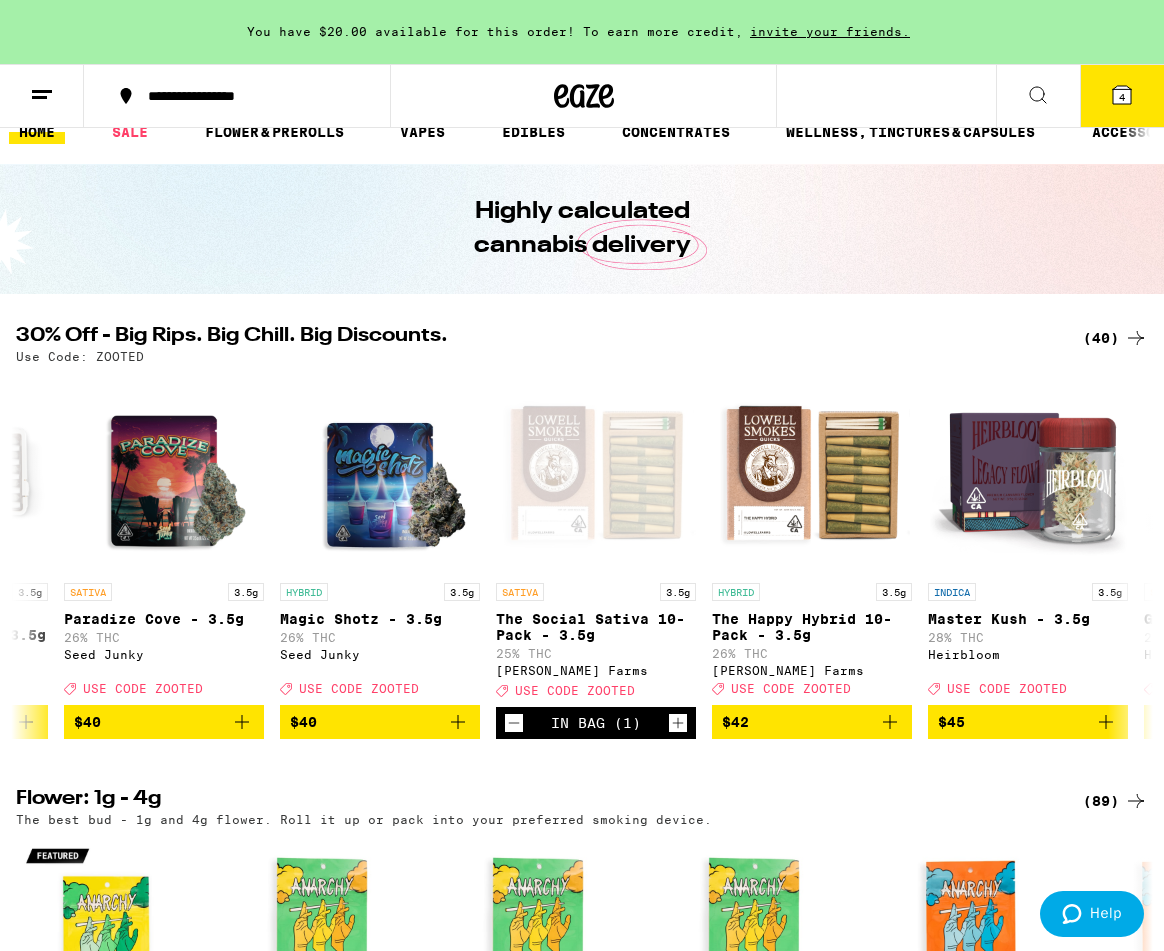 scroll, scrollTop: 28, scrollLeft: 0, axis: vertical 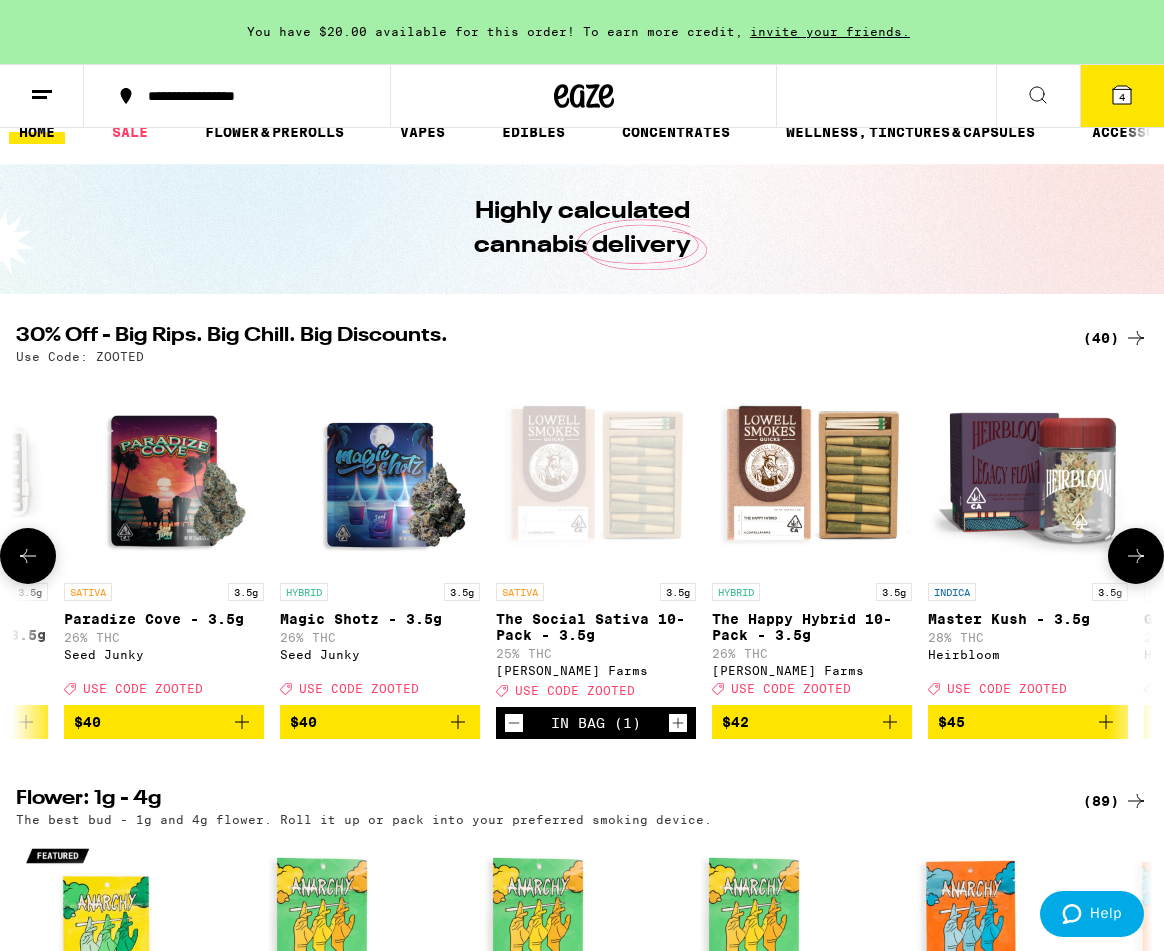 drag, startPoint x: 845, startPoint y: 459, endPoint x: 855, endPoint y: 461, distance: 10.198039 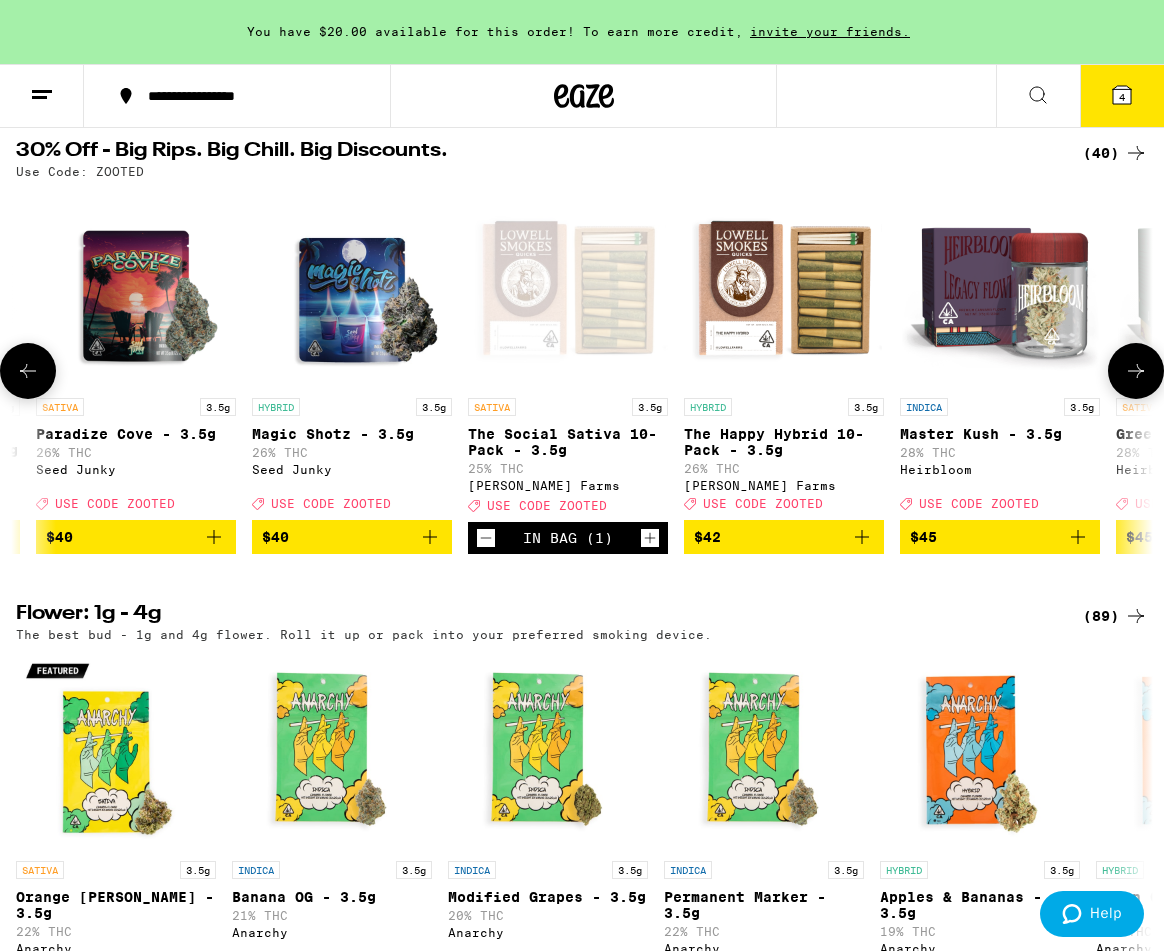 scroll, scrollTop: 182, scrollLeft: 0, axis: vertical 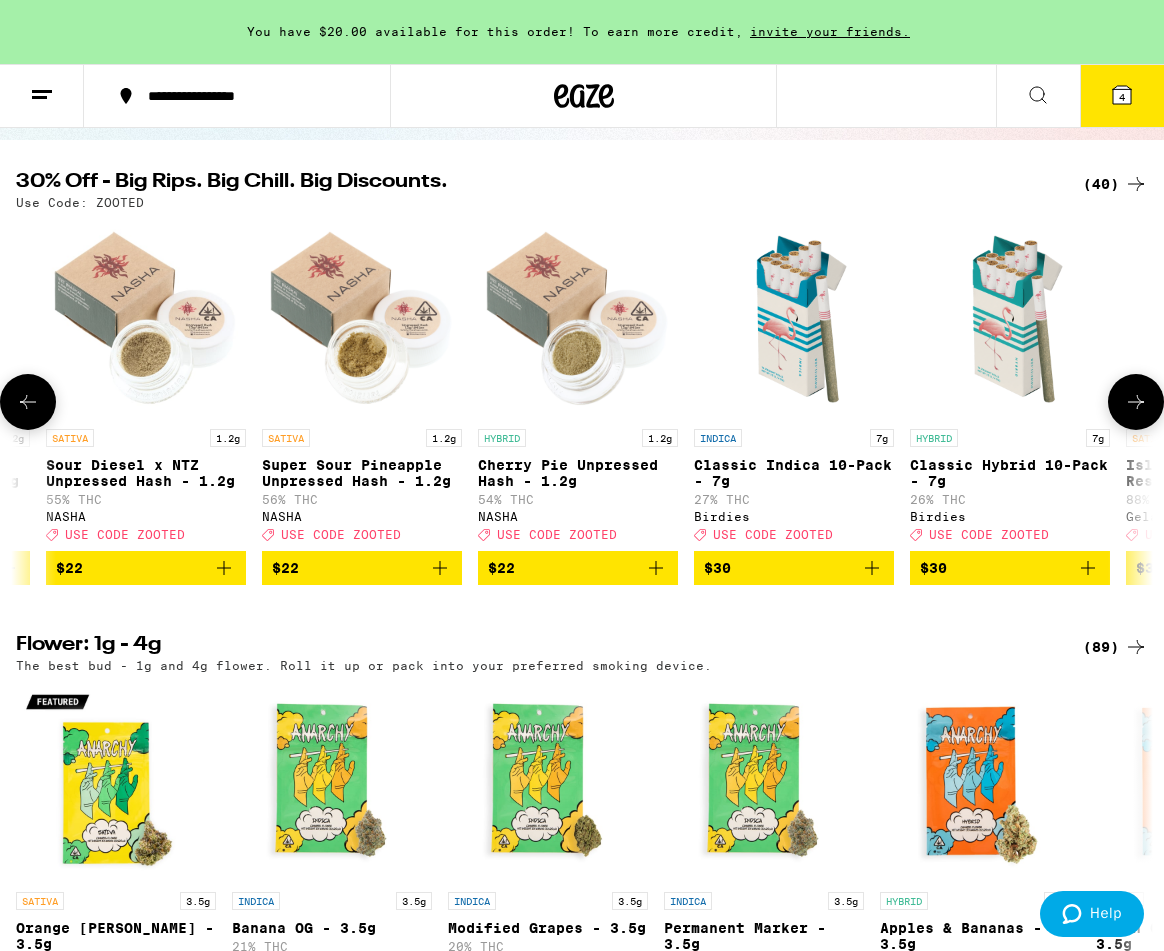 click at bounding box center (1010, 319) 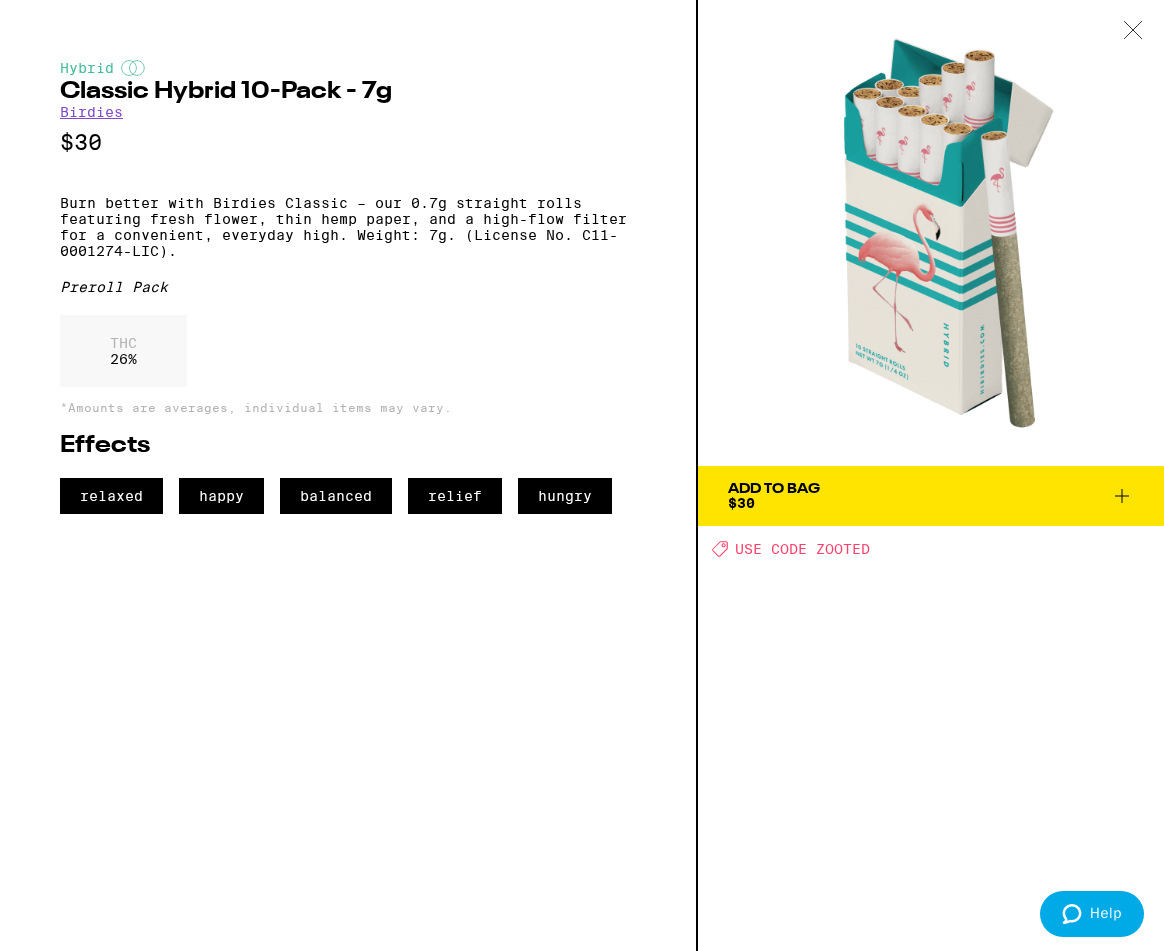 click 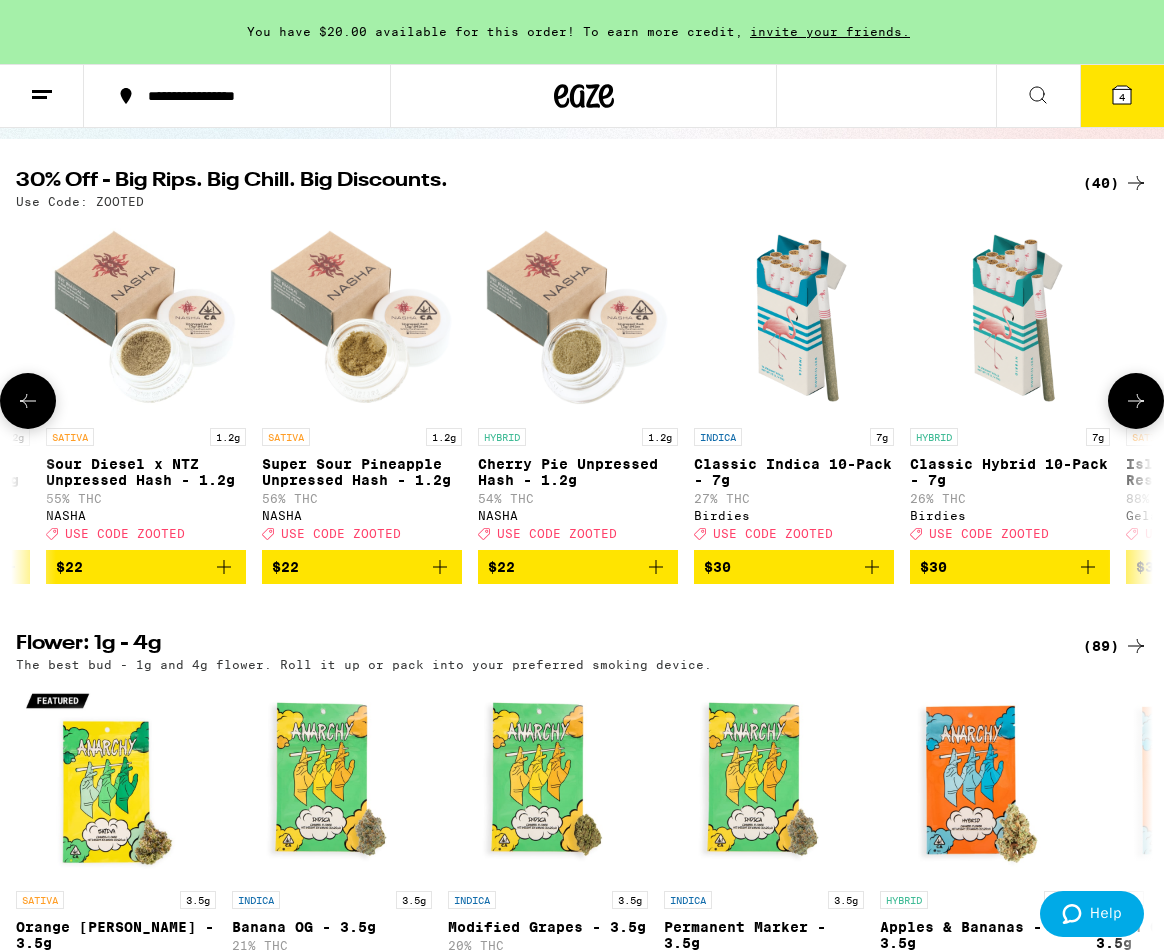 scroll, scrollTop: 183, scrollLeft: 0, axis: vertical 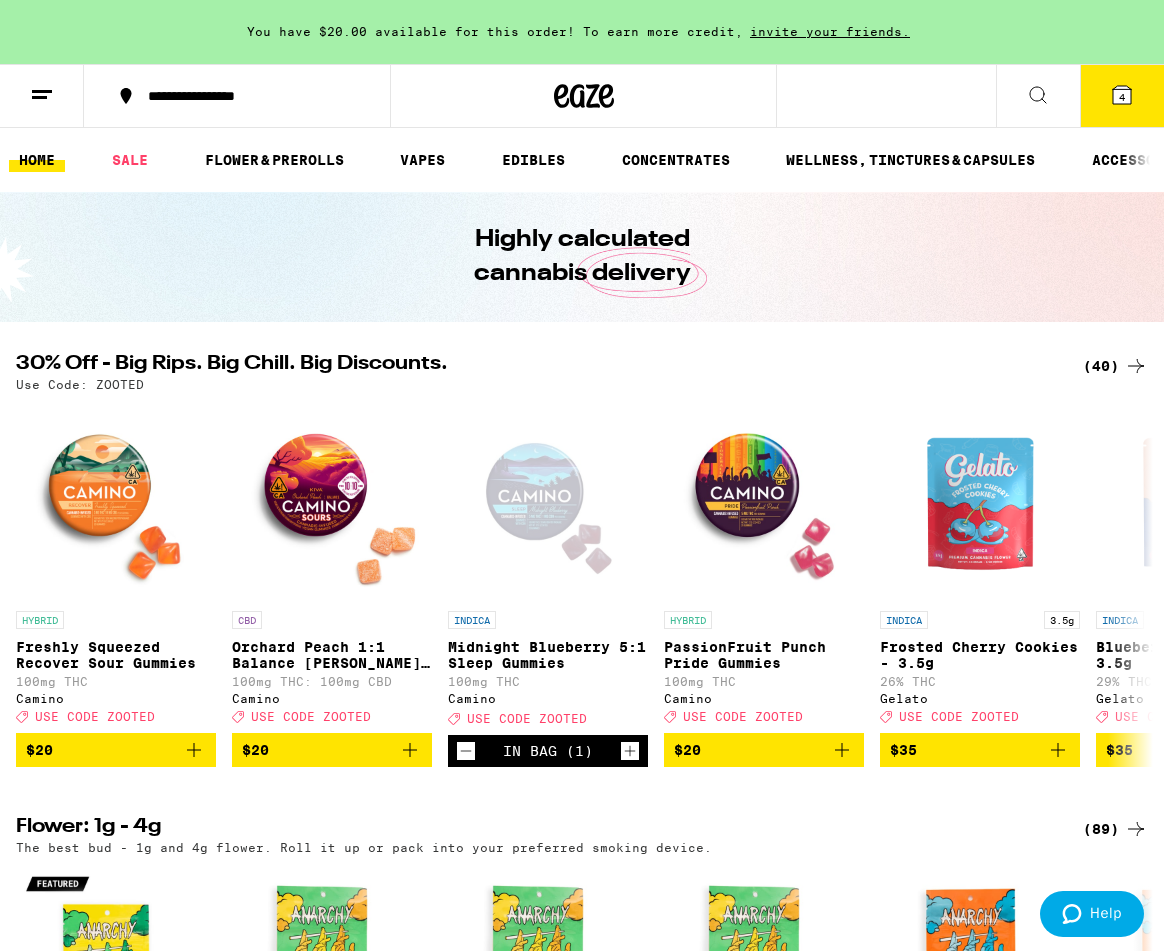 click on "**********" at bounding box center (582, 96) 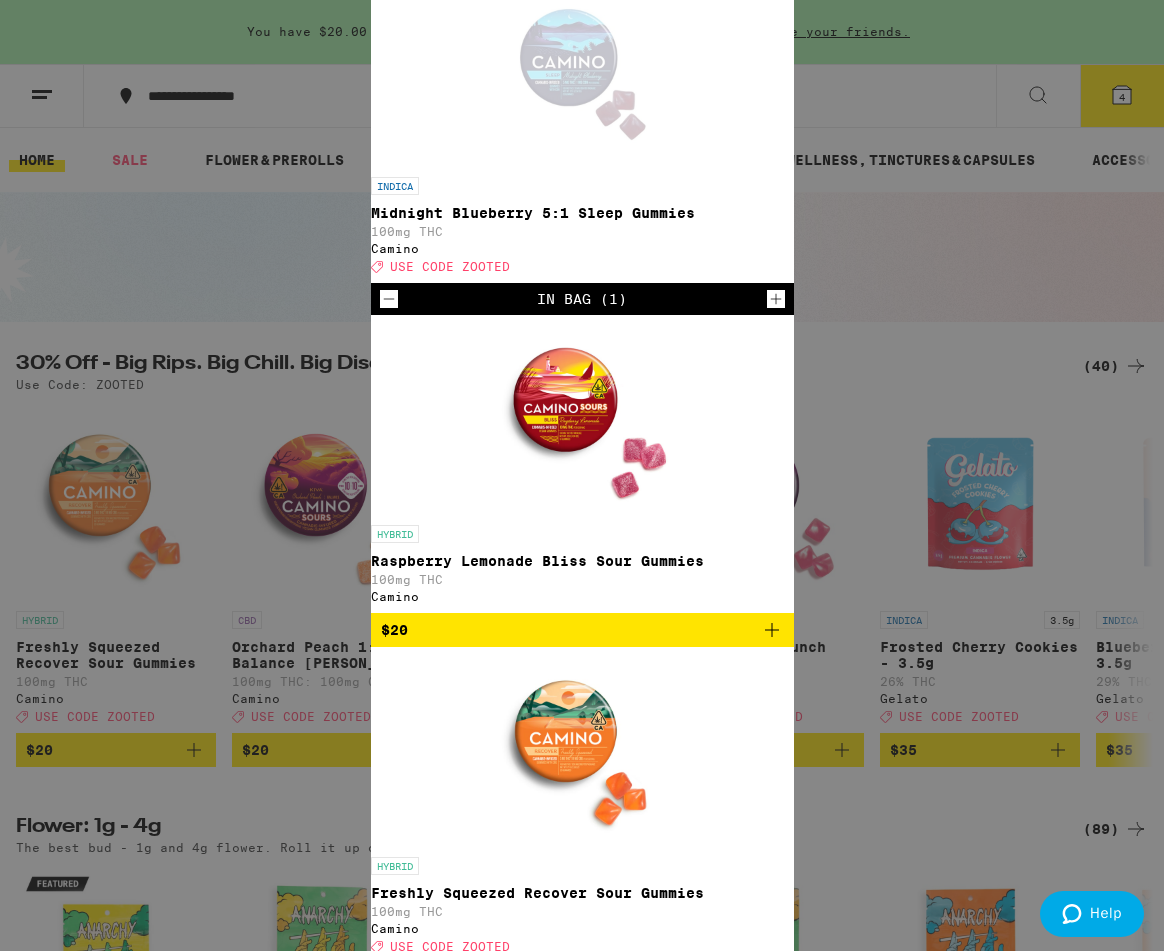 type on "camino" 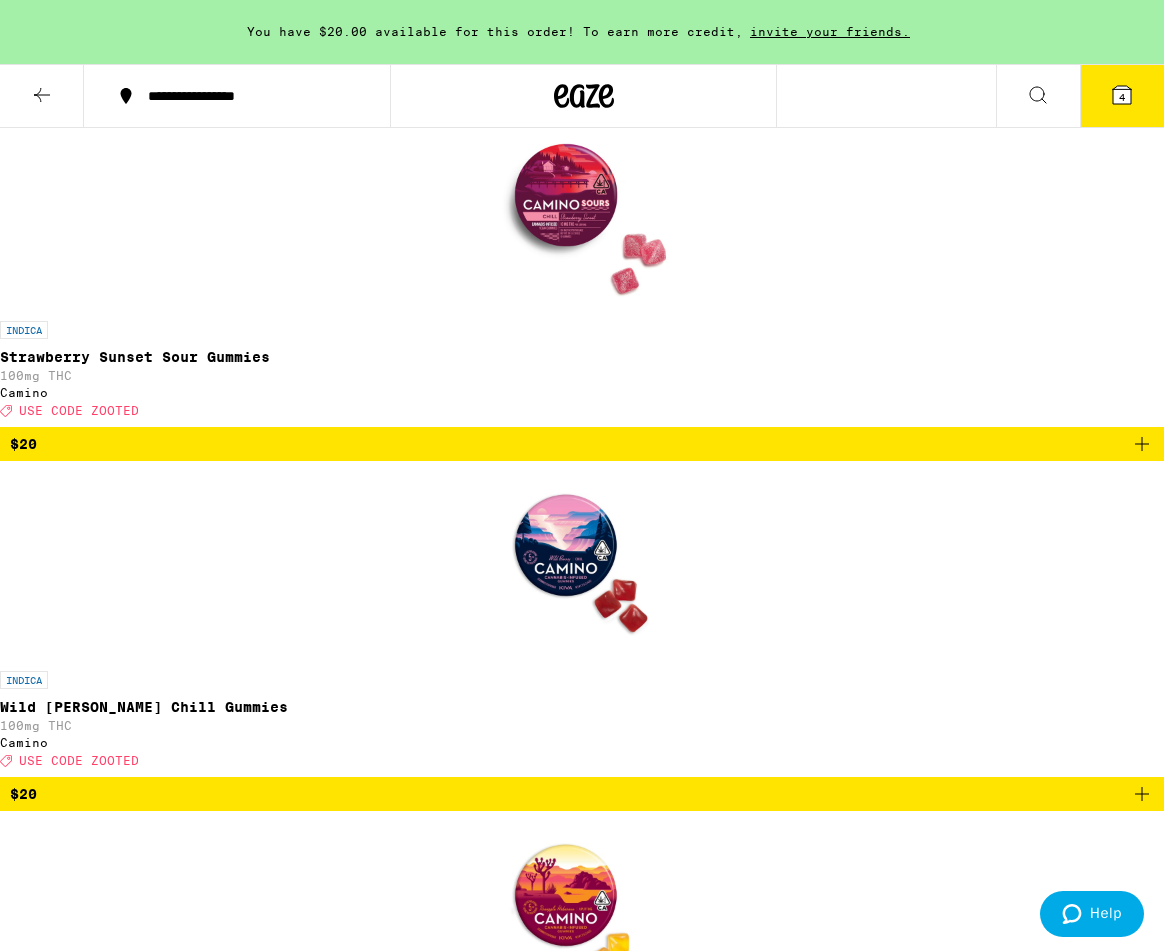 scroll, scrollTop: 1740, scrollLeft: 0, axis: vertical 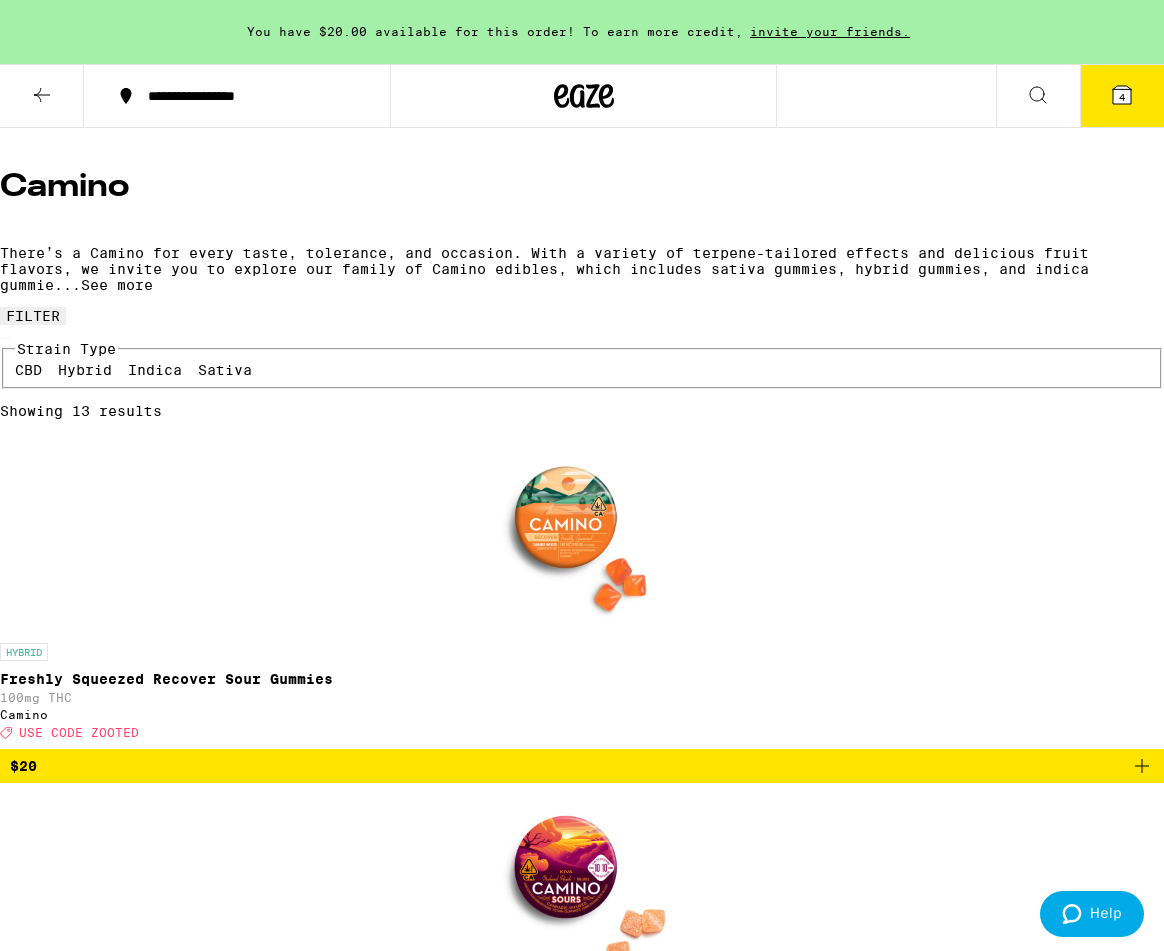 click 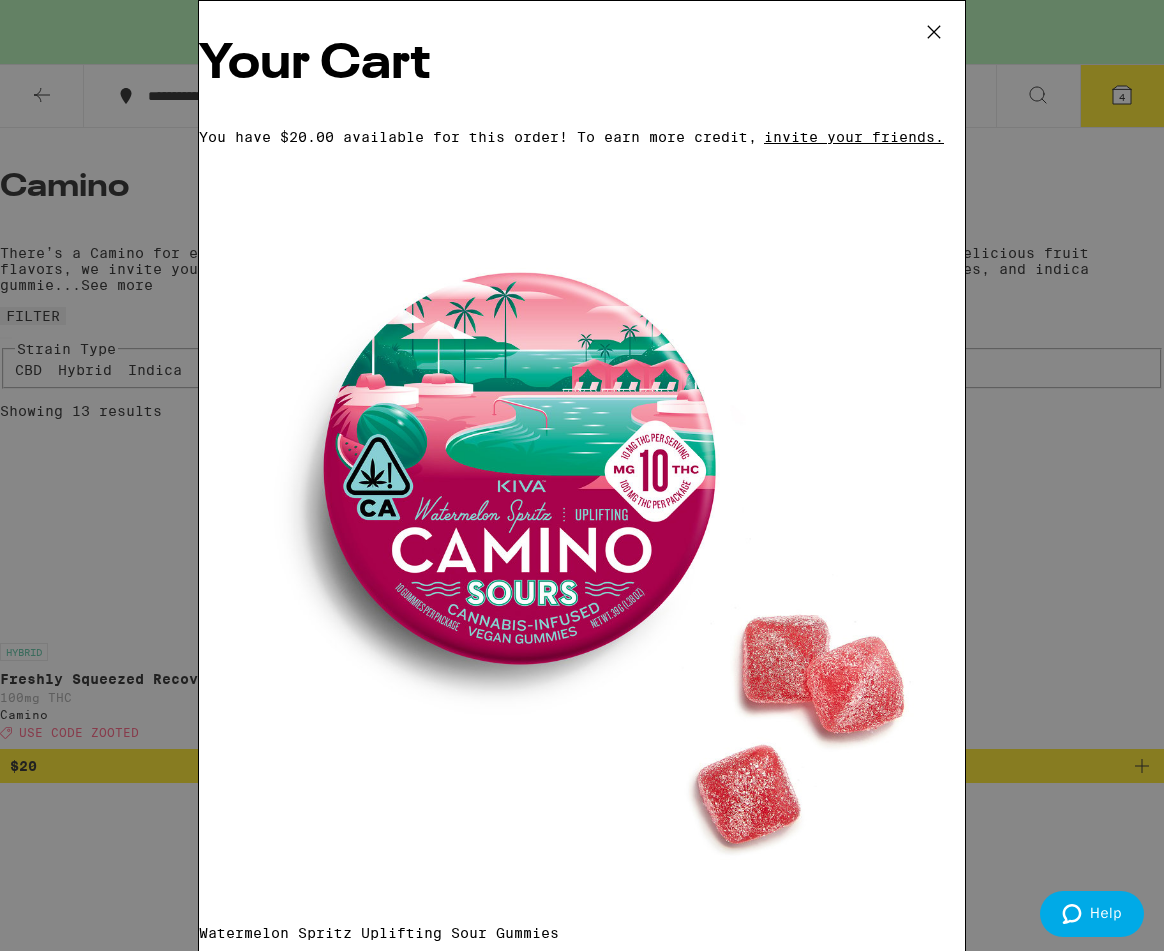 click on "Camino" at bounding box center [582, 3657] 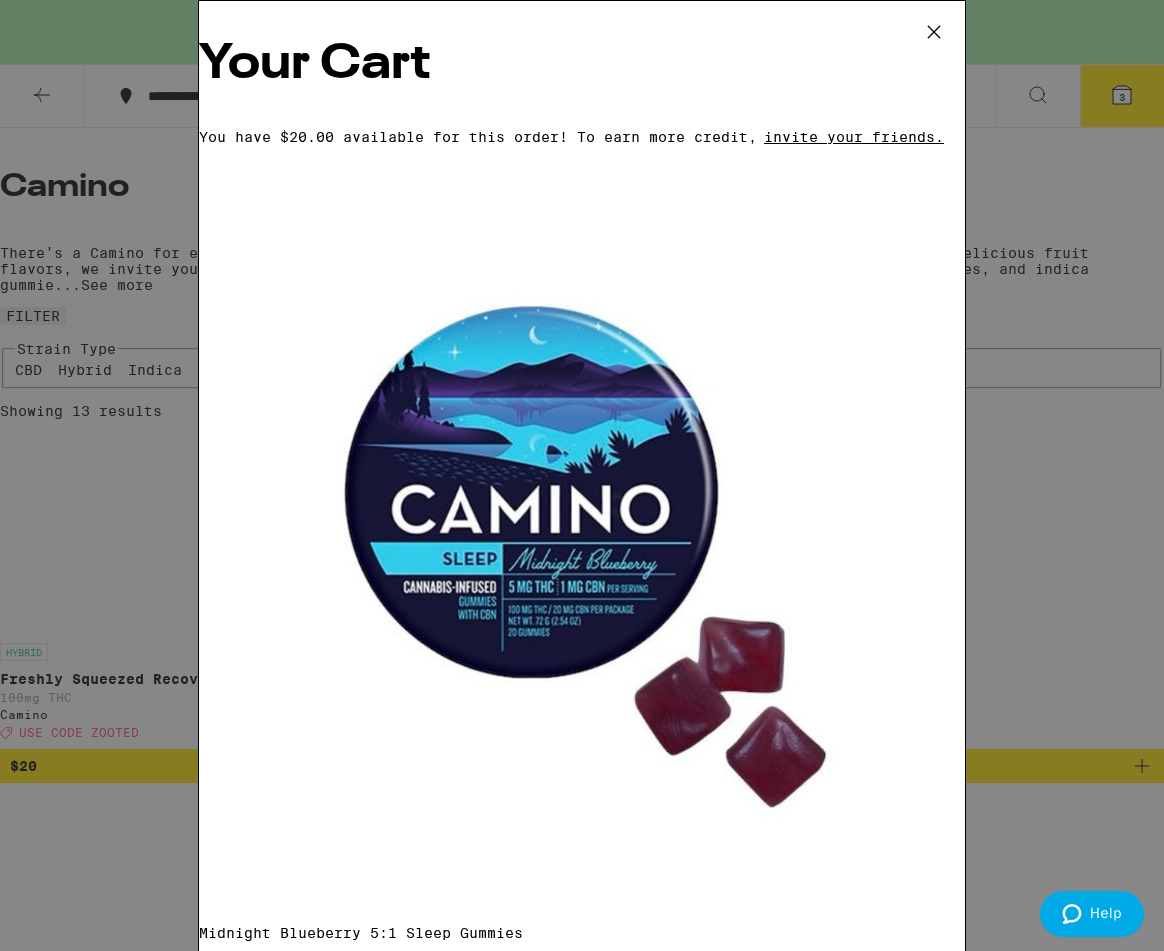 click on "Camino" at bounding box center [582, 963] 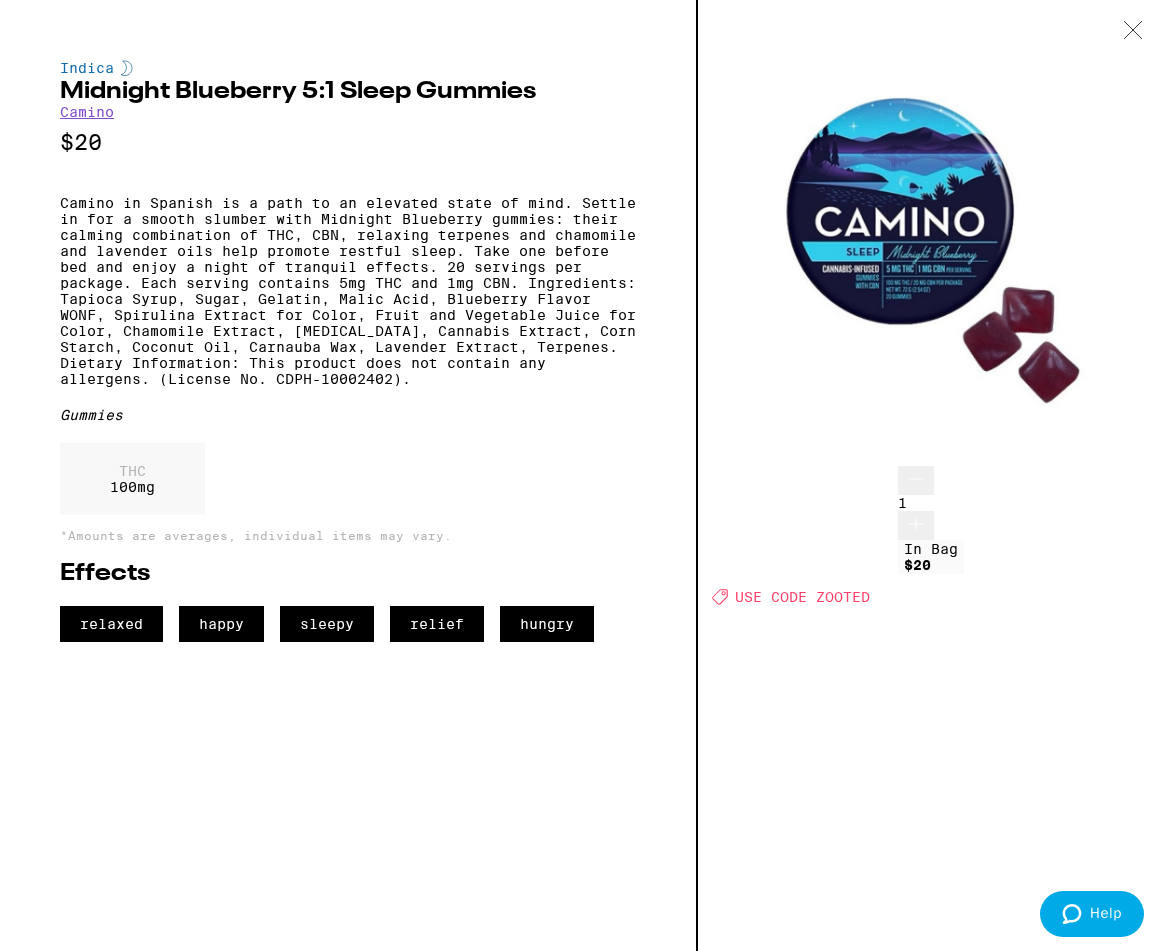 click 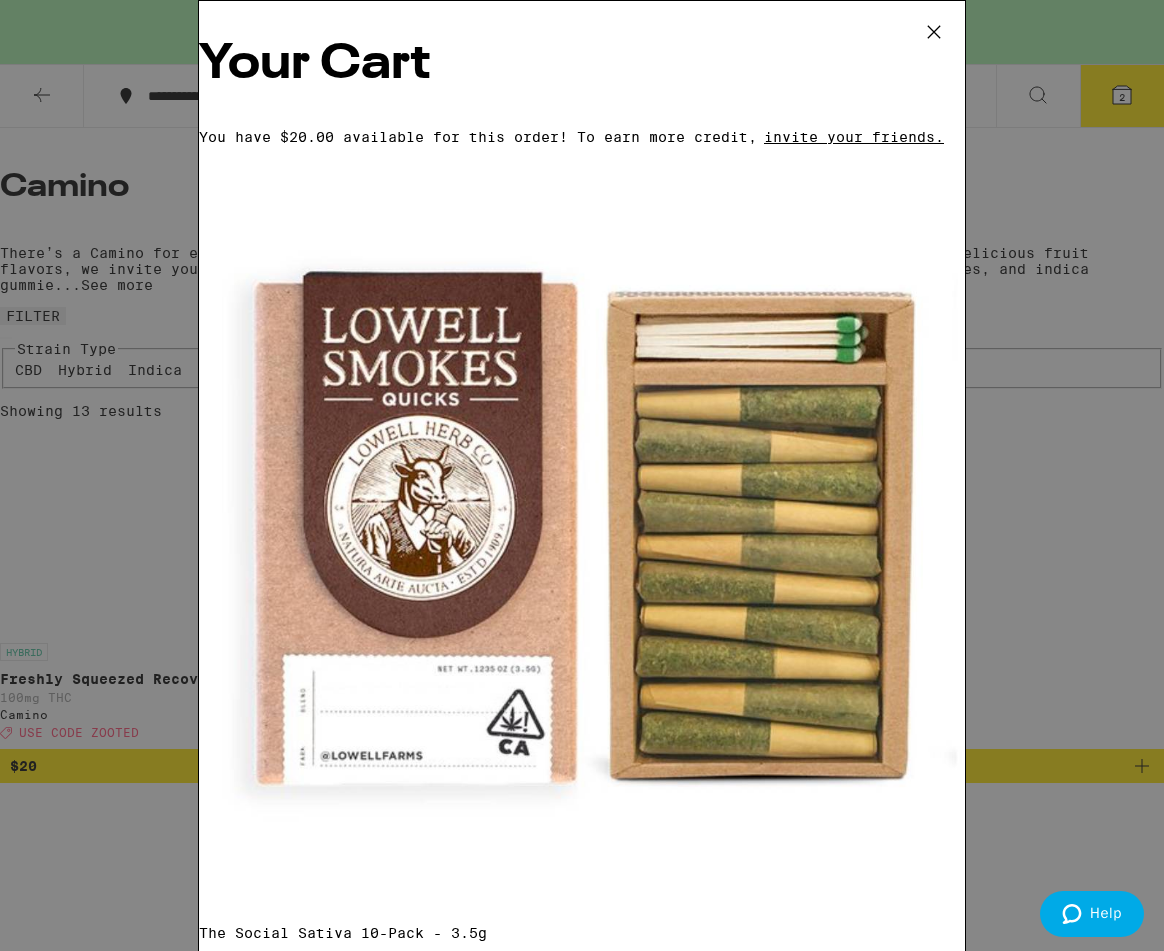 scroll, scrollTop: 0, scrollLeft: 934, axis: horizontal 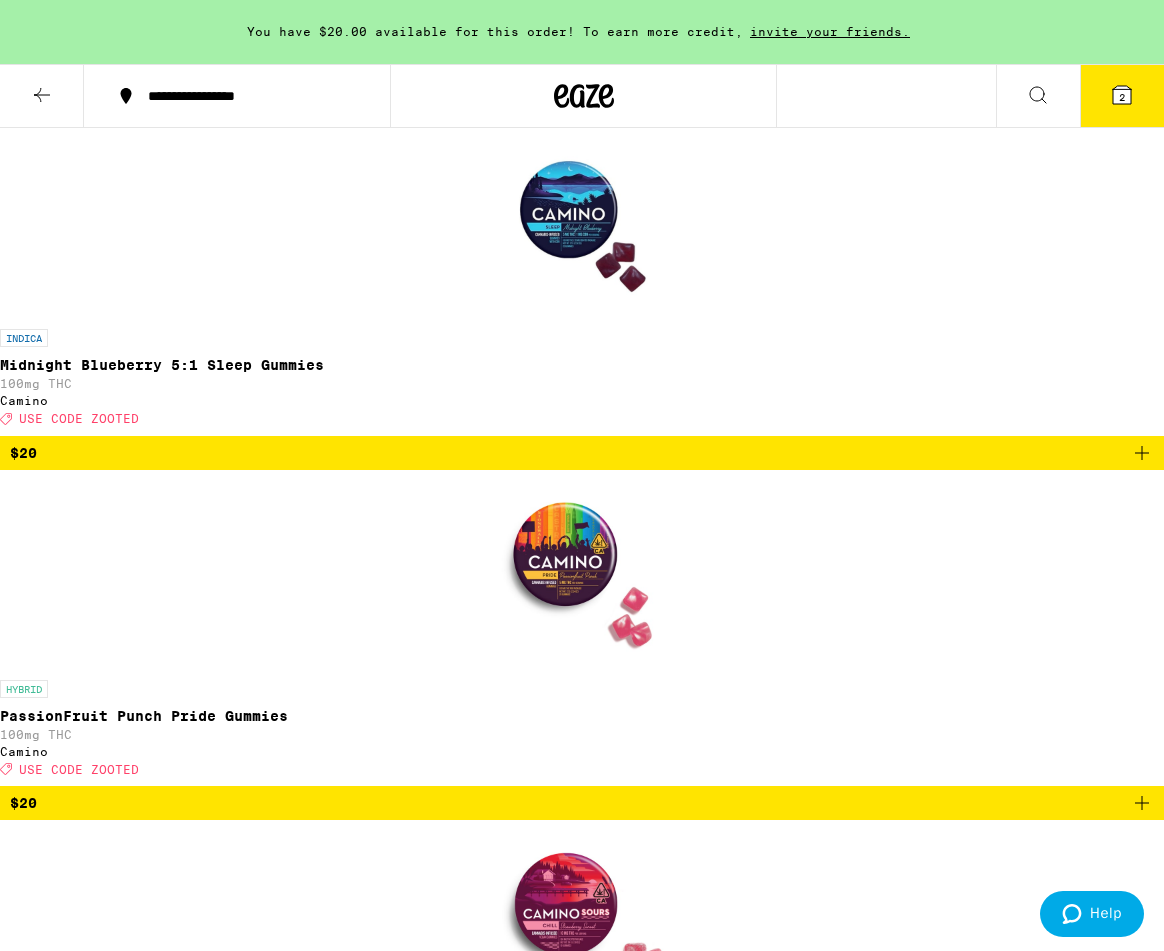 click at bounding box center (582, 1971) 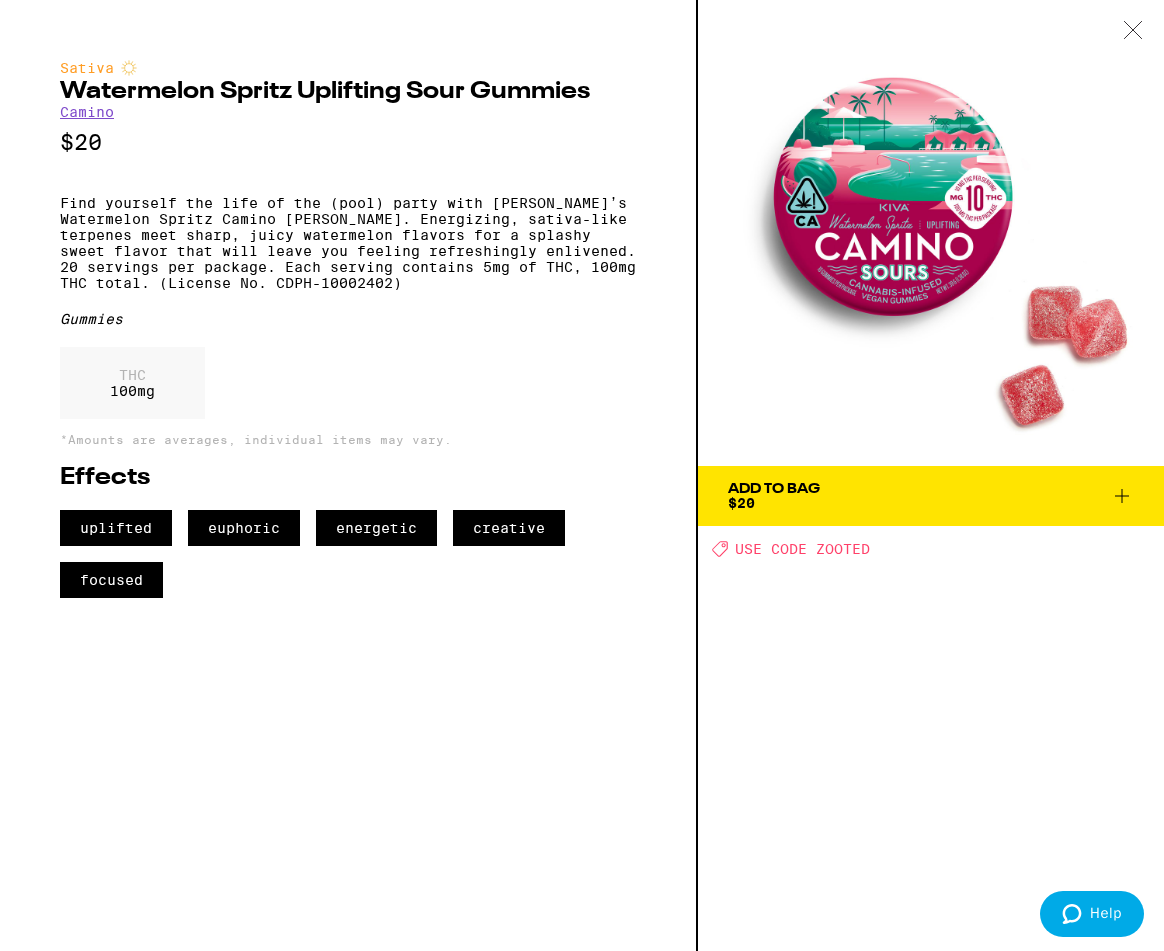 click 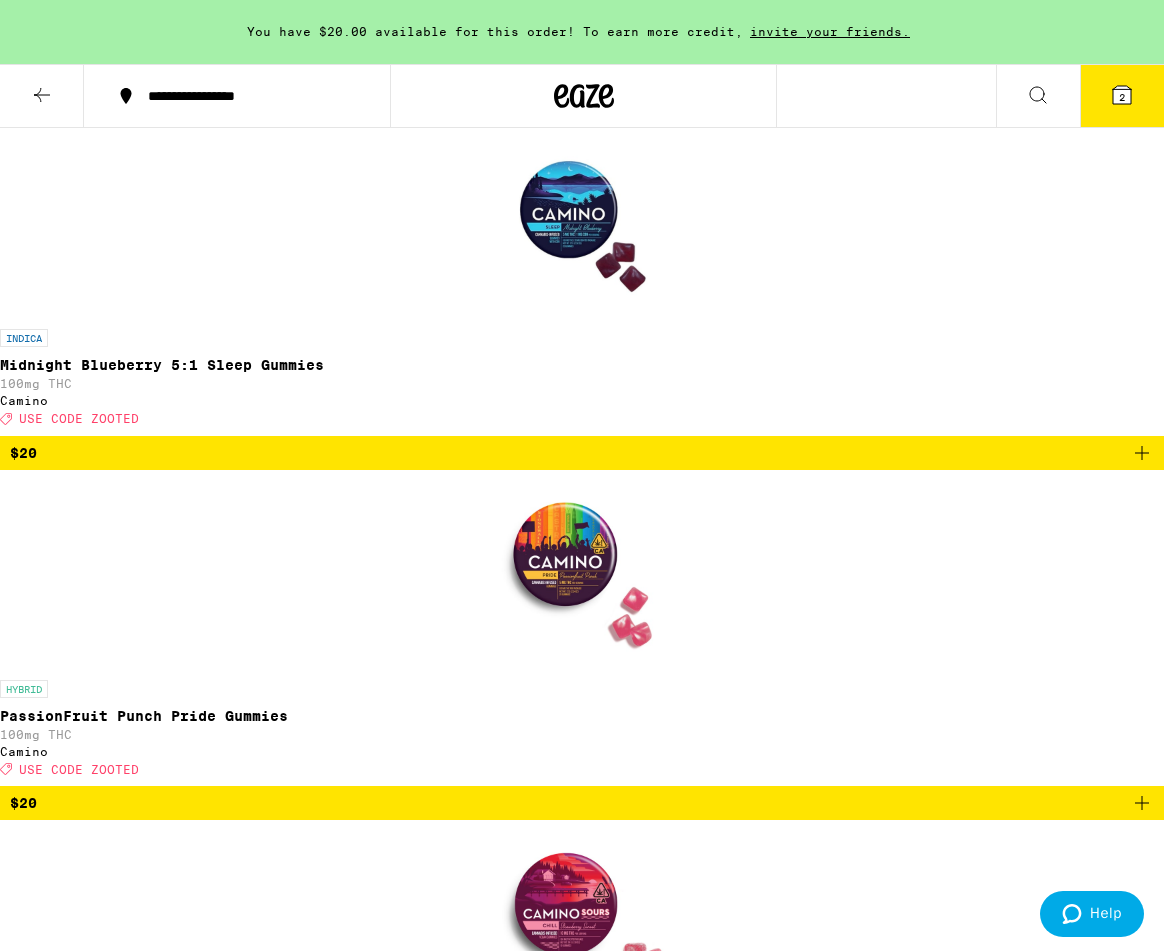 click at bounding box center [582, 2321] 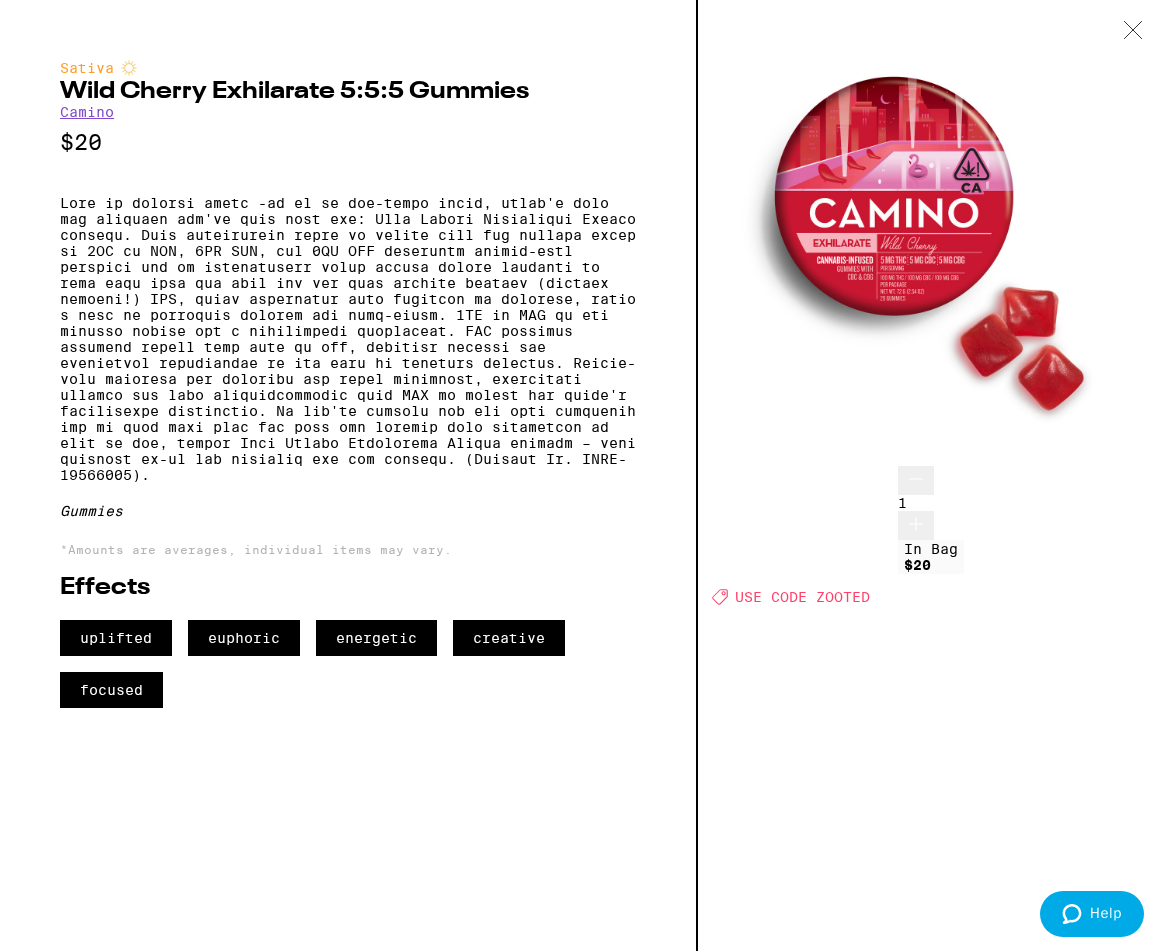 click at bounding box center [1133, 31] 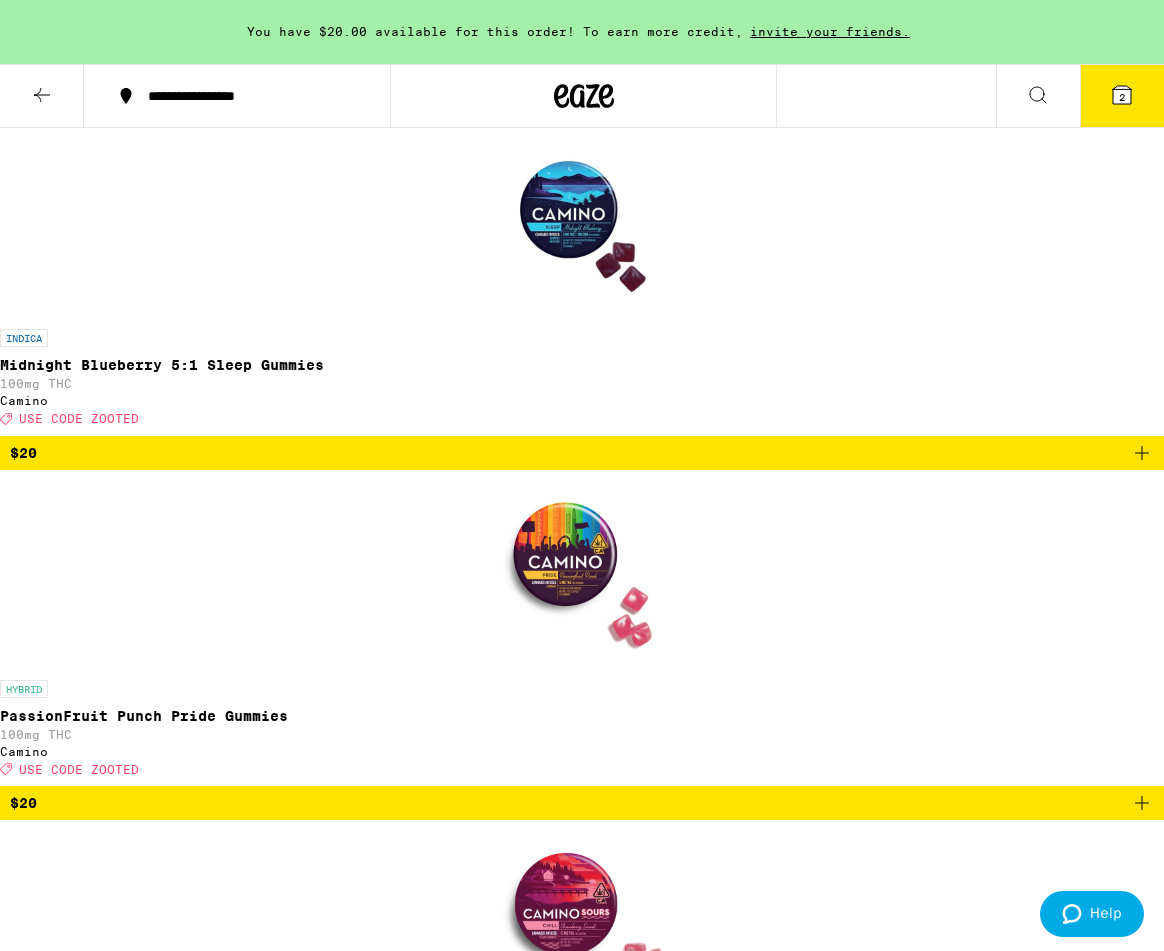 click at bounding box center (582, 1971) 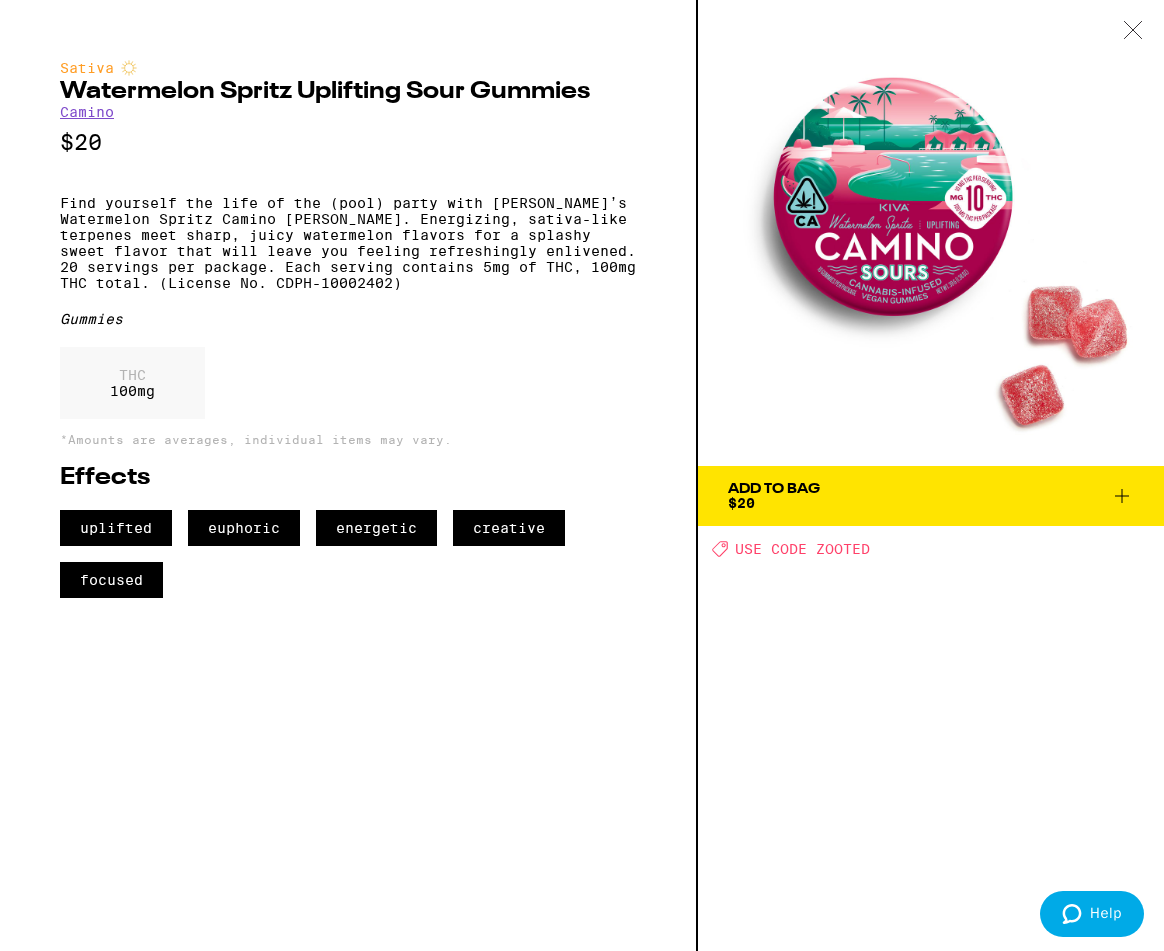 click 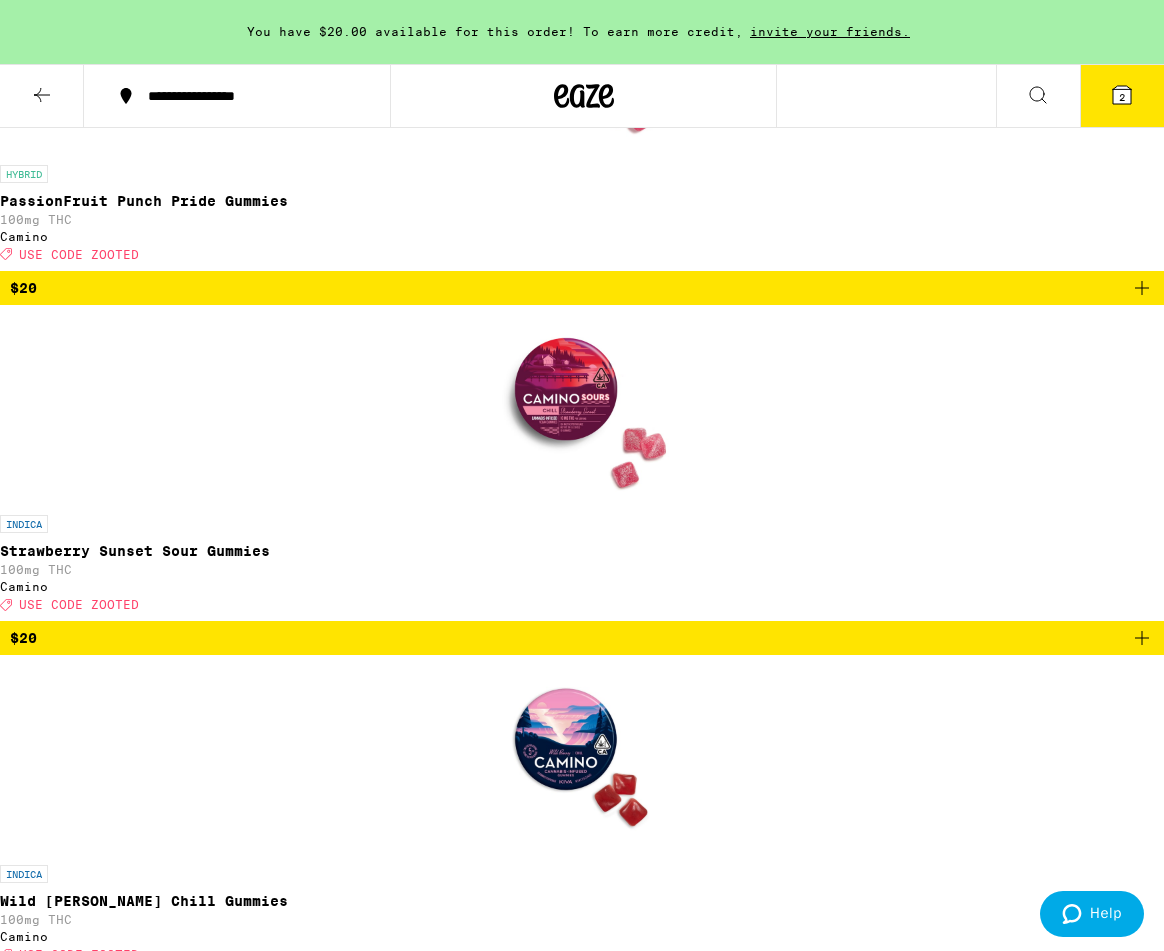 scroll, scrollTop: 1531, scrollLeft: 0, axis: vertical 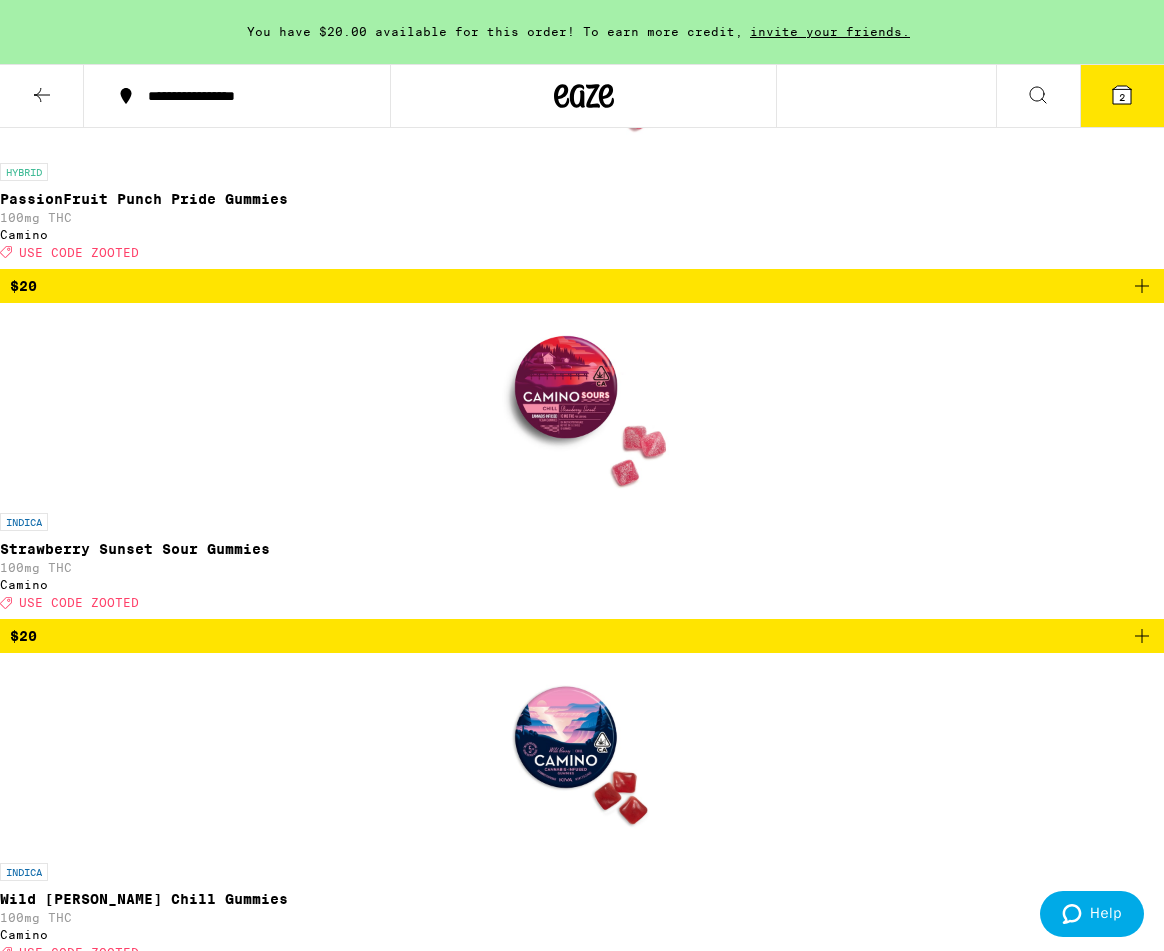 click on "100mg THC" at bounding box center (582, 3000) 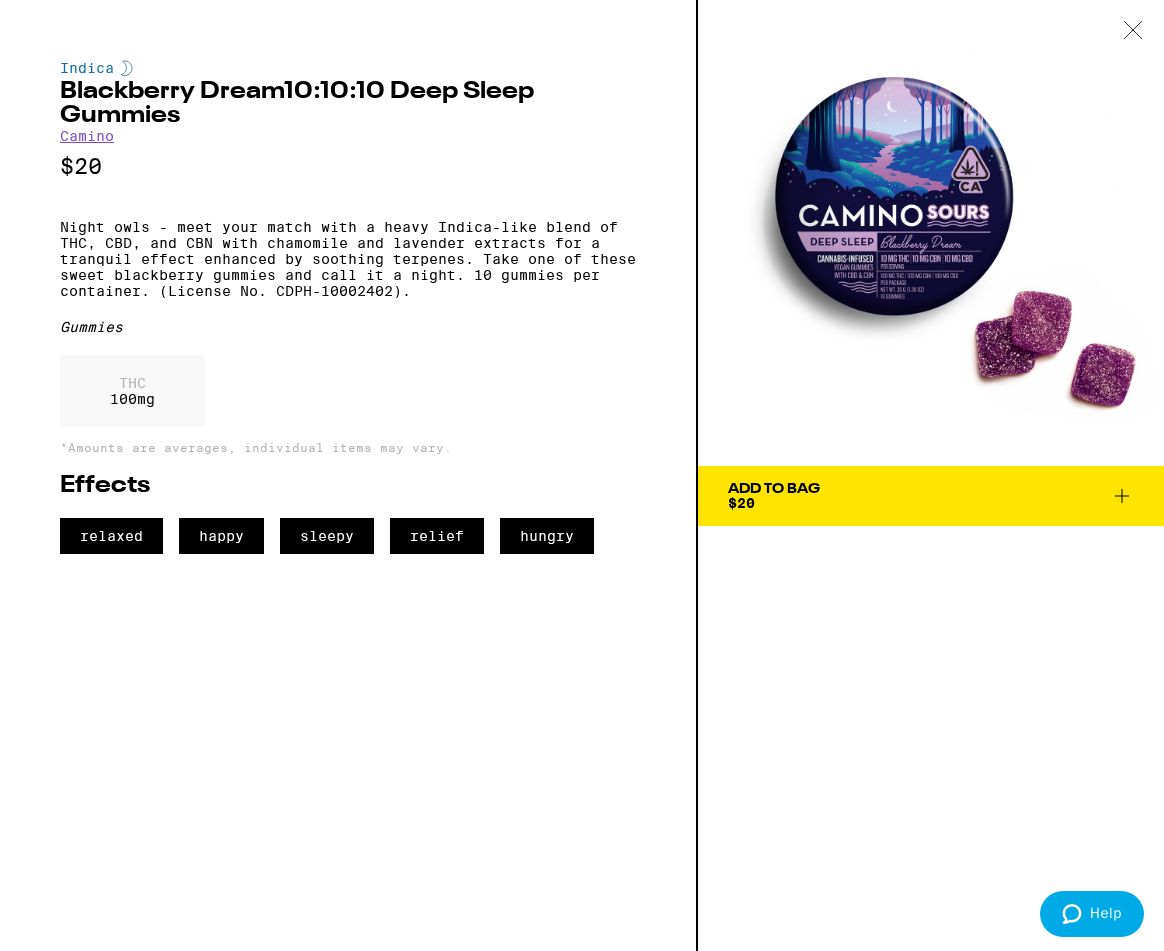 click 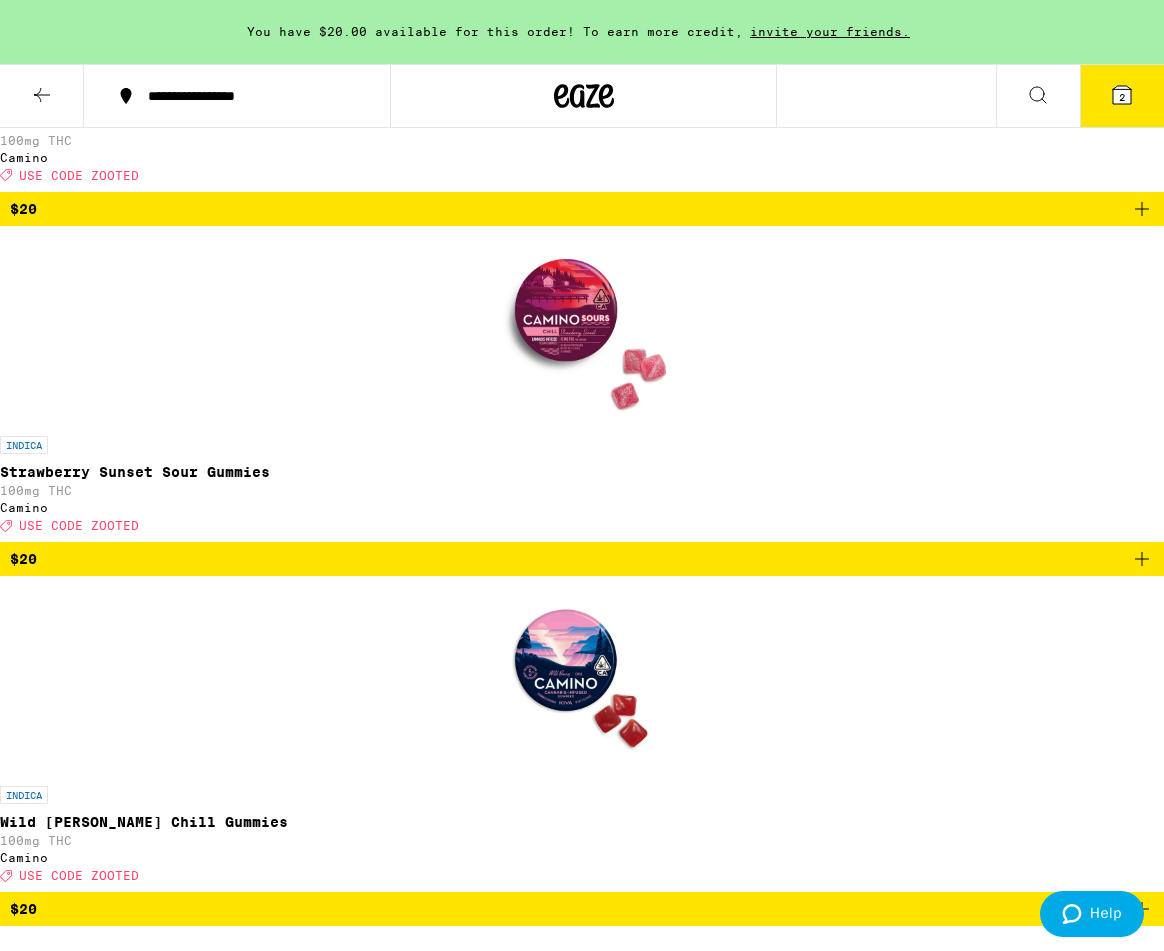 scroll, scrollTop: 1522, scrollLeft: 0, axis: vertical 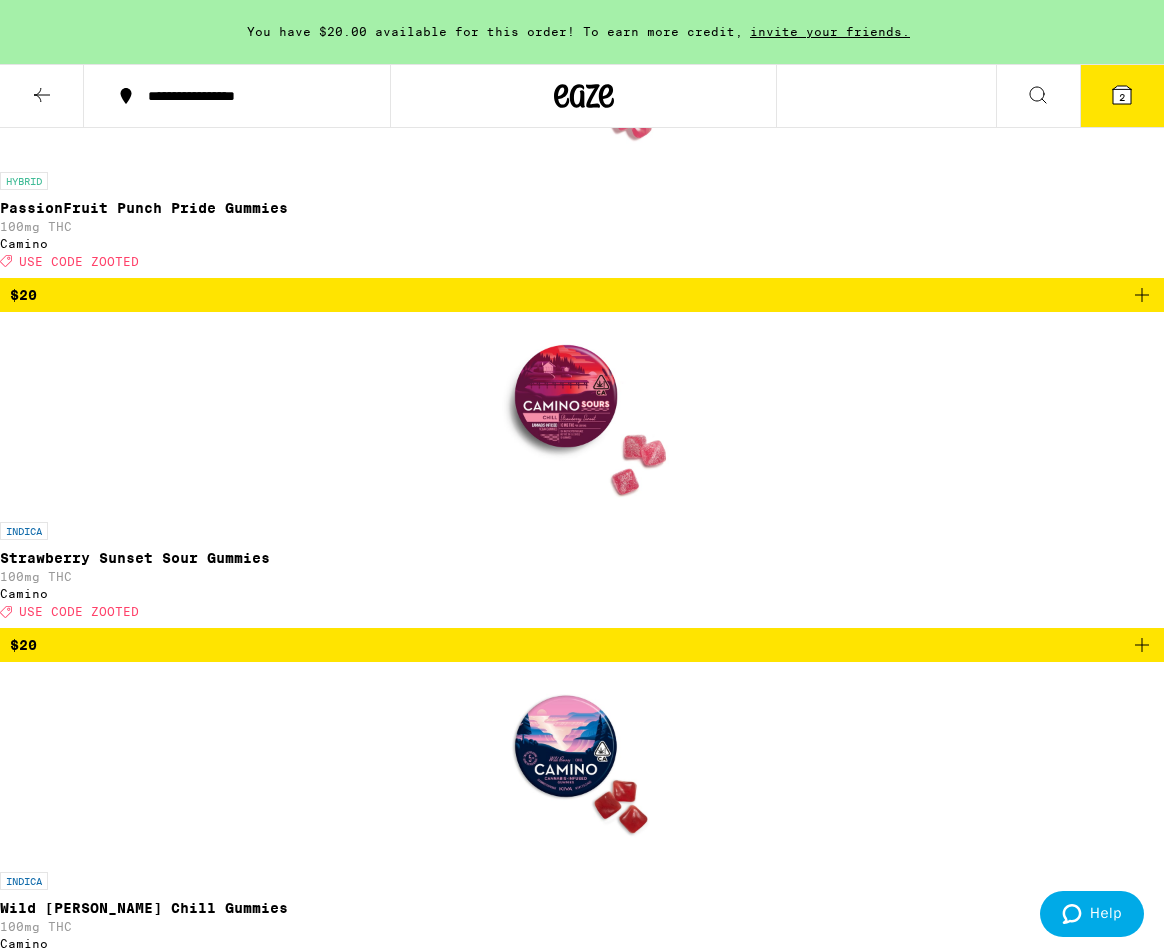 click at bounding box center [582, 2494] 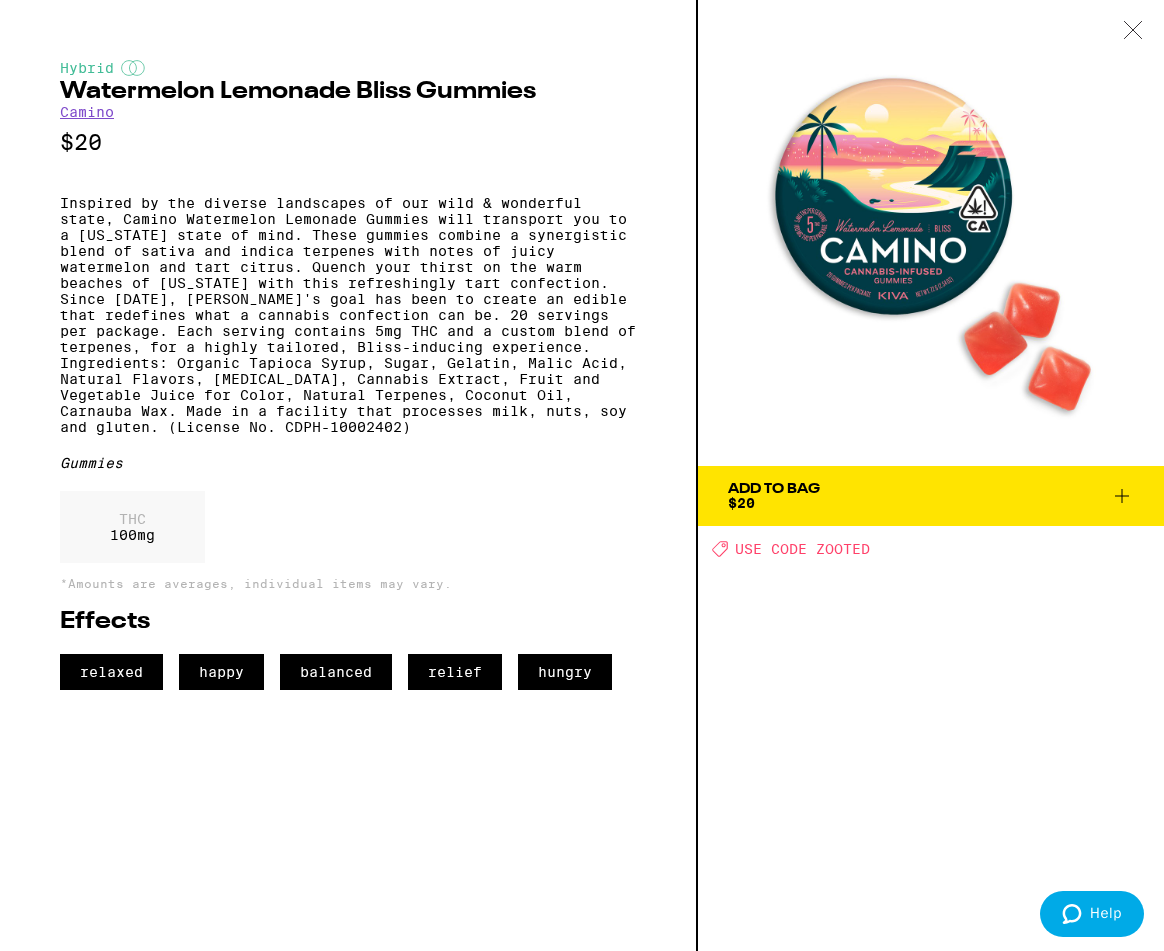 click 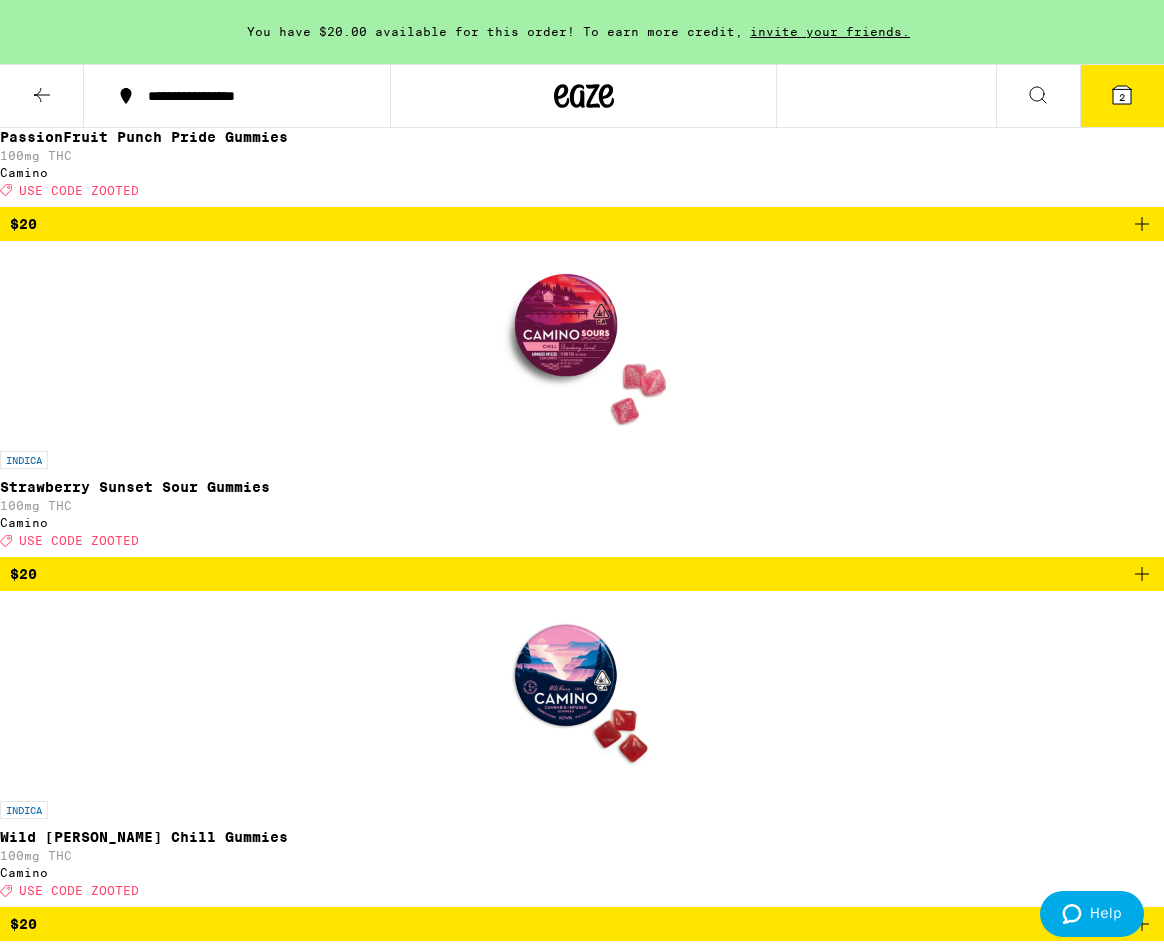 scroll, scrollTop: 1651, scrollLeft: 0, axis: vertical 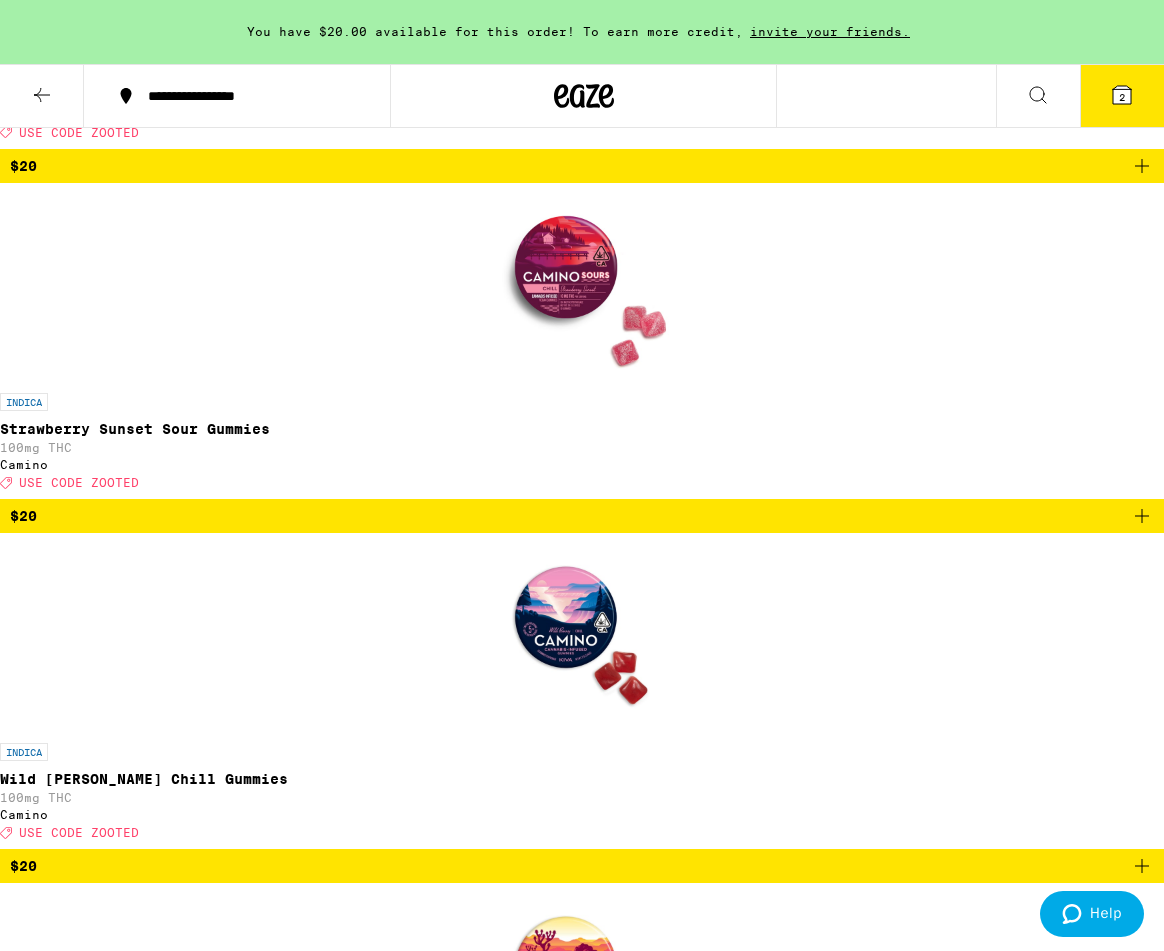 click 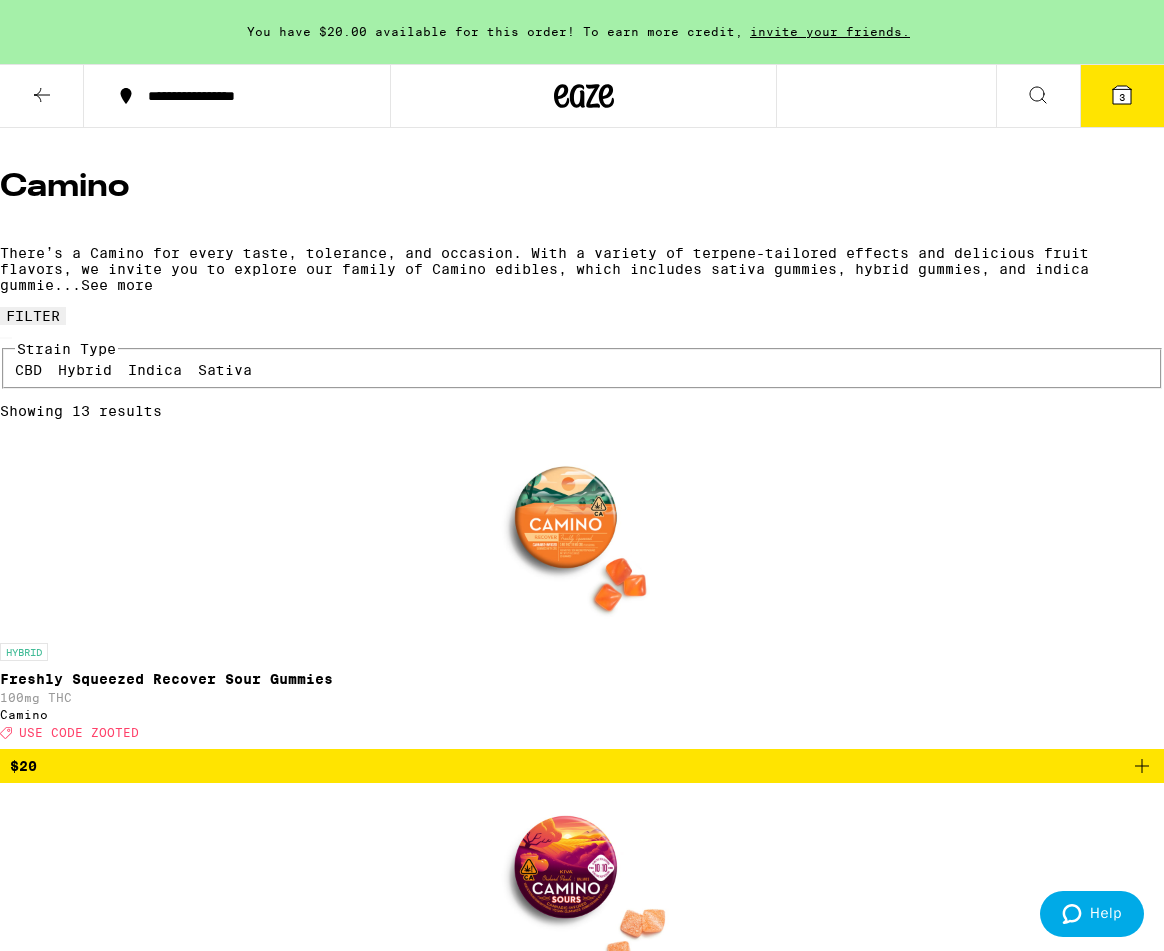 scroll, scrollTop: 0, scrollLeft: 0, axis: both 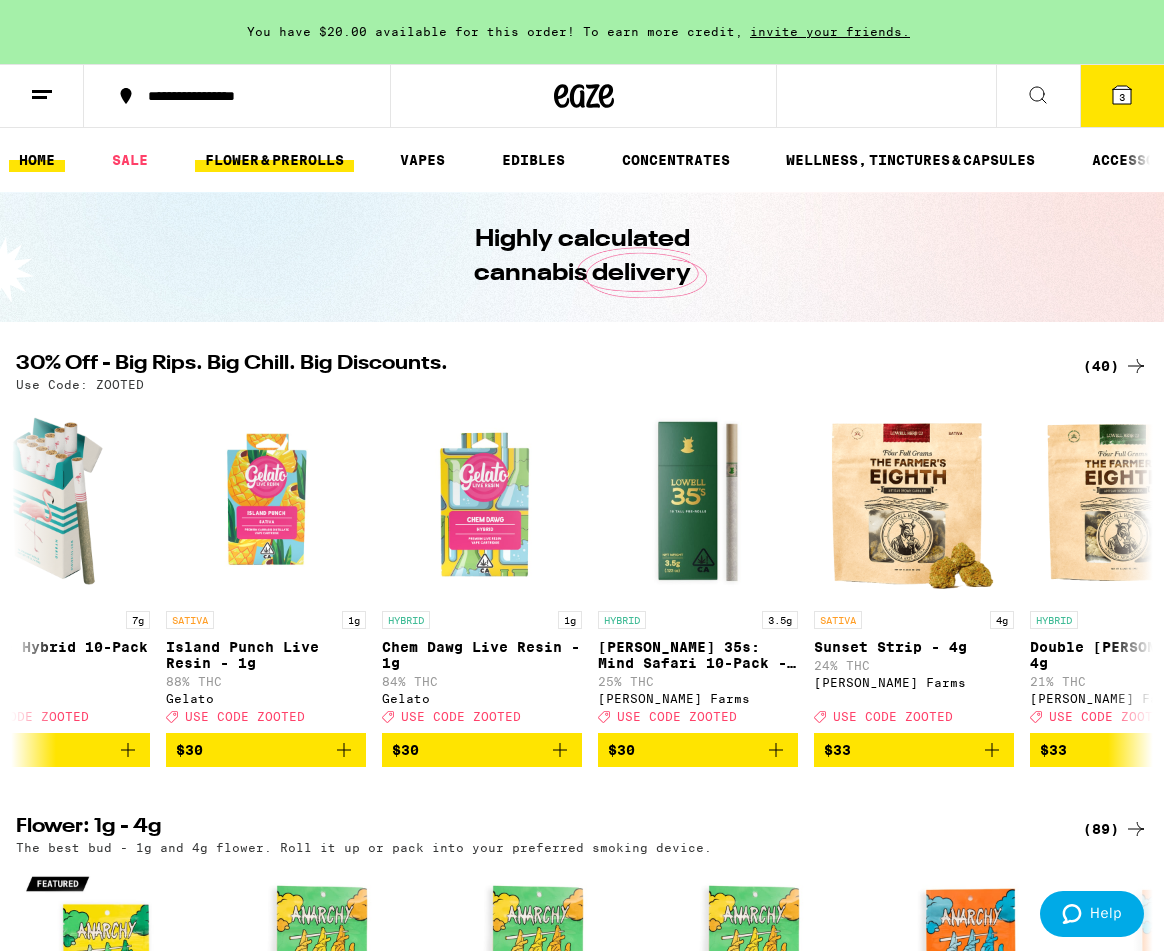 click on "FLOWER & PREROLLS" at bounding box center [274, 160] 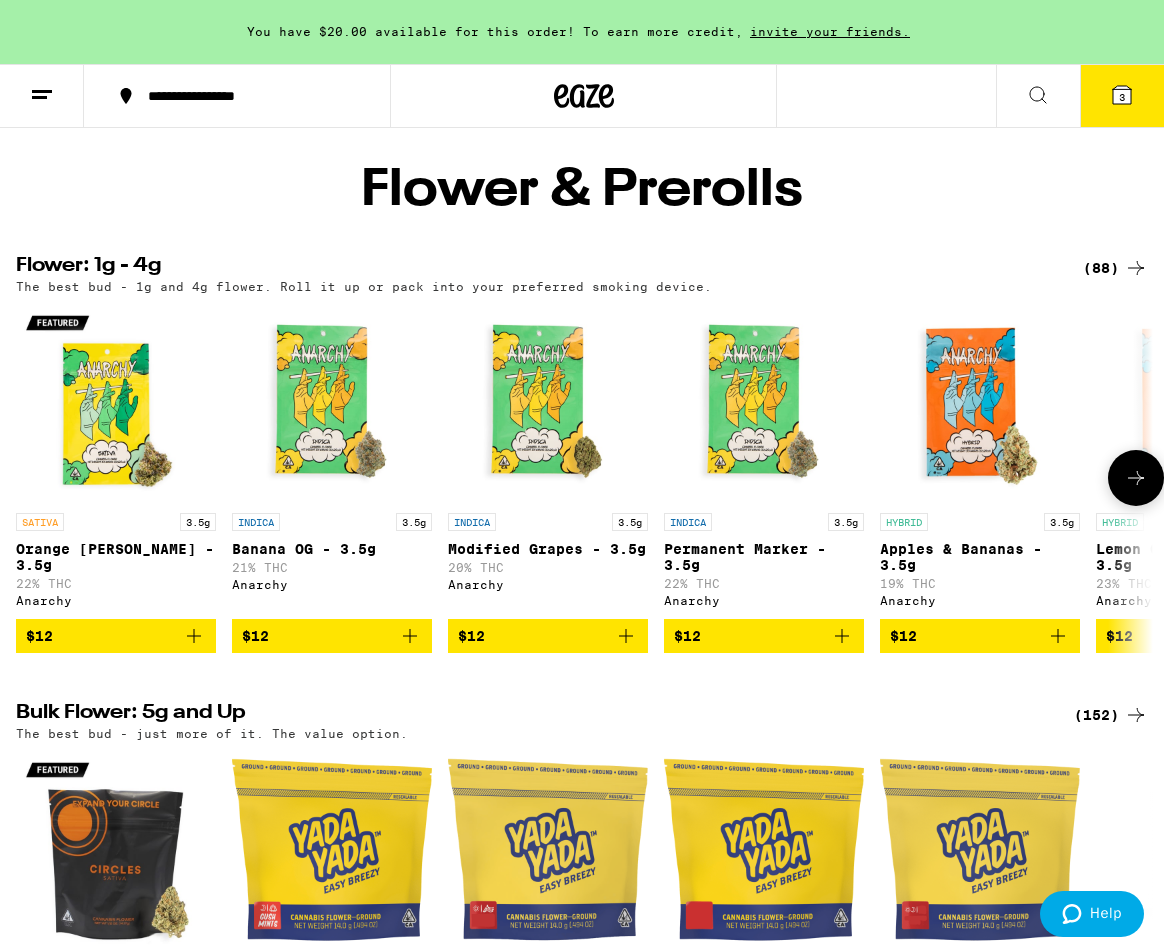 scroll, scrollTop: 92, scrollLeft: 0, axis: vertical 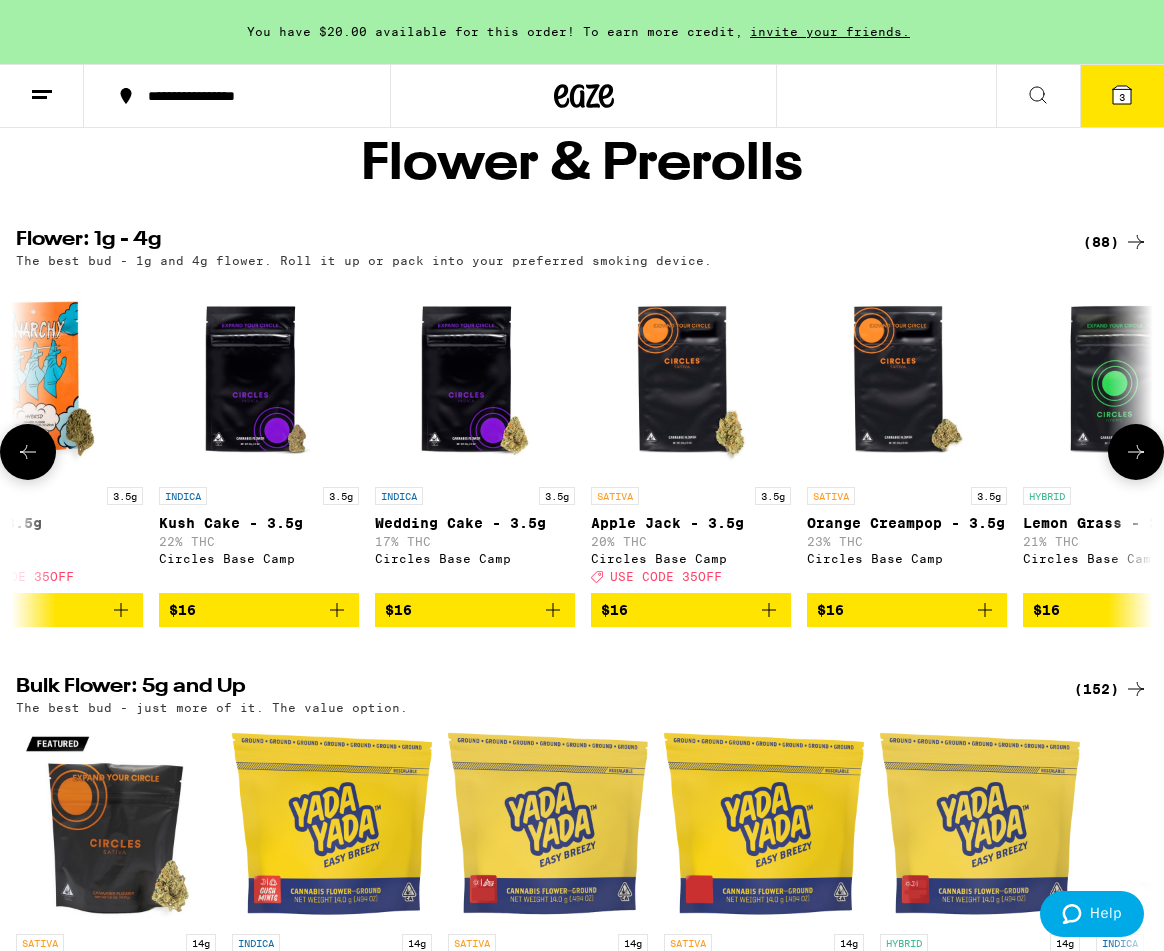 click at bounding box center (907, 377) 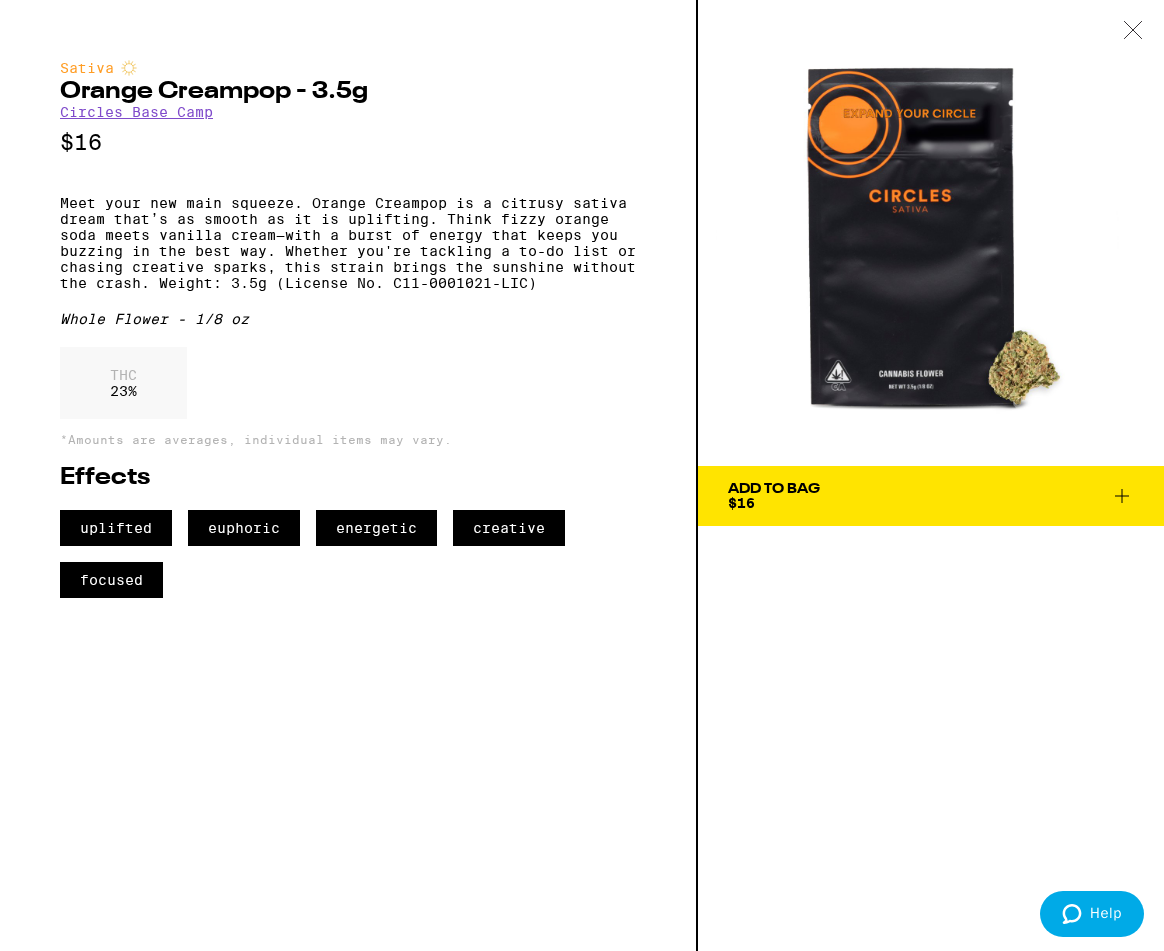 click 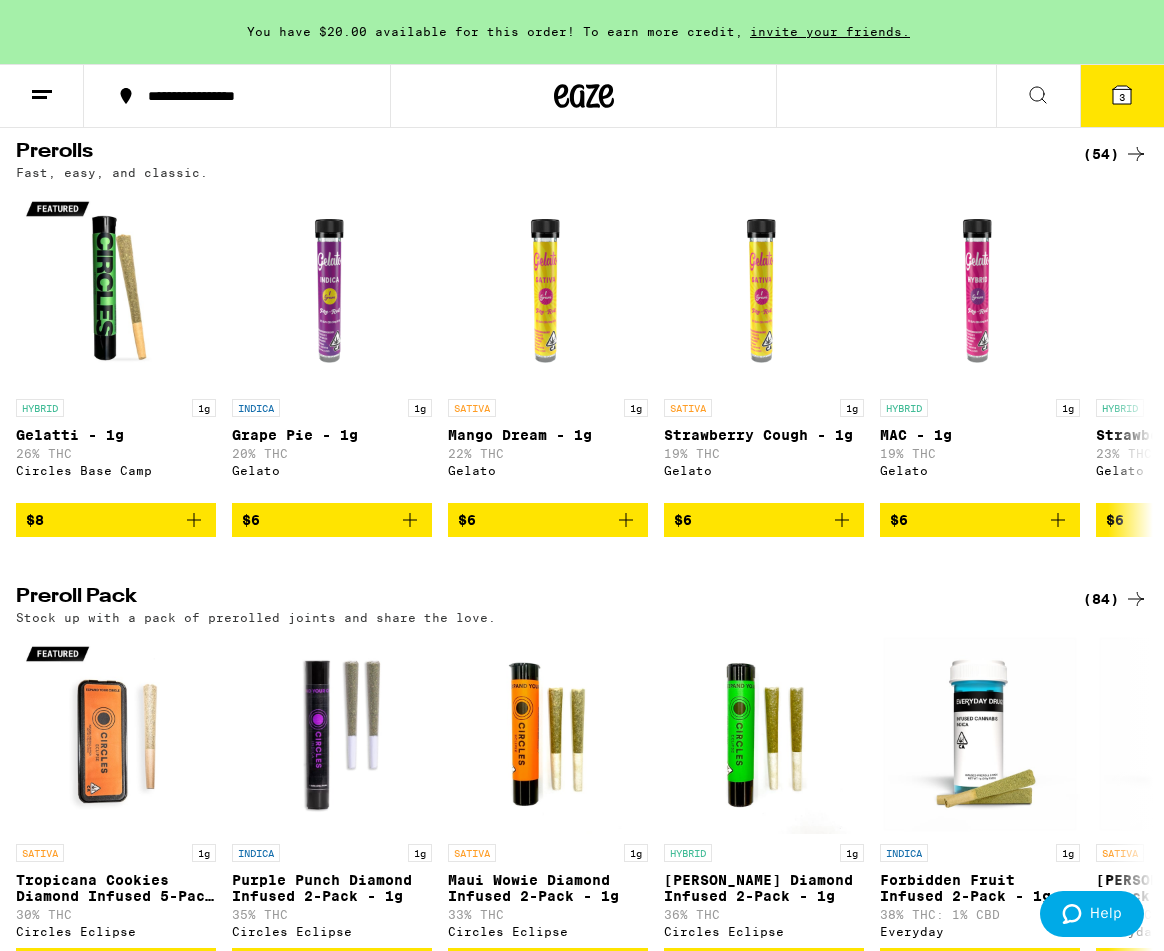 scroll, scrollTop: 1082, scrollLeft: 0, axis: vertical 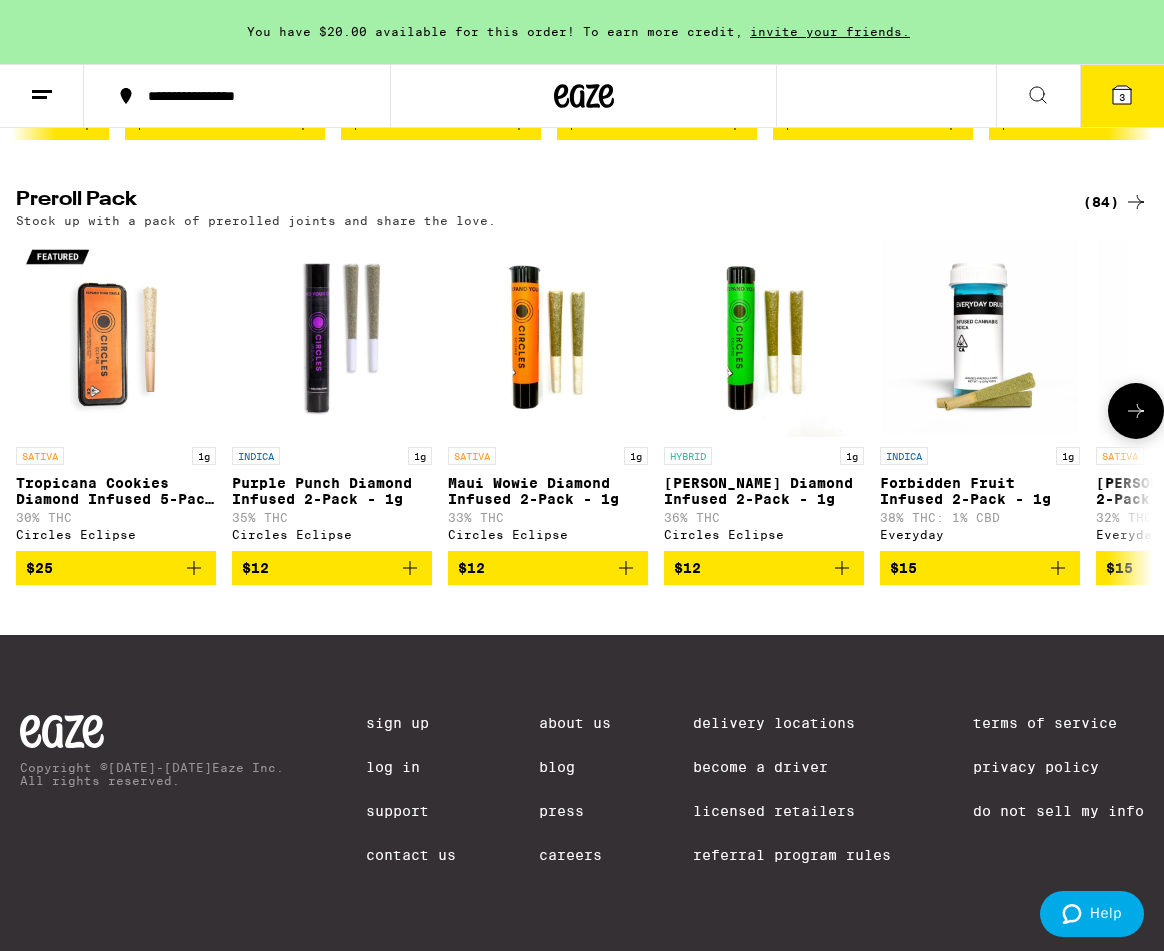 click at bounding box center [116, 337] 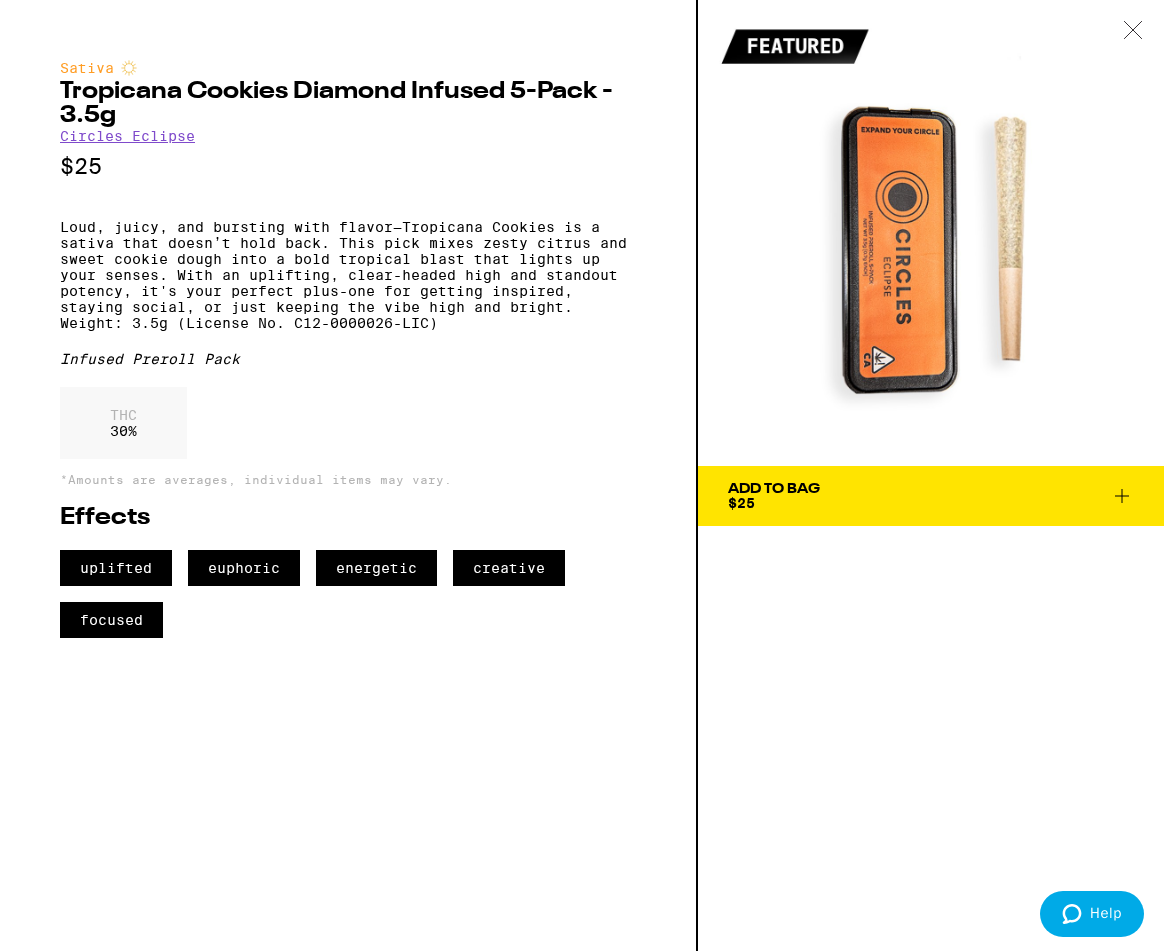 click 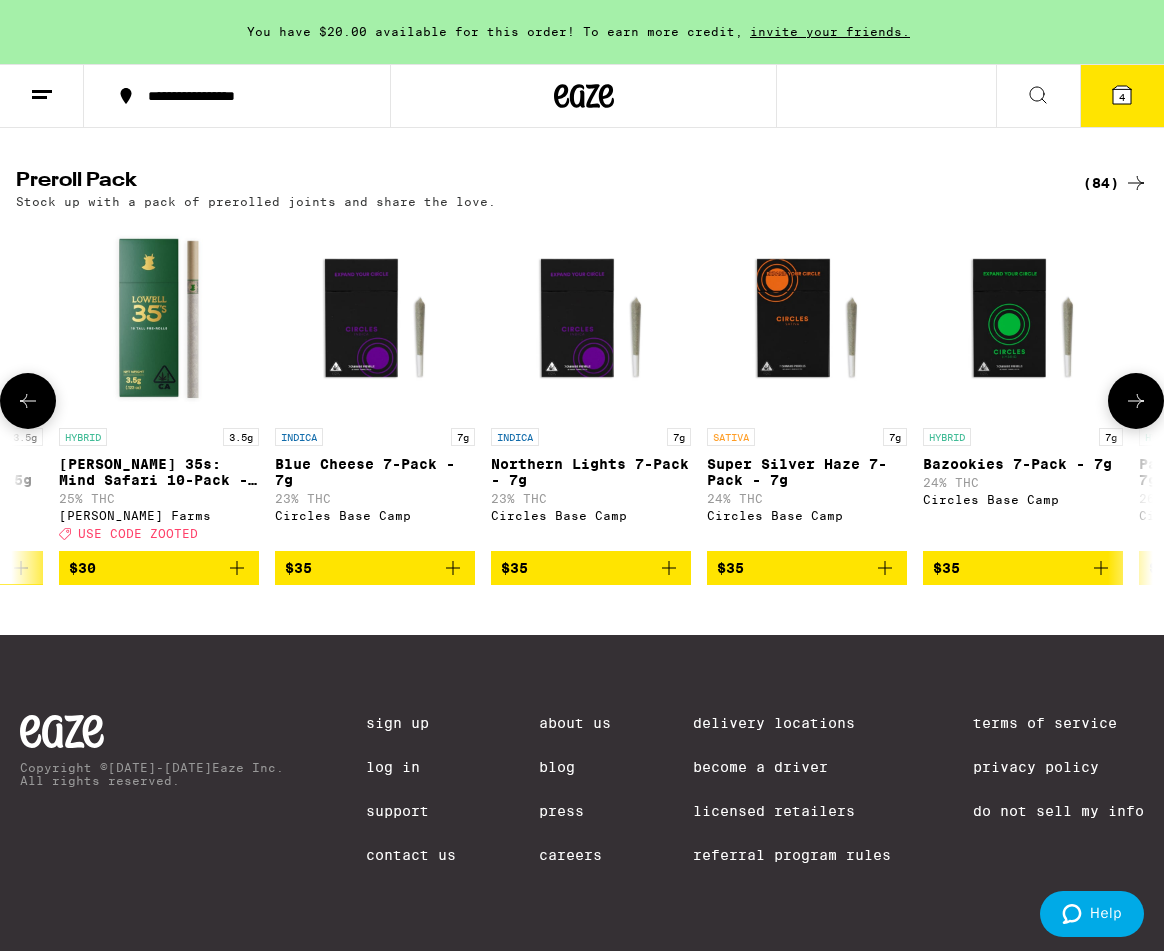 scroll, scrollTop: 0, scrollLeft: 4874, axis: horizontal 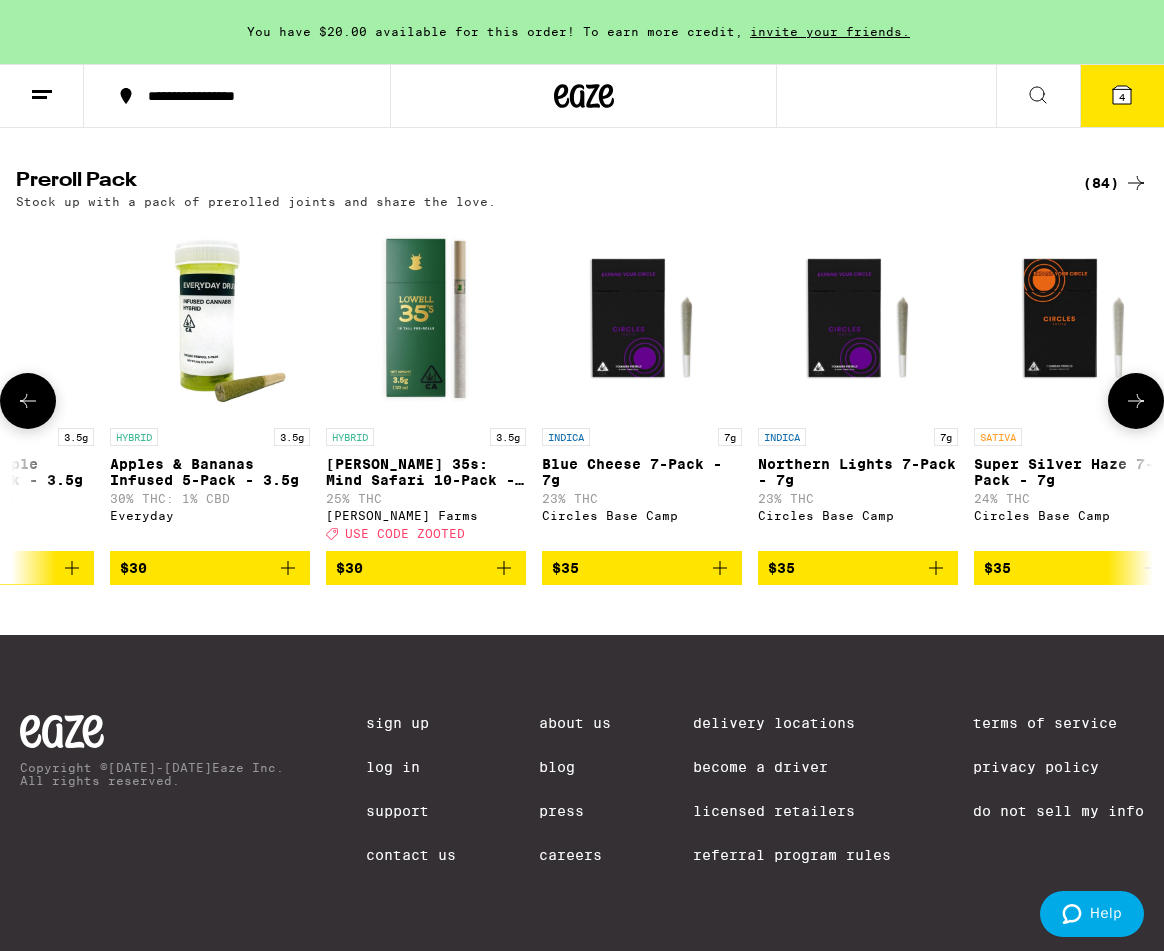 click at bounding box center (426, 318) 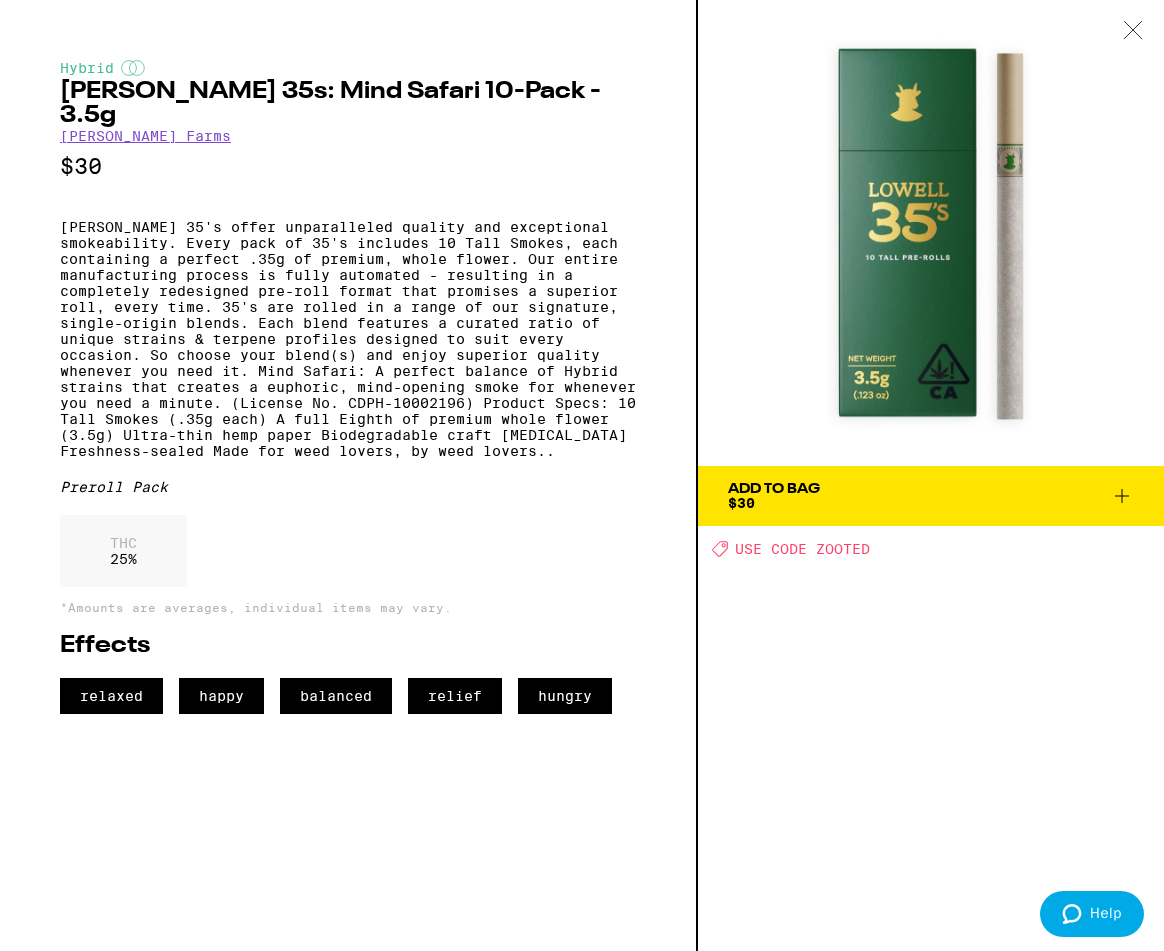 click at bounding box center (1133, 31) 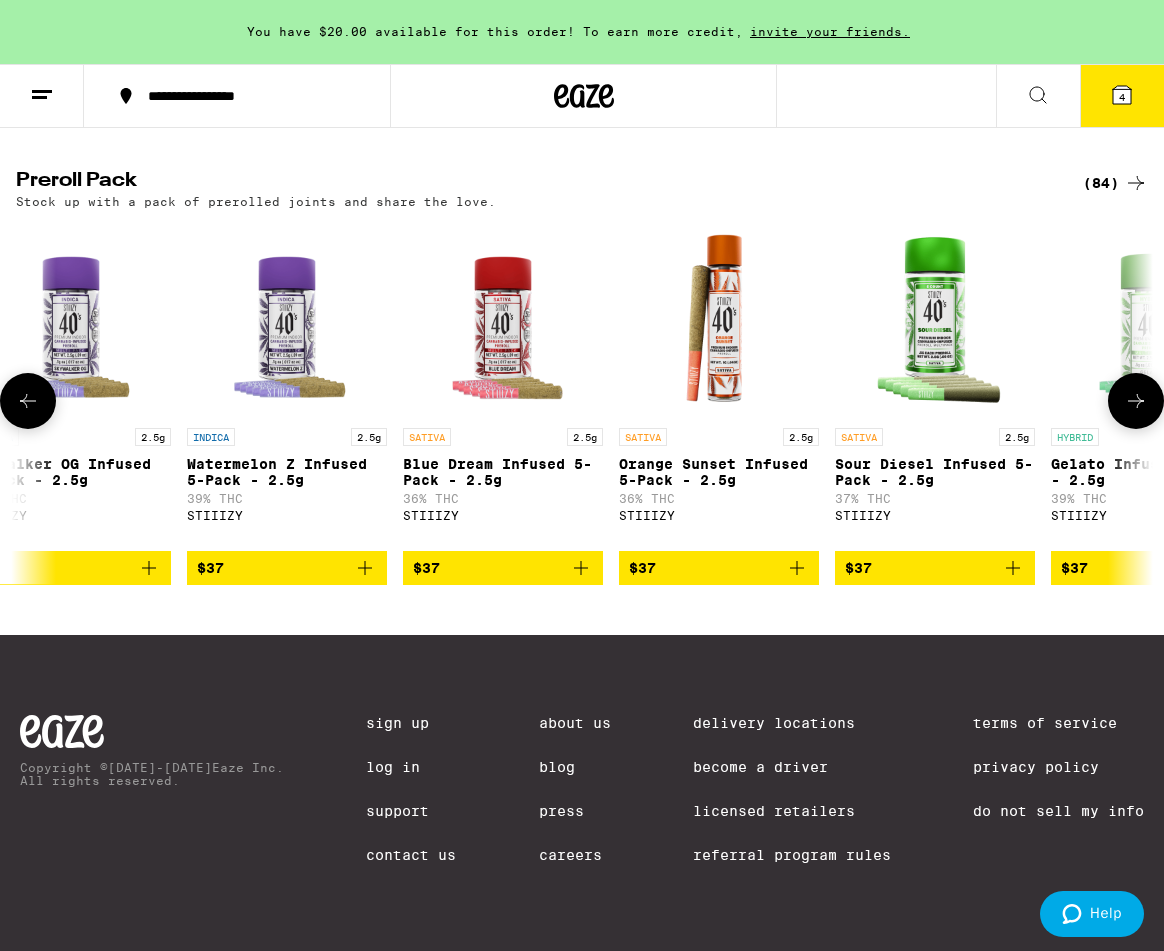 scroll, scrollTop: 0, scrollLeft: 7396, axis: horizontal 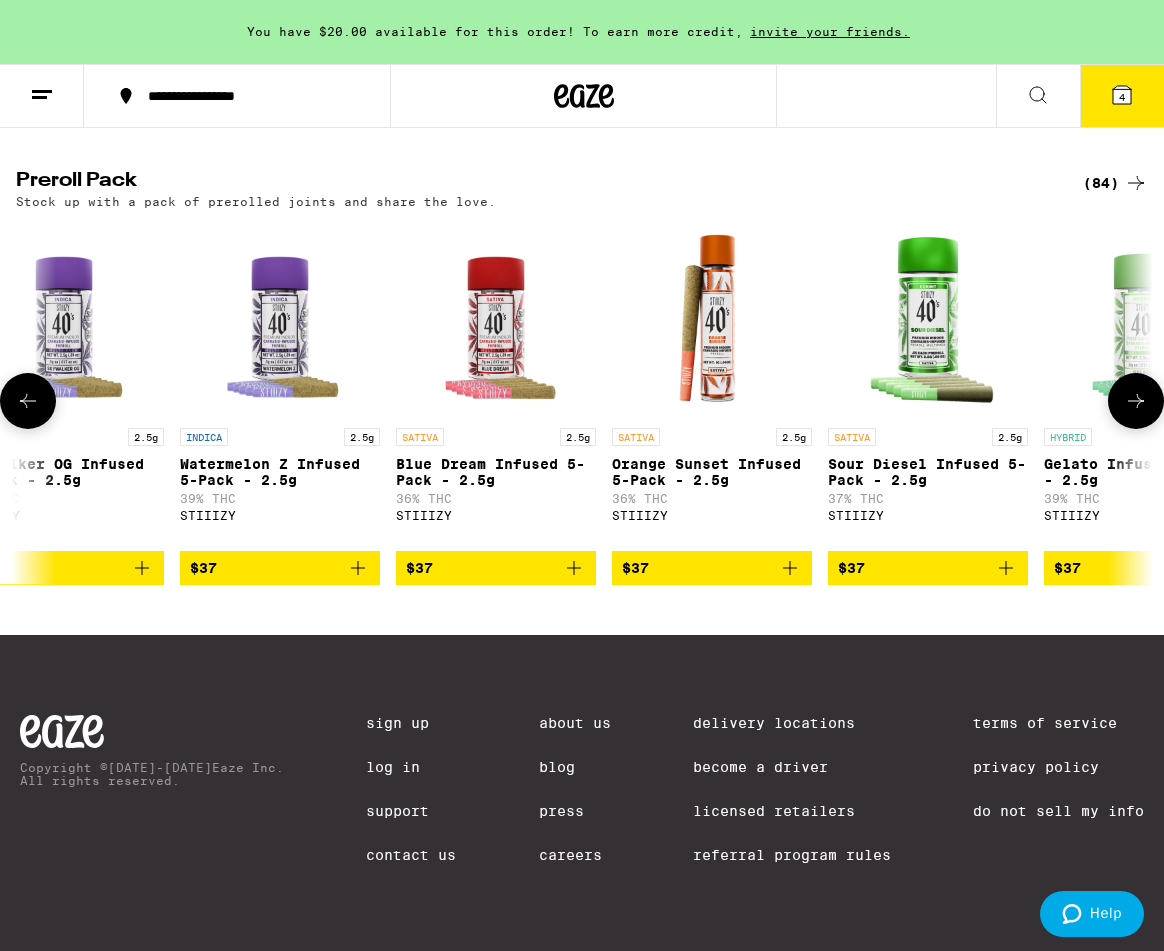 click at bounding box center (496, 318) 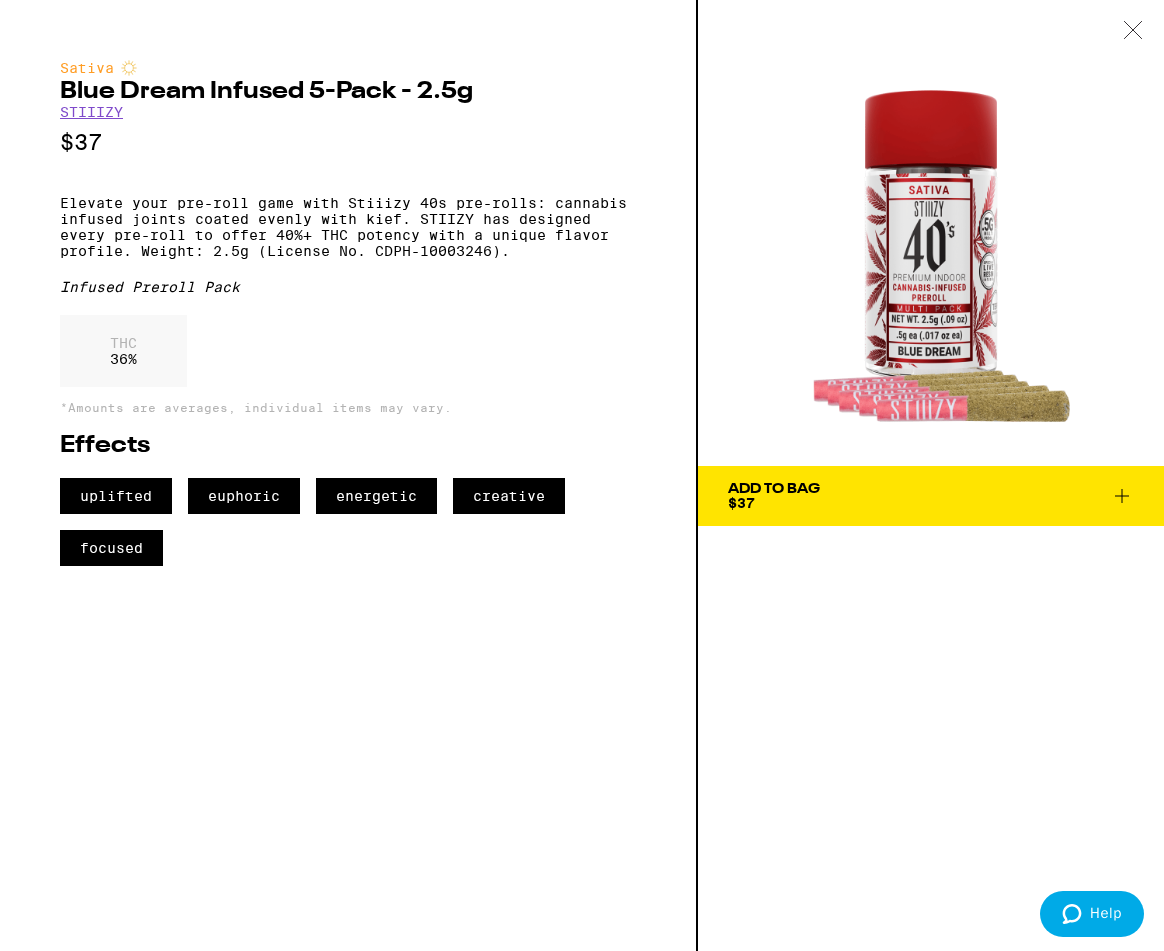click 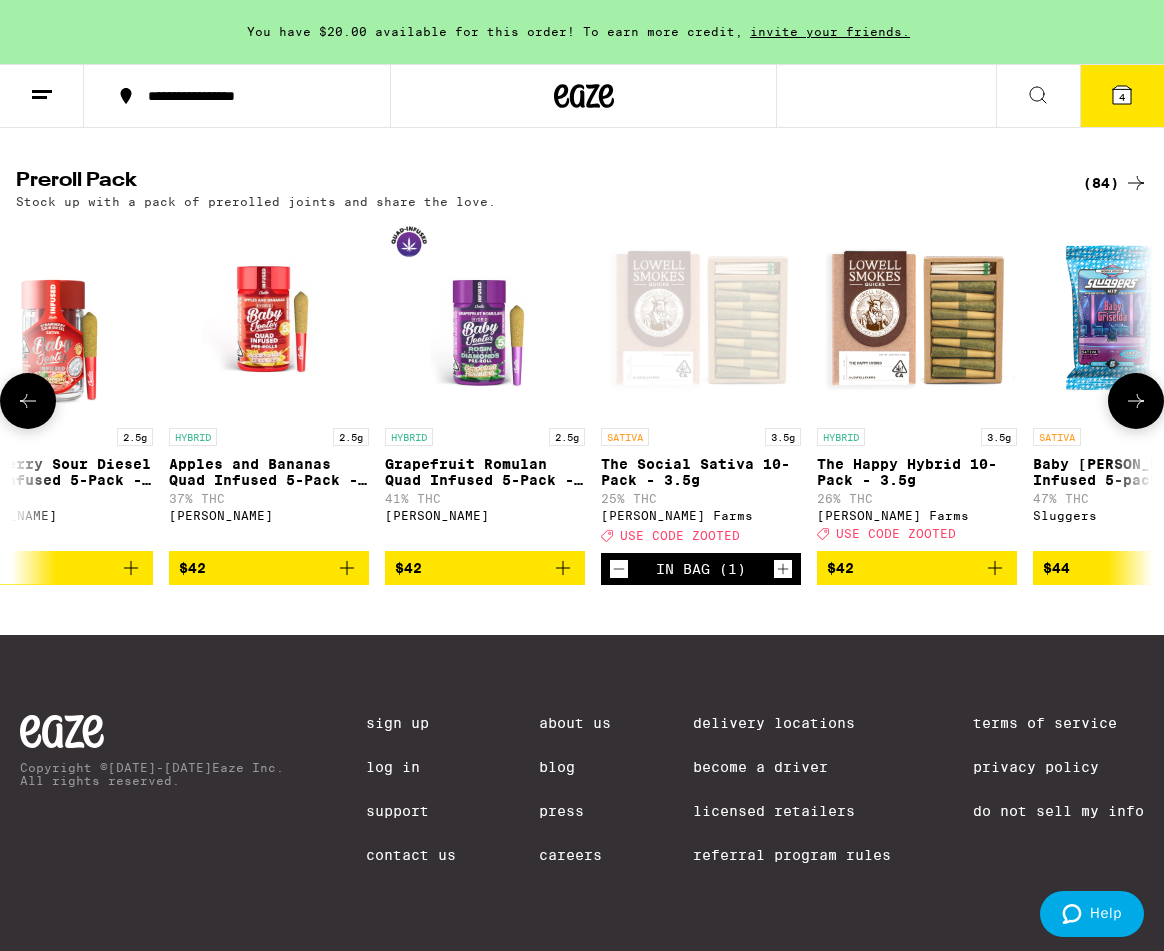scroll, scrollTop: 0, scrollLeft: 15647, axis: horizontal 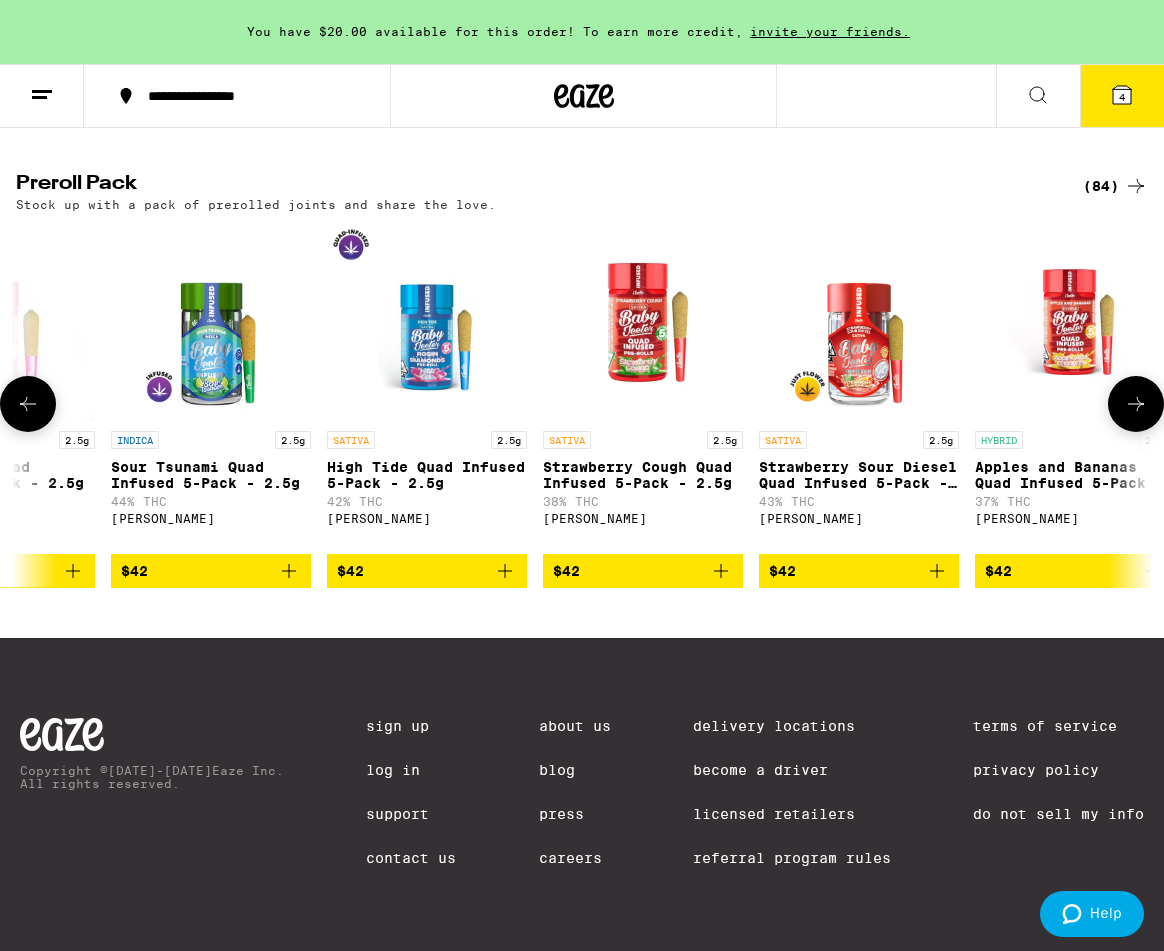 click on "High Tide Quad Infused 5-Pack - 2.5g" at bounding box center [427, 475] 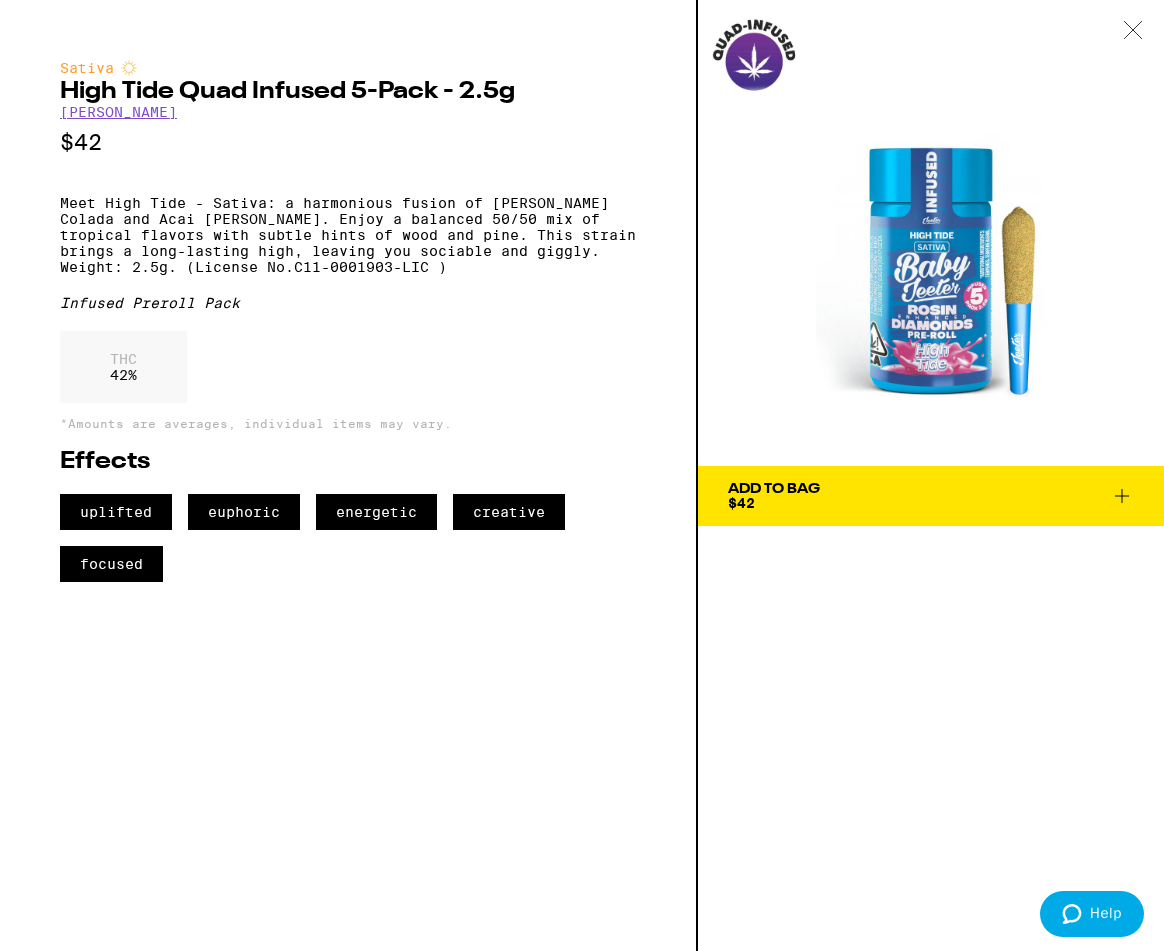 click 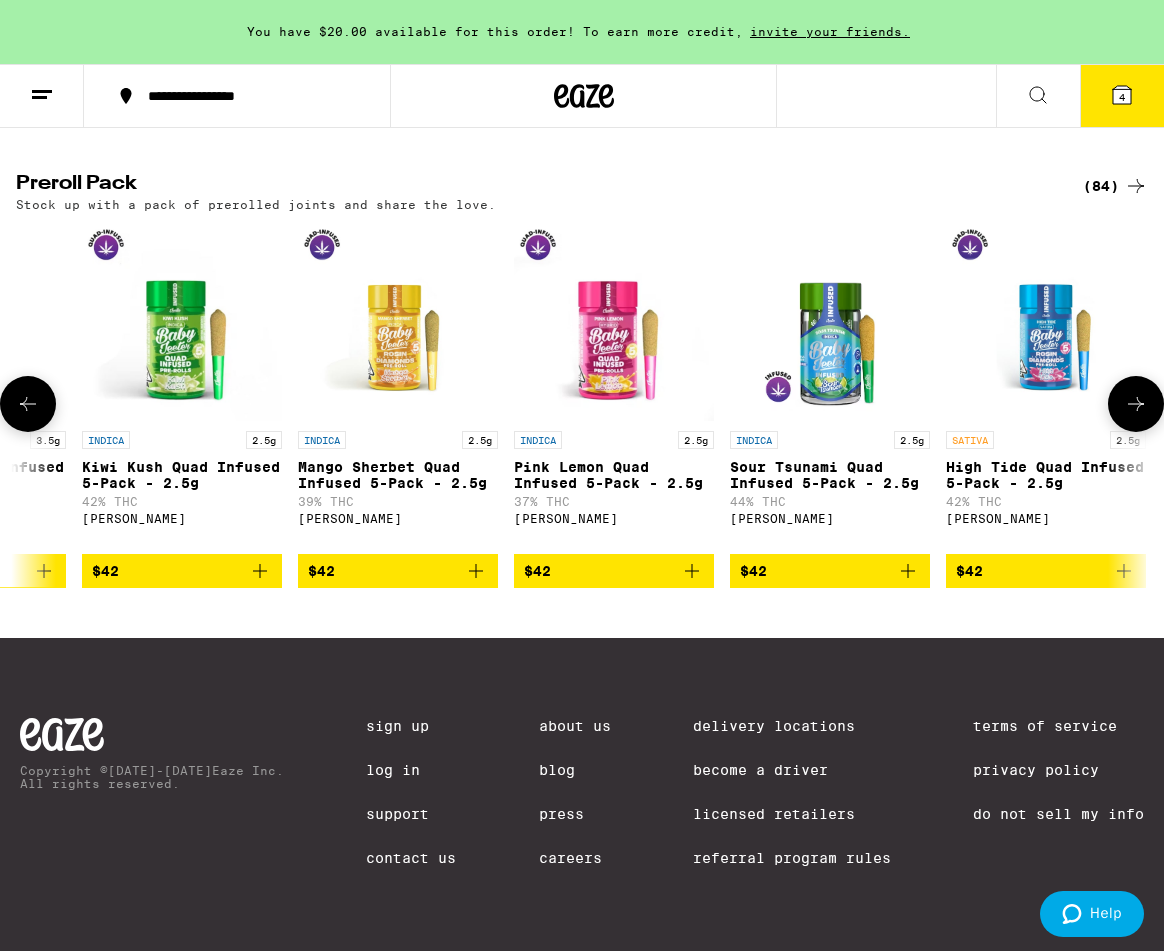 scroll, scrollTop: 0, scrollLeft: 13976, axis: horizontal 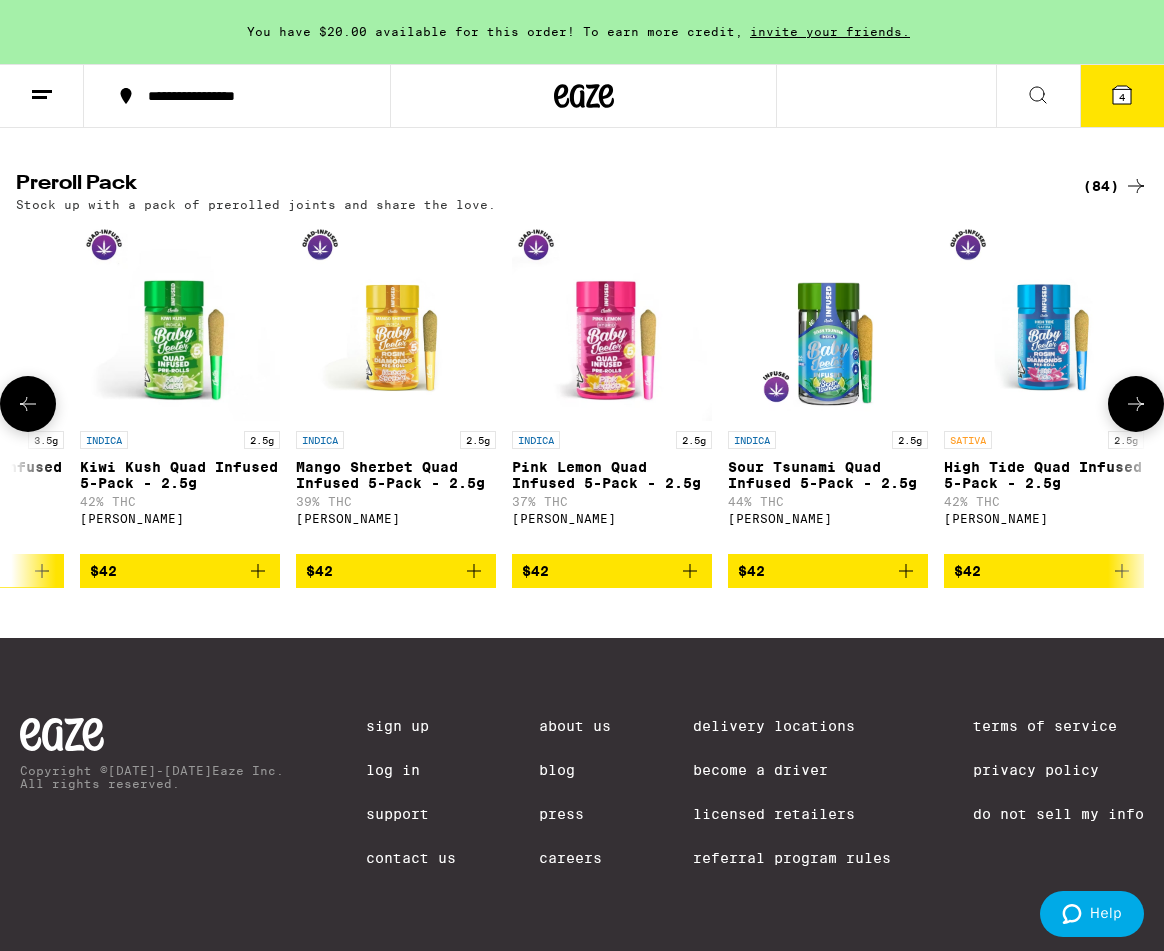 click on "Mango Sherbet Quad Infused 5-Pack - 2.5g" at bounding box center [396, 475] 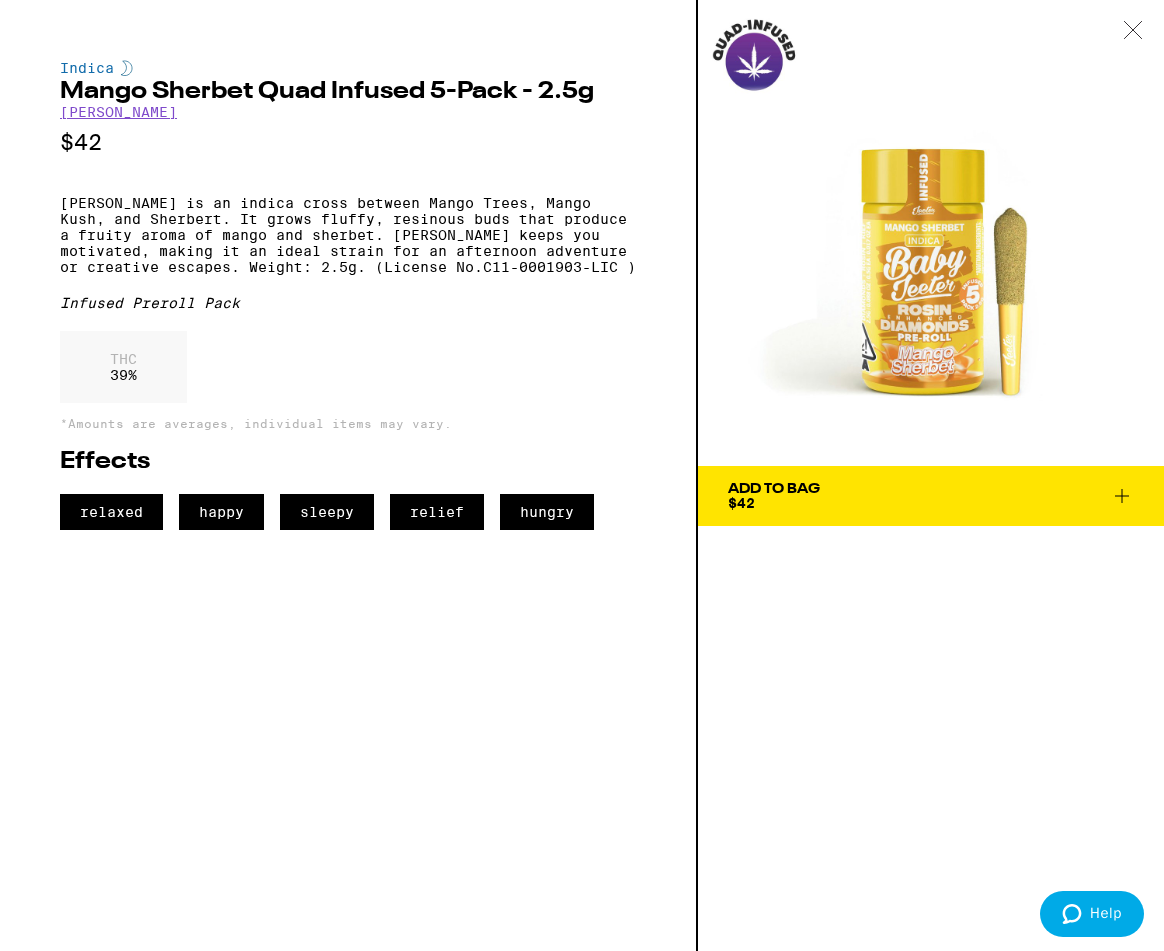 click at bounding box center (1133, 31) 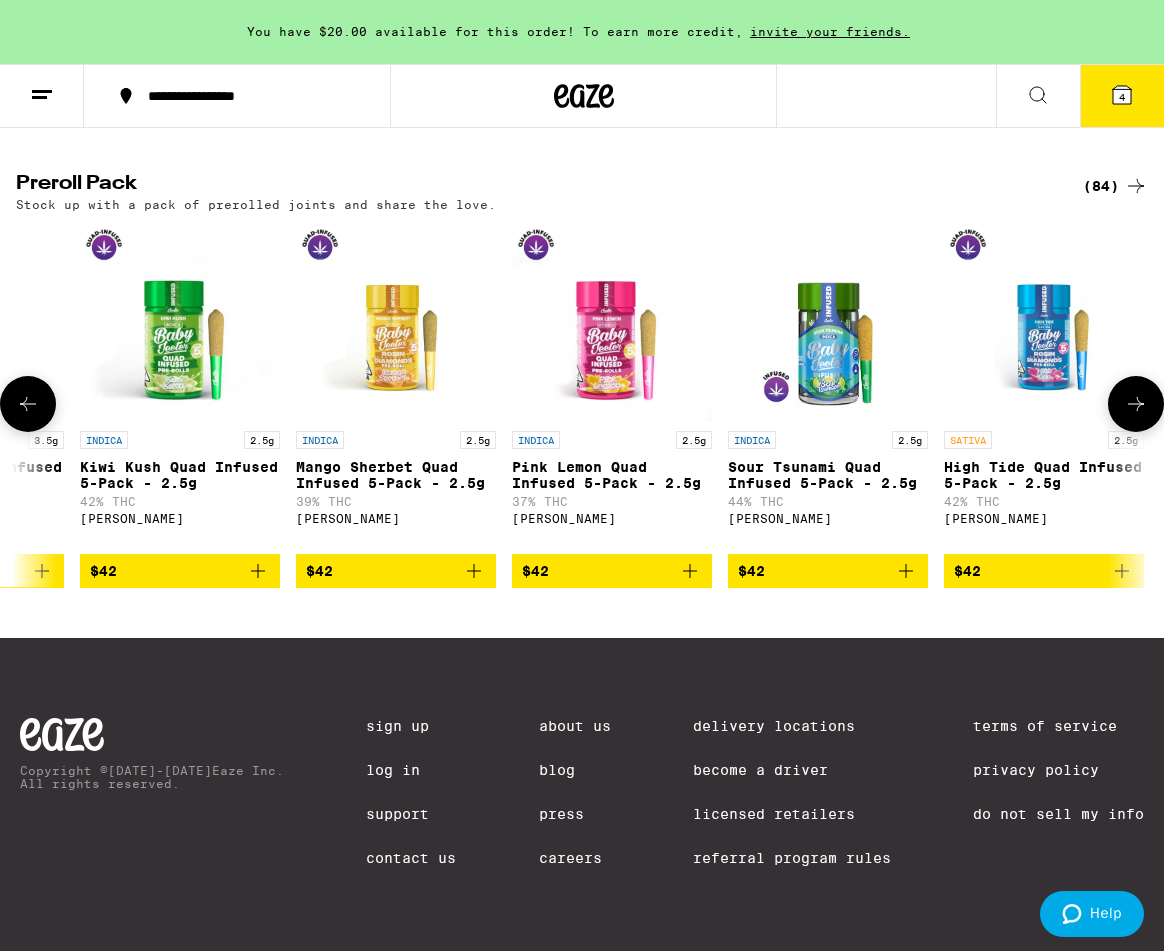 click at bounding box center (180, 321) 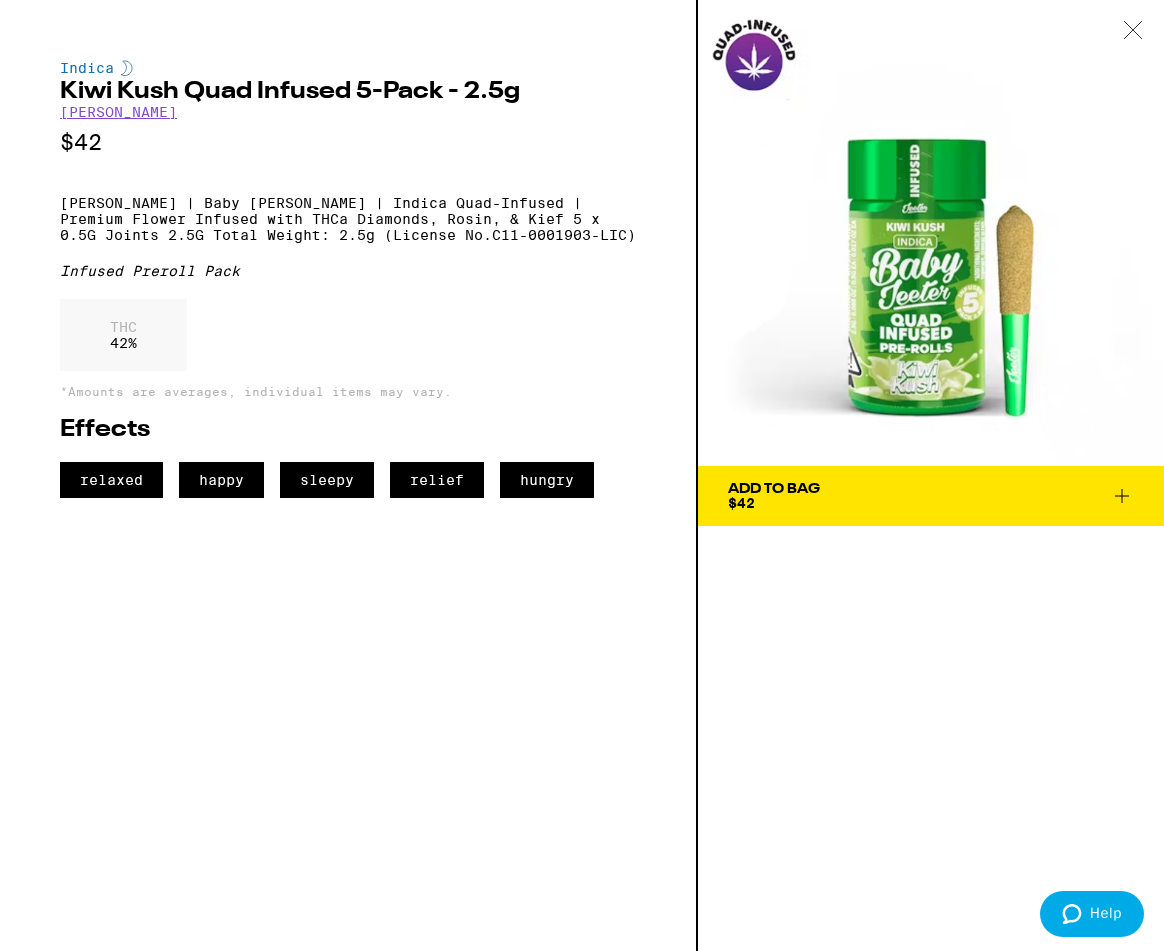 click 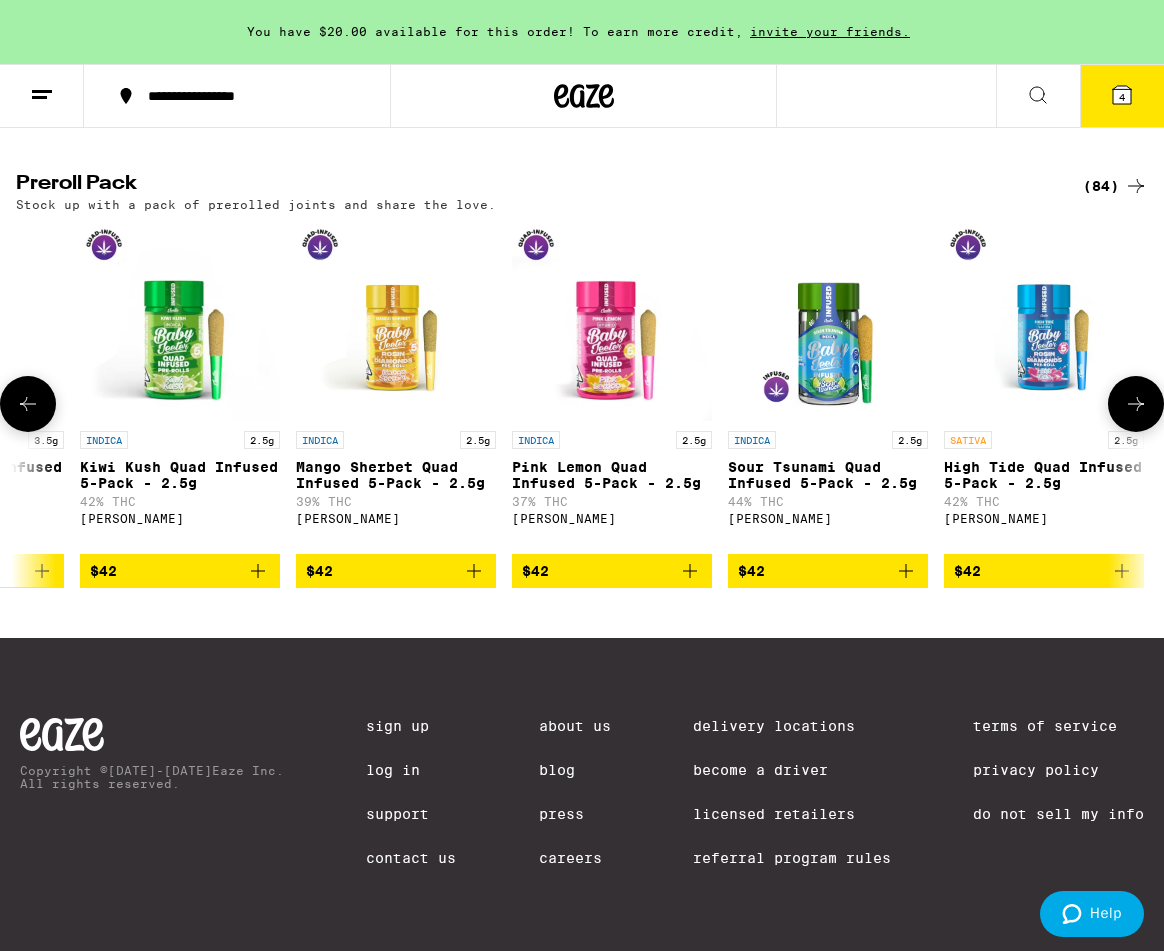 click at bounding box center (612, 321) 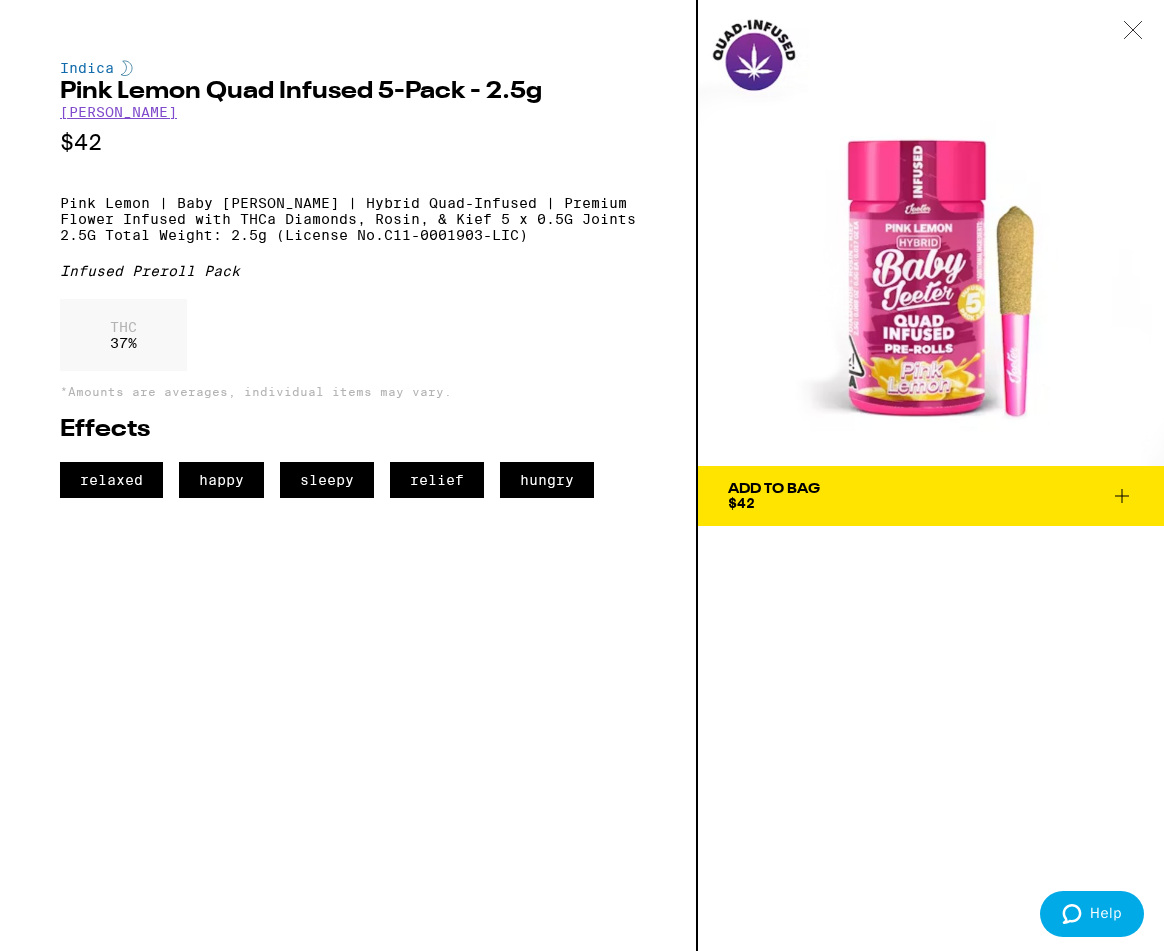 click 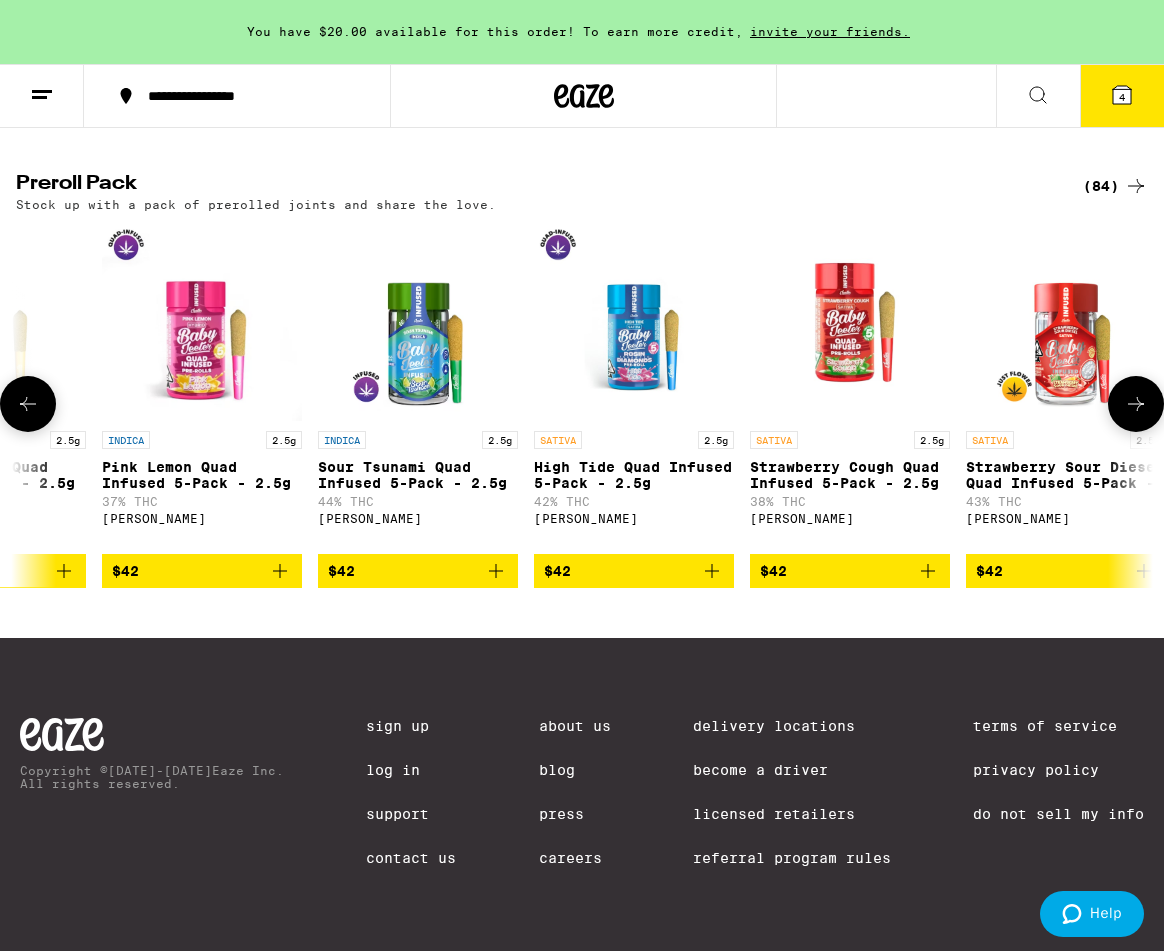 scroll, scrollTop: 0, scrollLeft: 14396, axis: horizontal 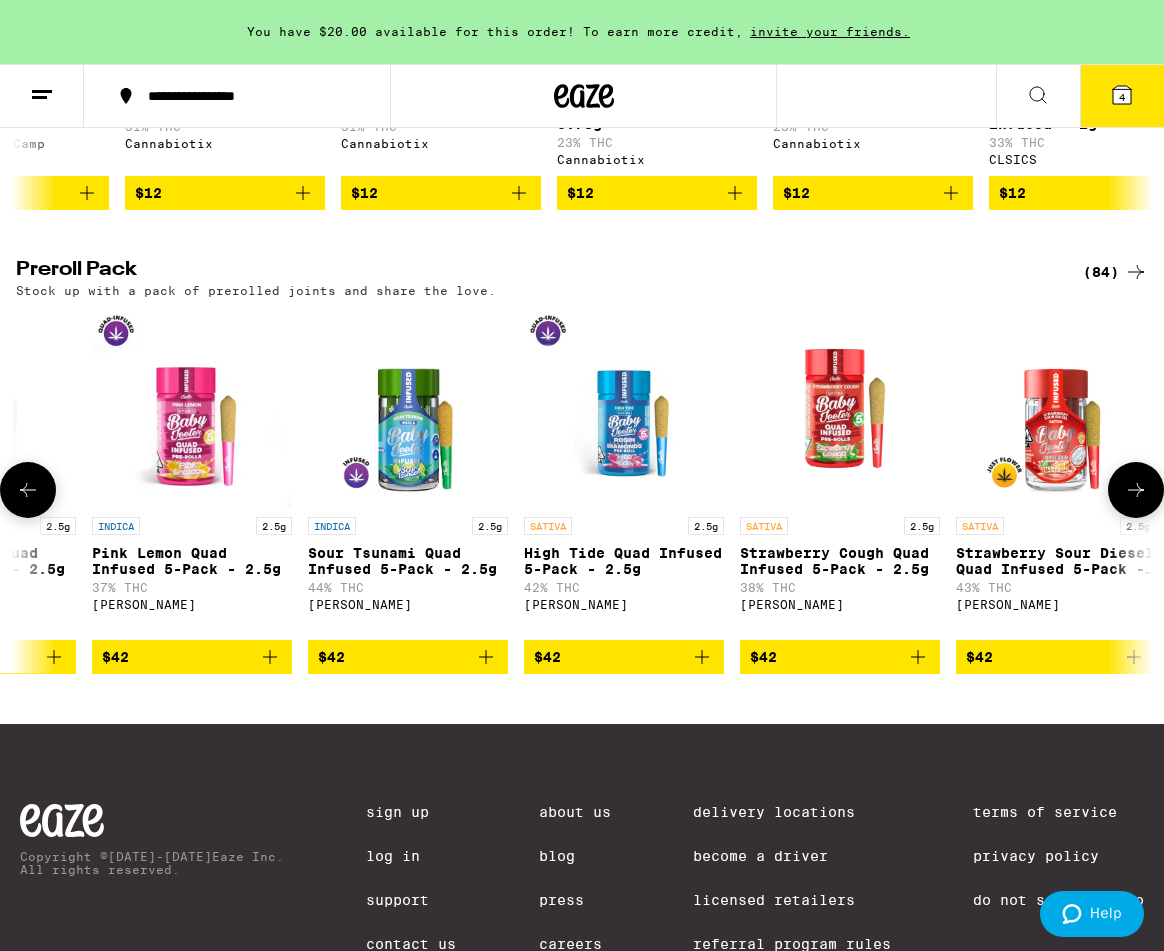 click at bounding box center (1056, 407) 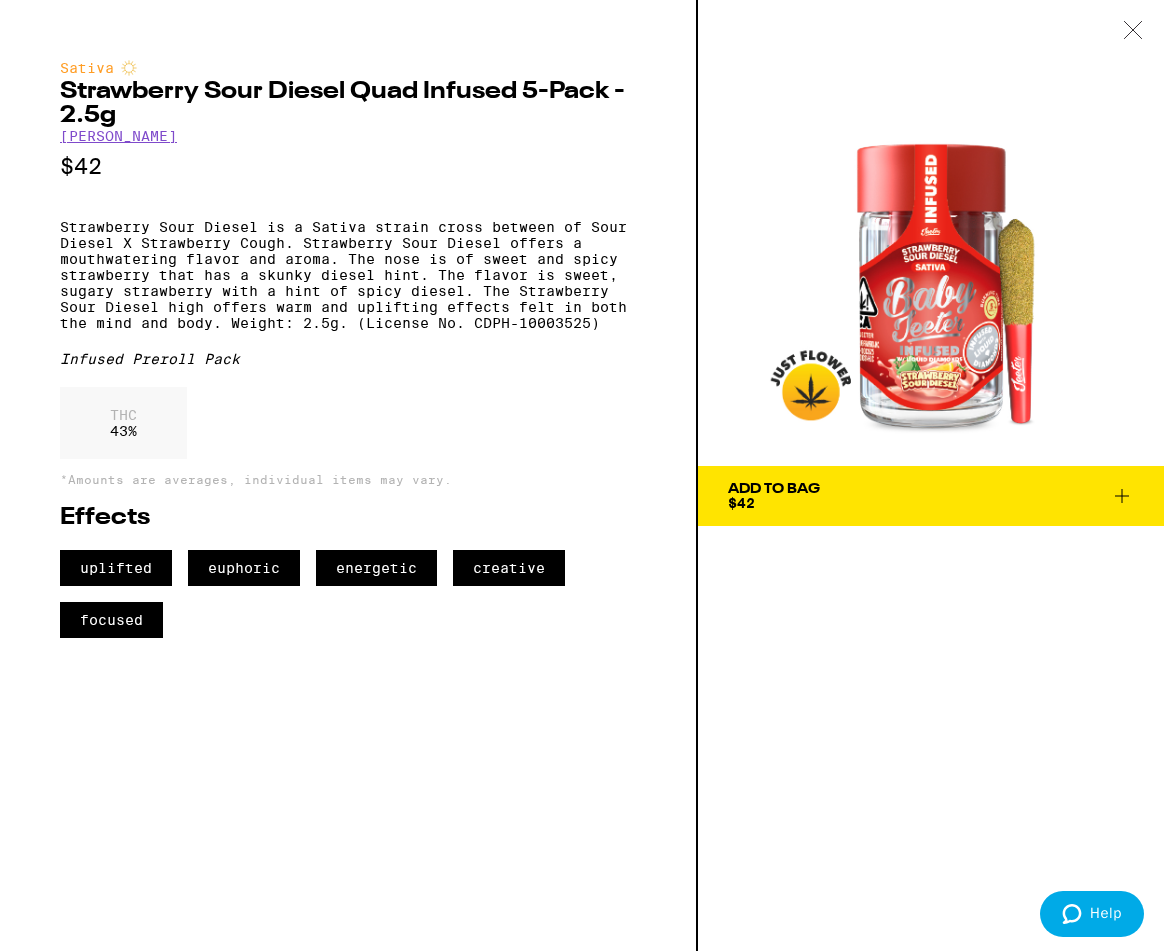 click at bounding box center [1133, 31] 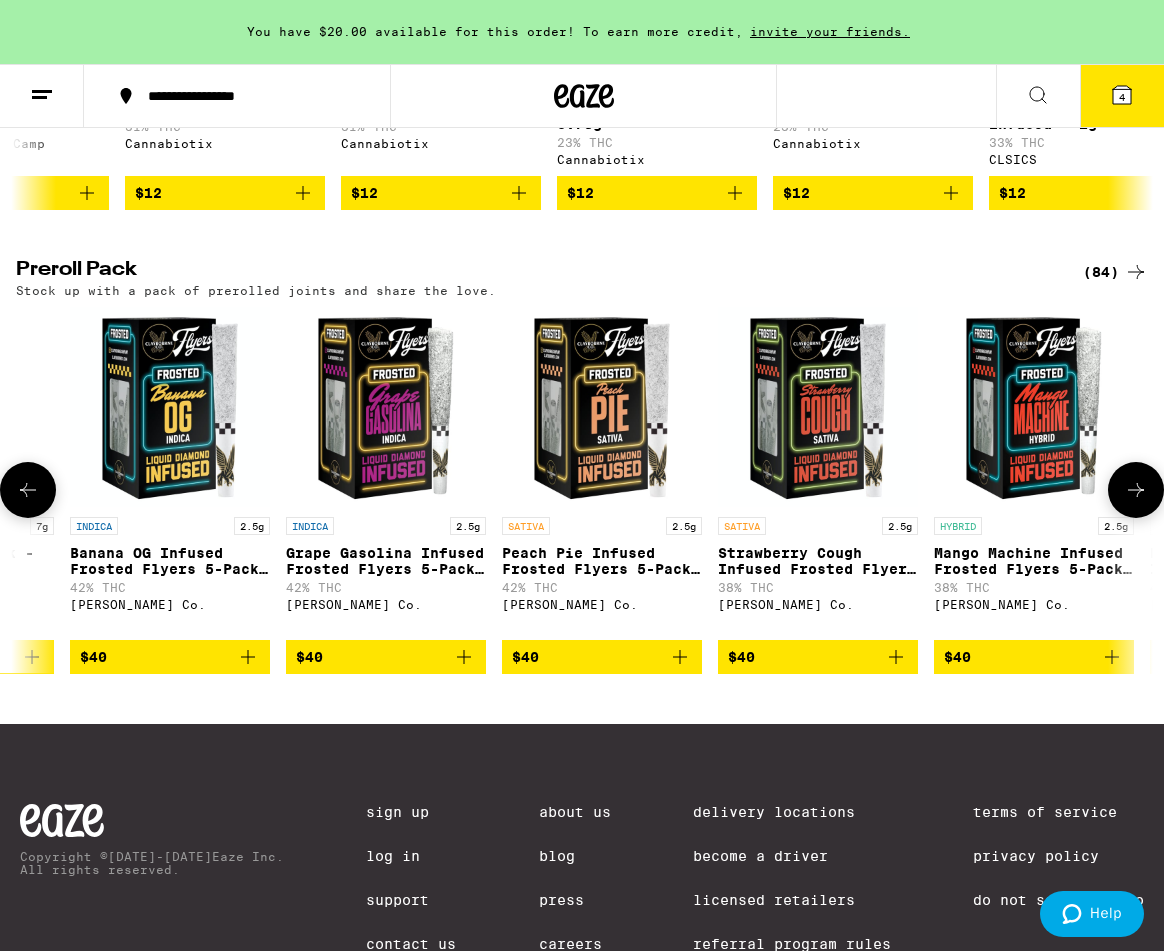 scroll, scrollTop: 0, scrollLeft: 11375, axis: horizontal 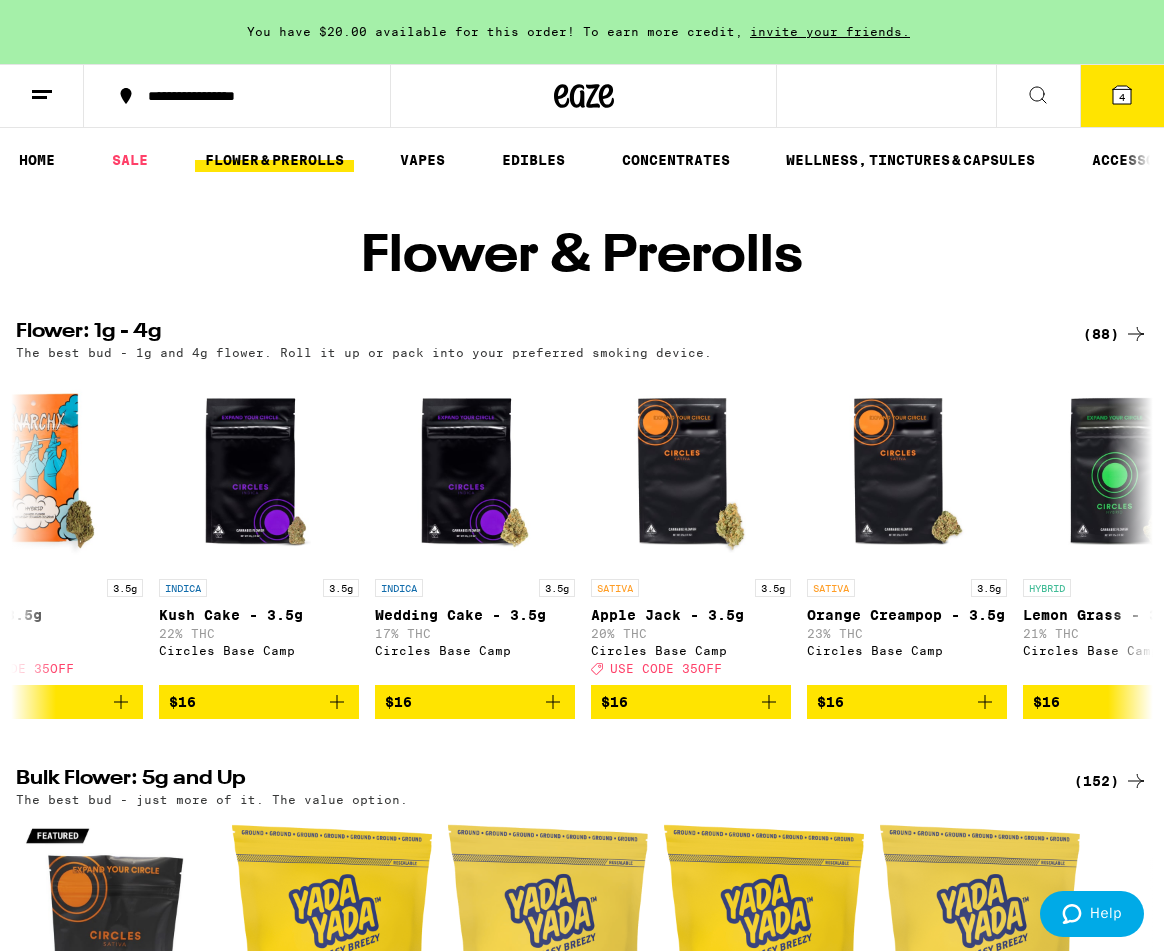 click on "HOME SALE FLOWER & PREROLLS VAPES EDIBLES CONCENTRATES WELLNESS, TINCTURES & CAPSULES ACCESSORIES BRANDS" at bounding box center [582, 160] 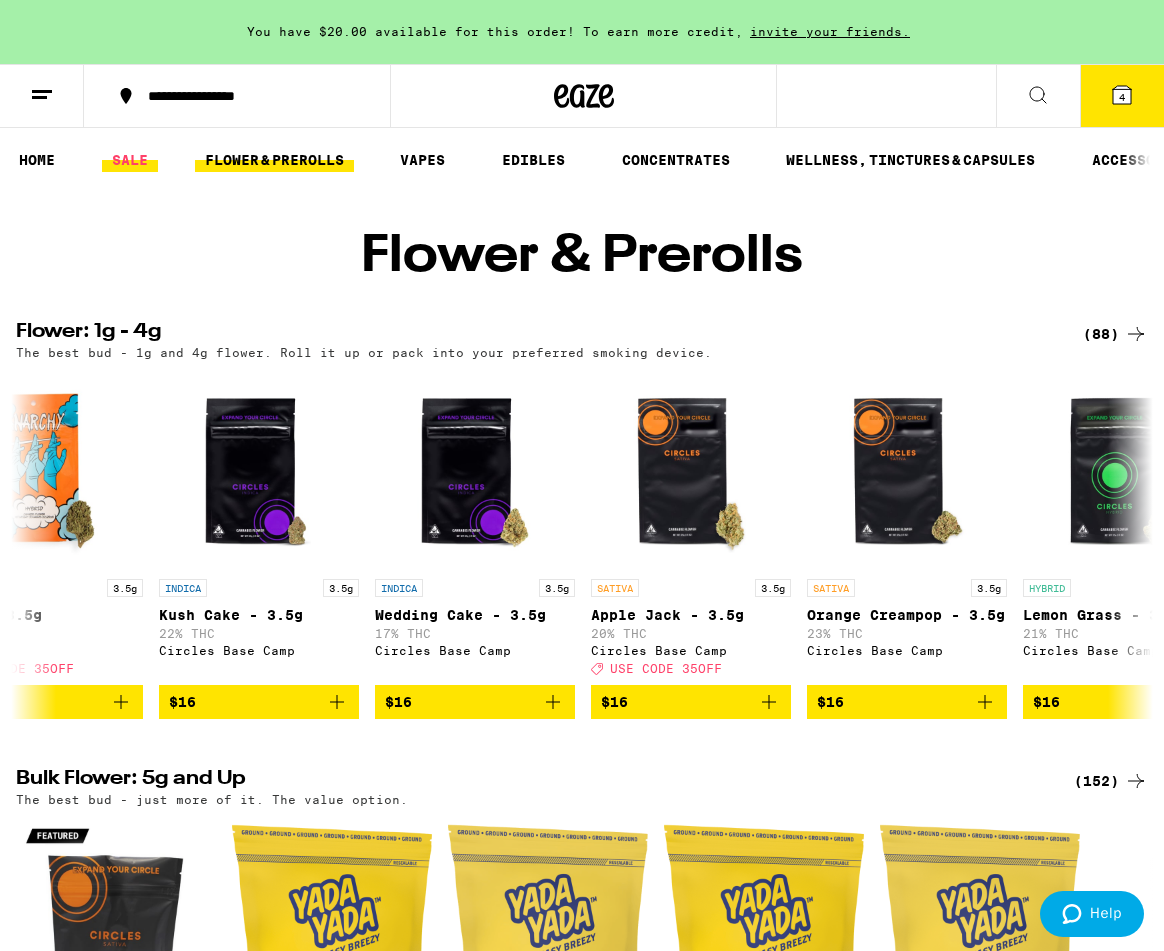 click on "SALE" at bounding box center [130, 160] 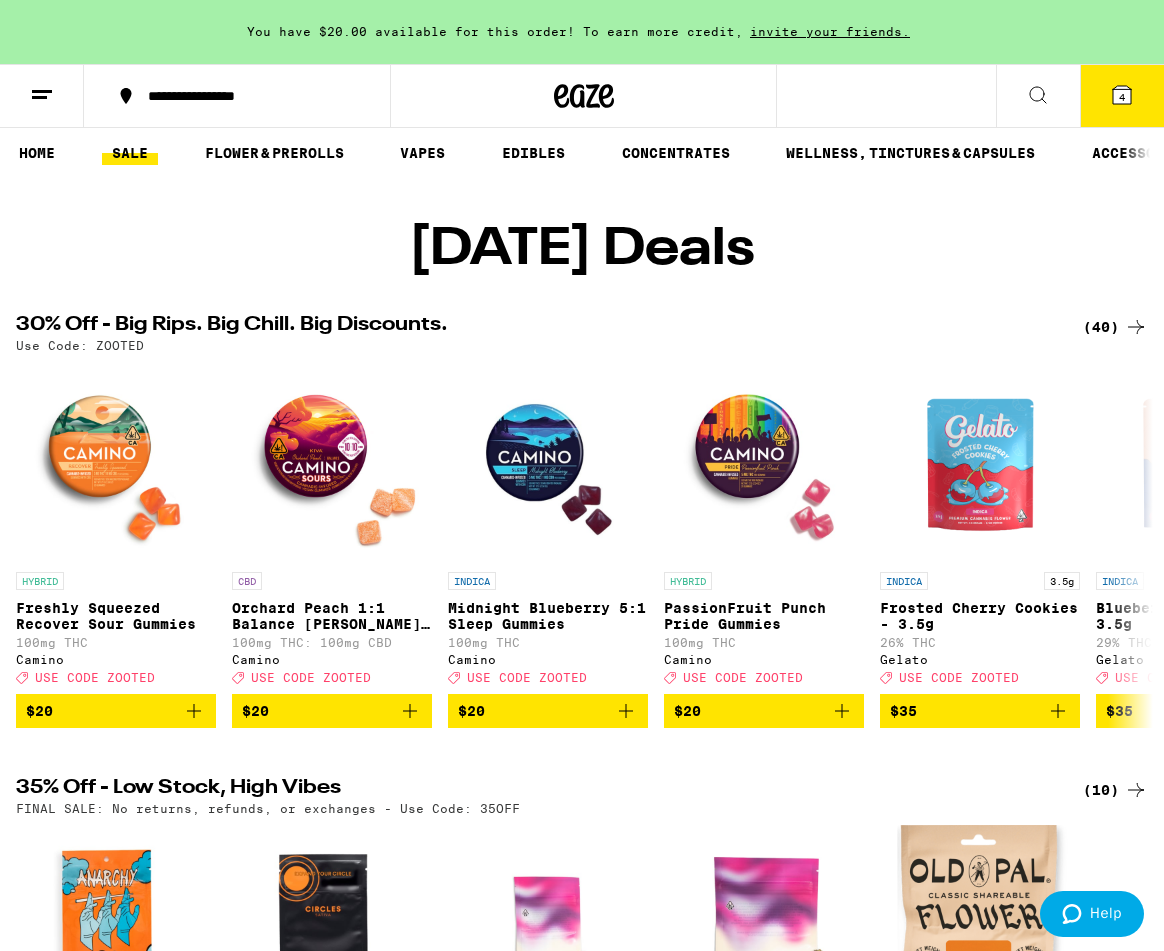 scroll, scrollTop: 29, scrollLeft: 0, axis: vertical 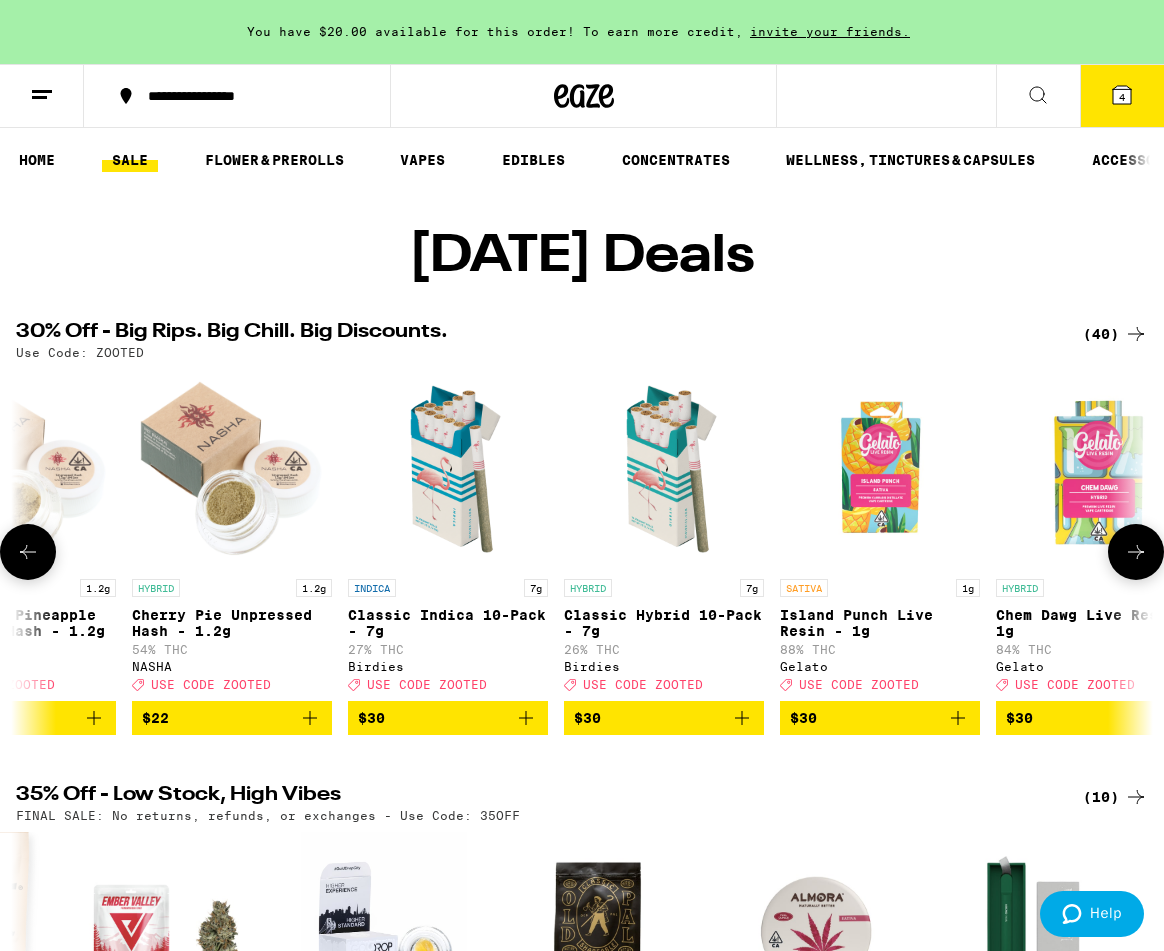 click 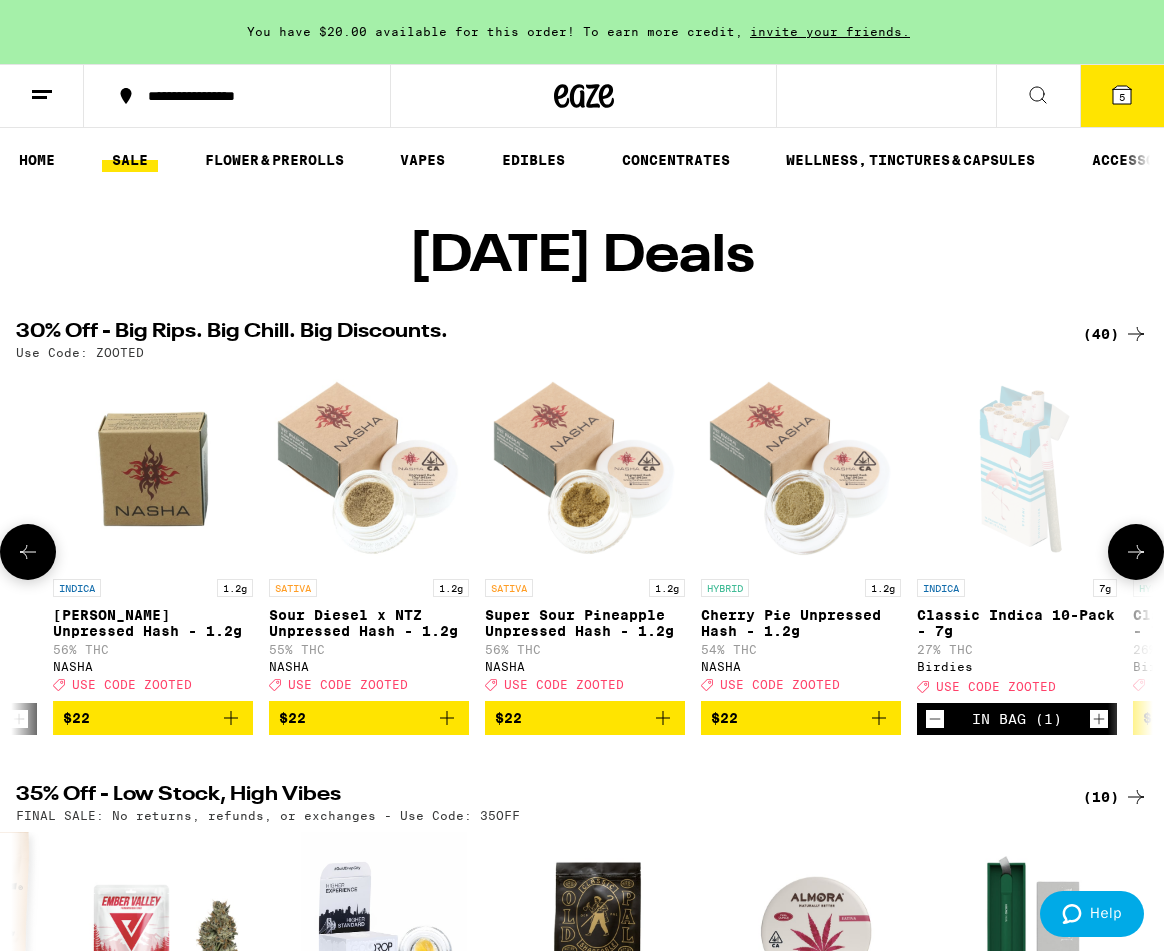 scroll, scrollTop: 0, scrollLeft: 2979, axis: horizontal 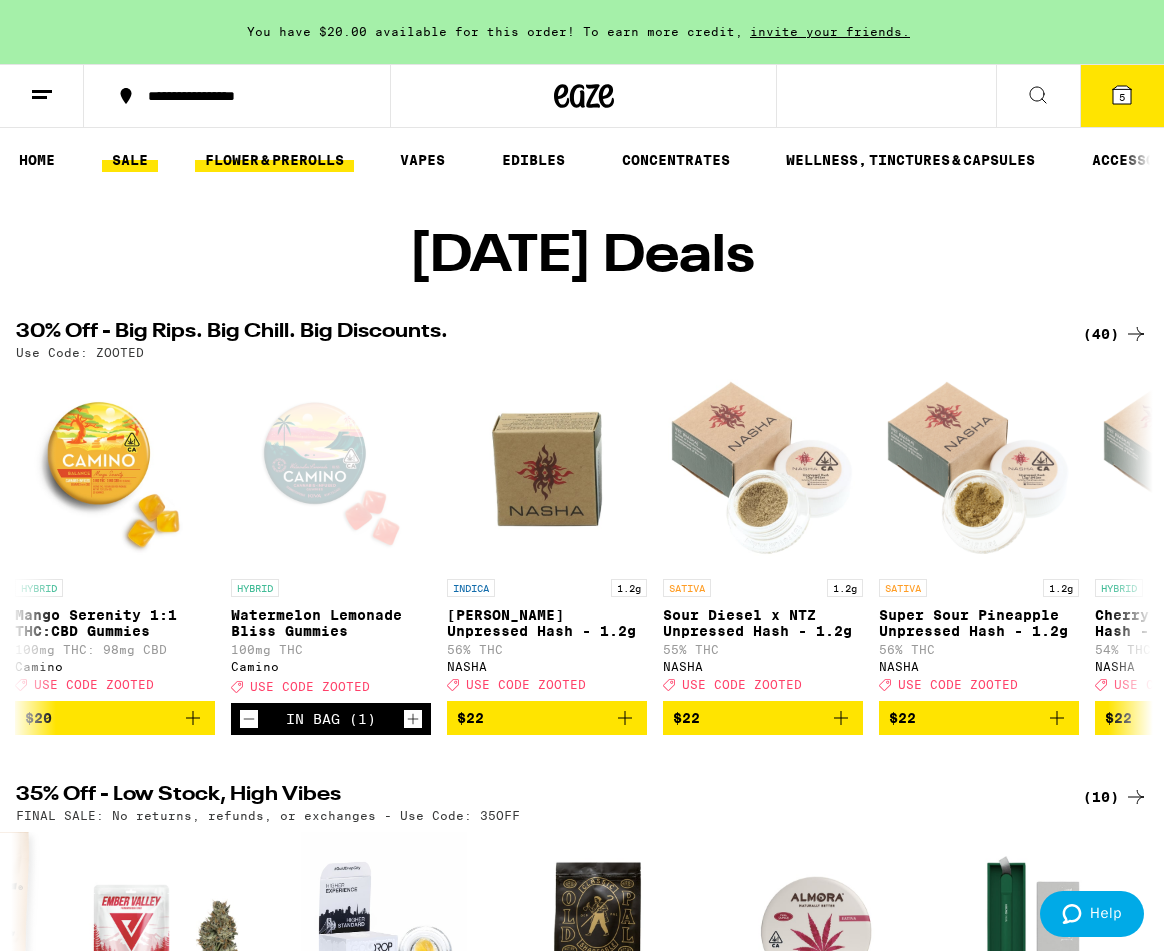 click on "FLOWER & PREROLLS" at bounding box center [274, 160] 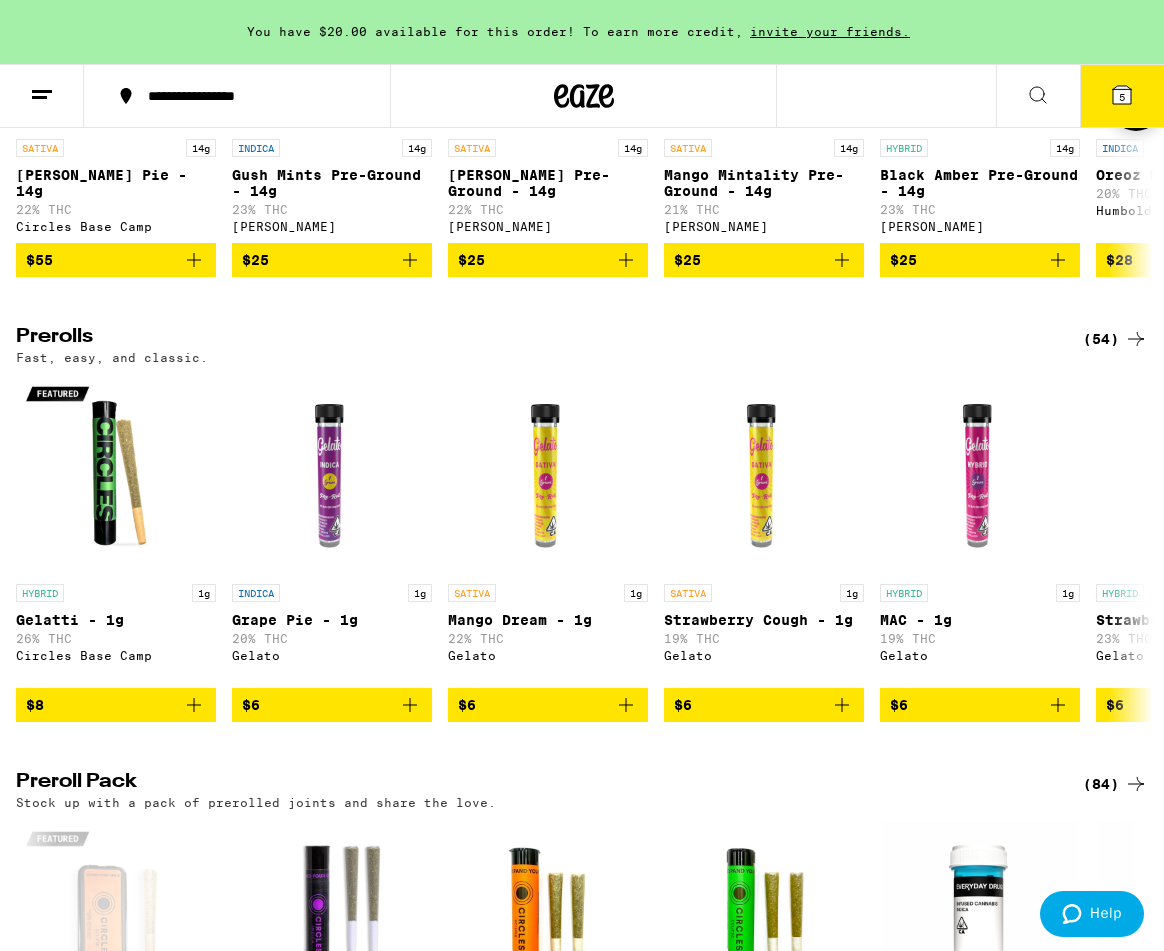 scroll, scrollTop: 889, scrollLeft: 0, axis: vertical 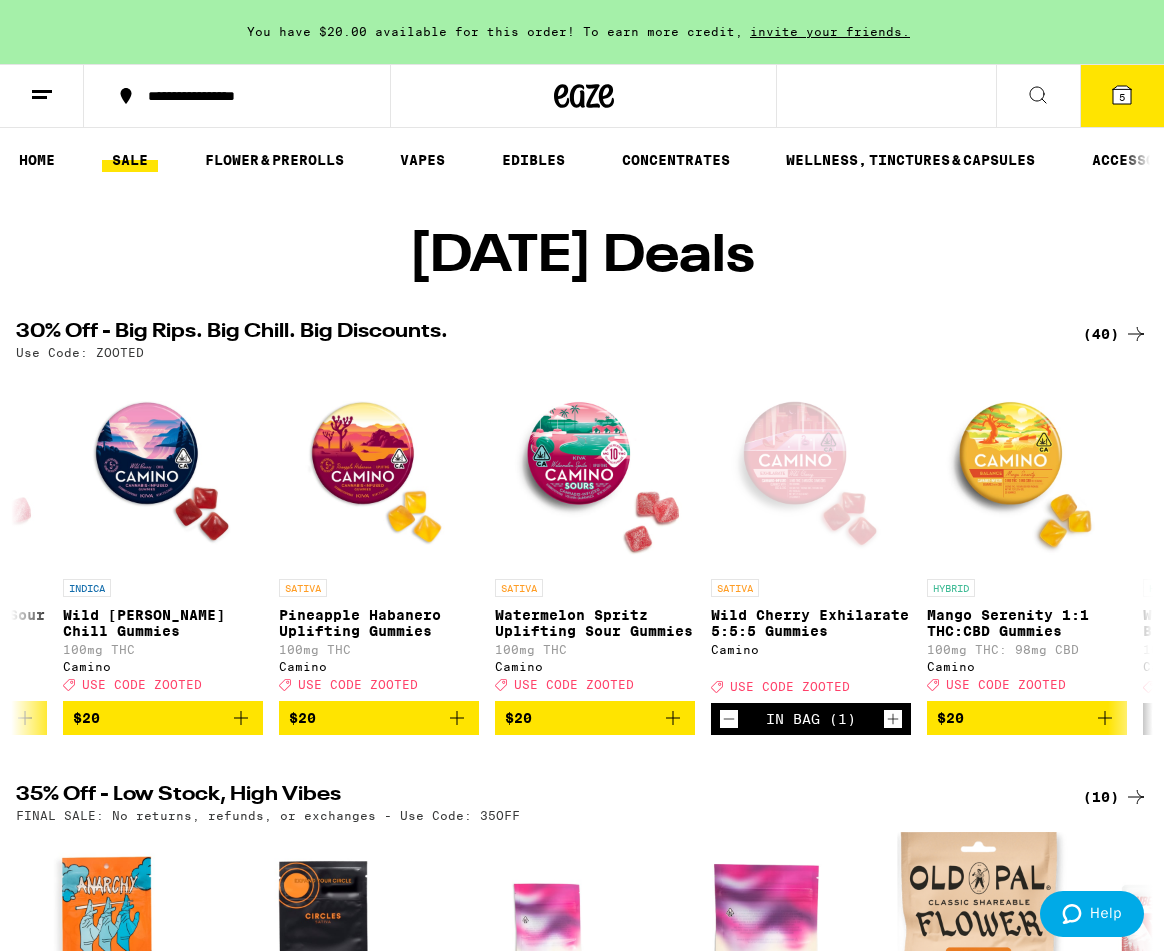 click on "HOME SALE FLOWER & PREROLLS VAPES EDIBLES CONCENTRATES WELLNESS, TINCTURES & CAPSULES ACCESSORIES BRANDS" at bounding box center (582, 160) 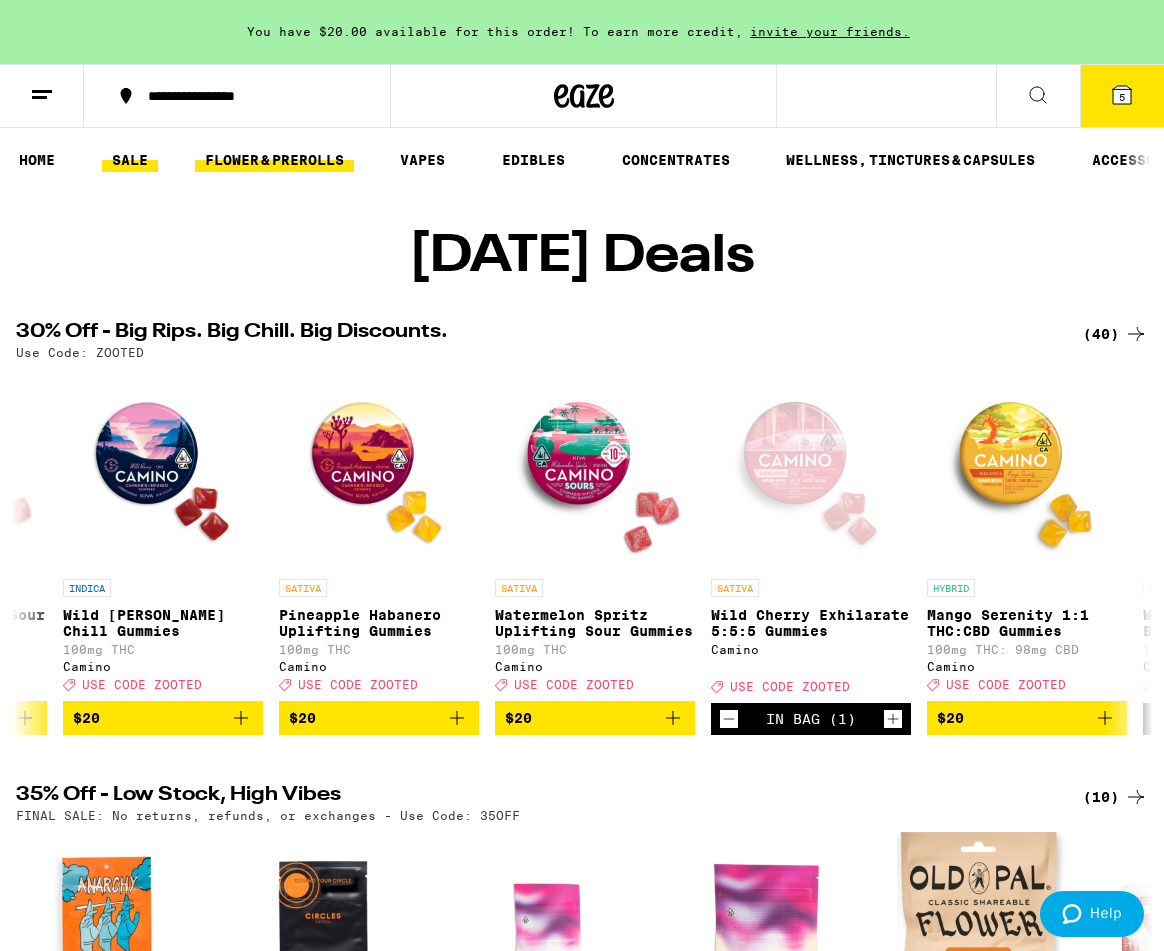 click on "FLOWER & PREROLLS" at bounding box center [274, 160] 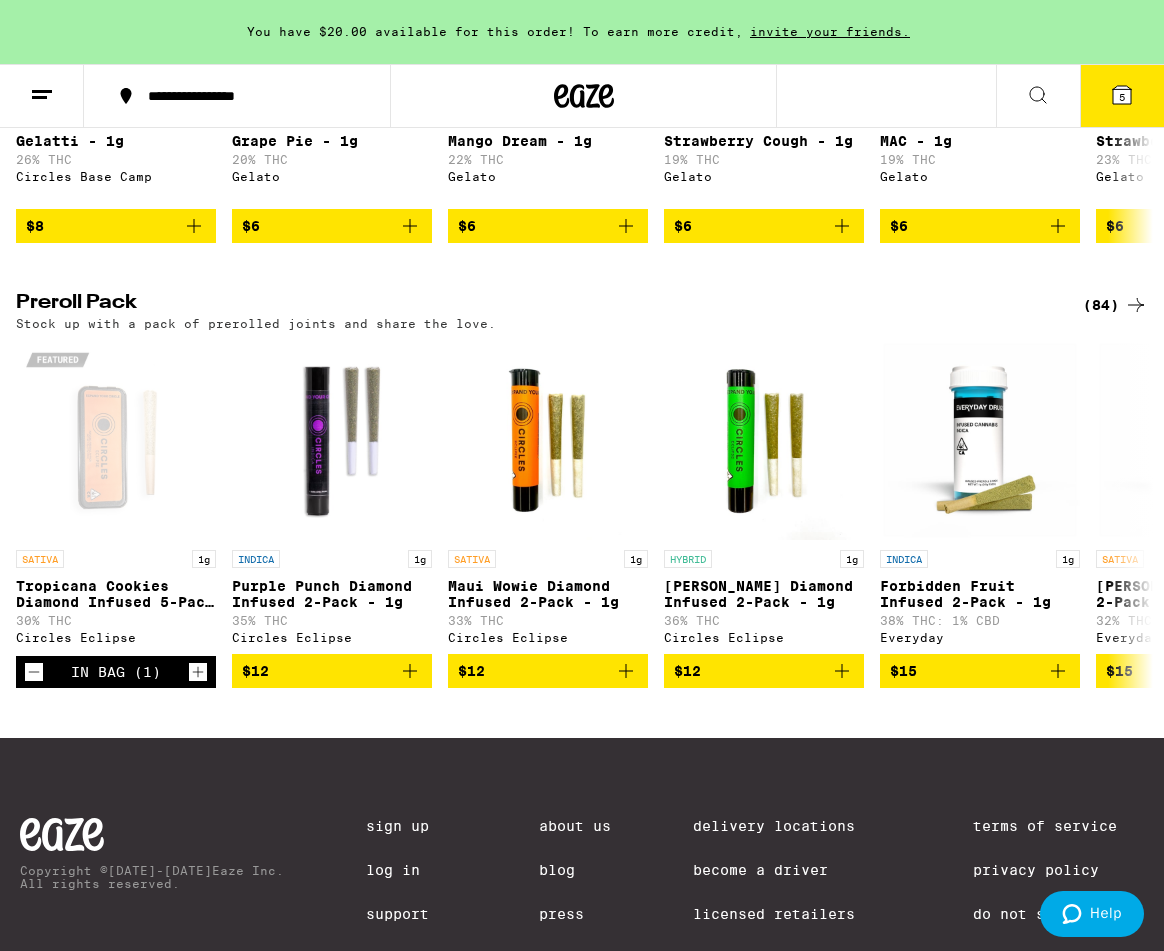 scroll, scrollTop: 1368, scrollLeft: 0, axis: vertical 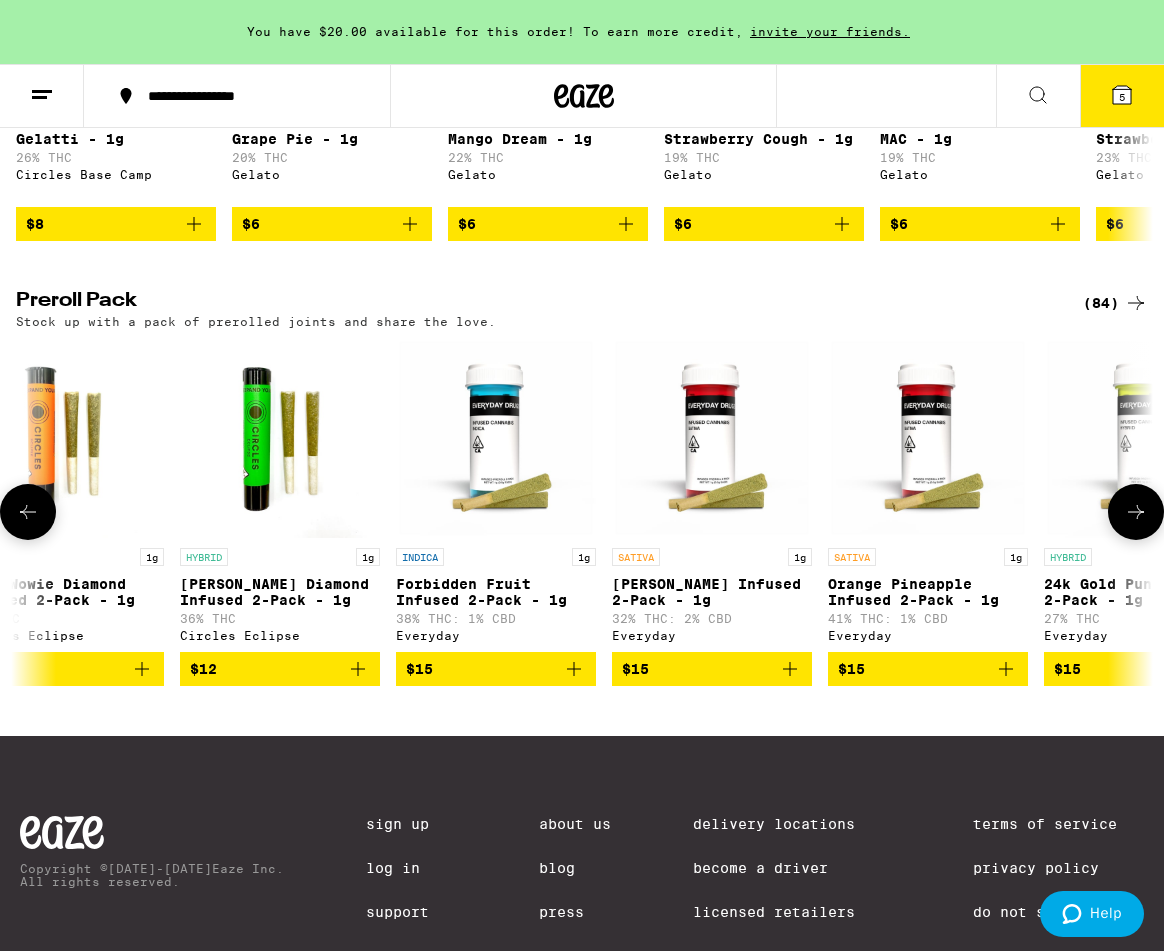 click 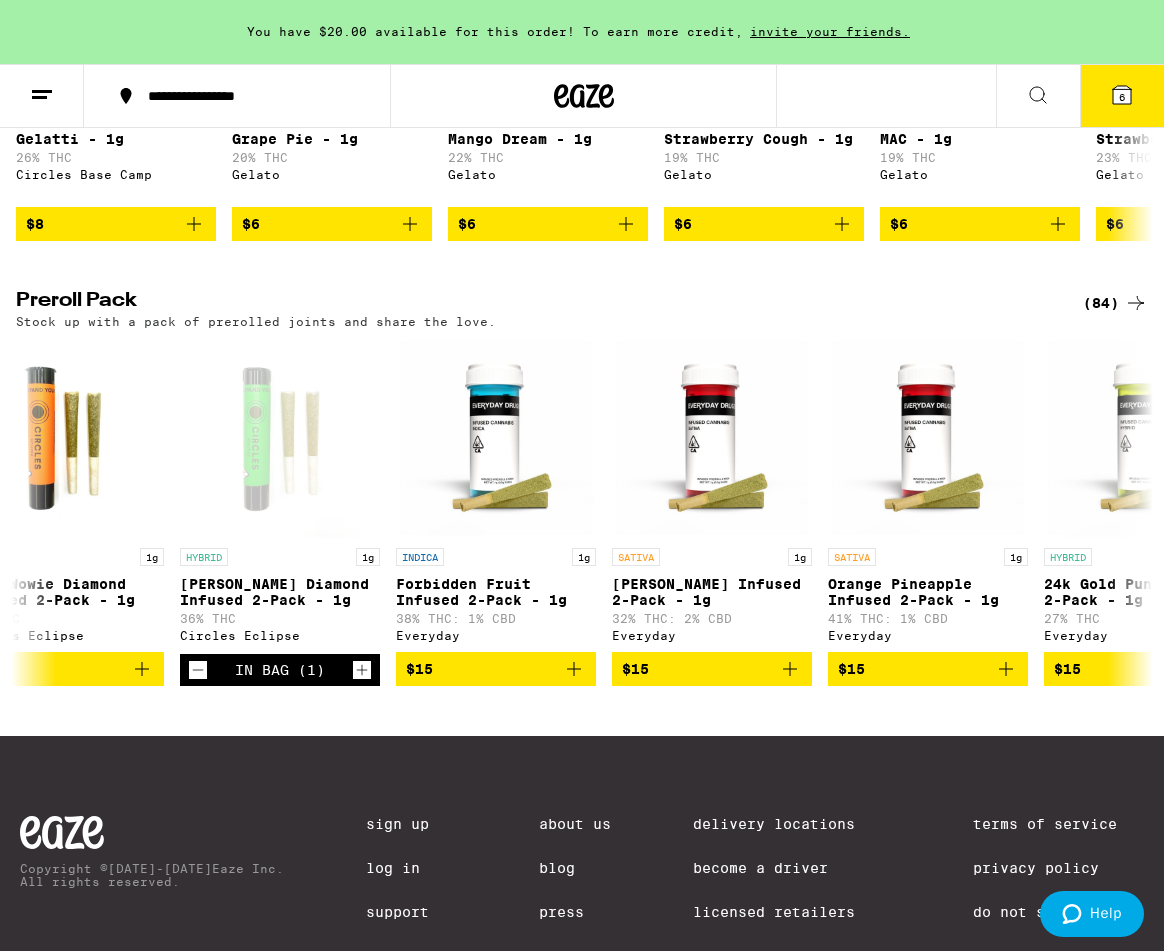 click on "6" at bounding box center (1122, 96) 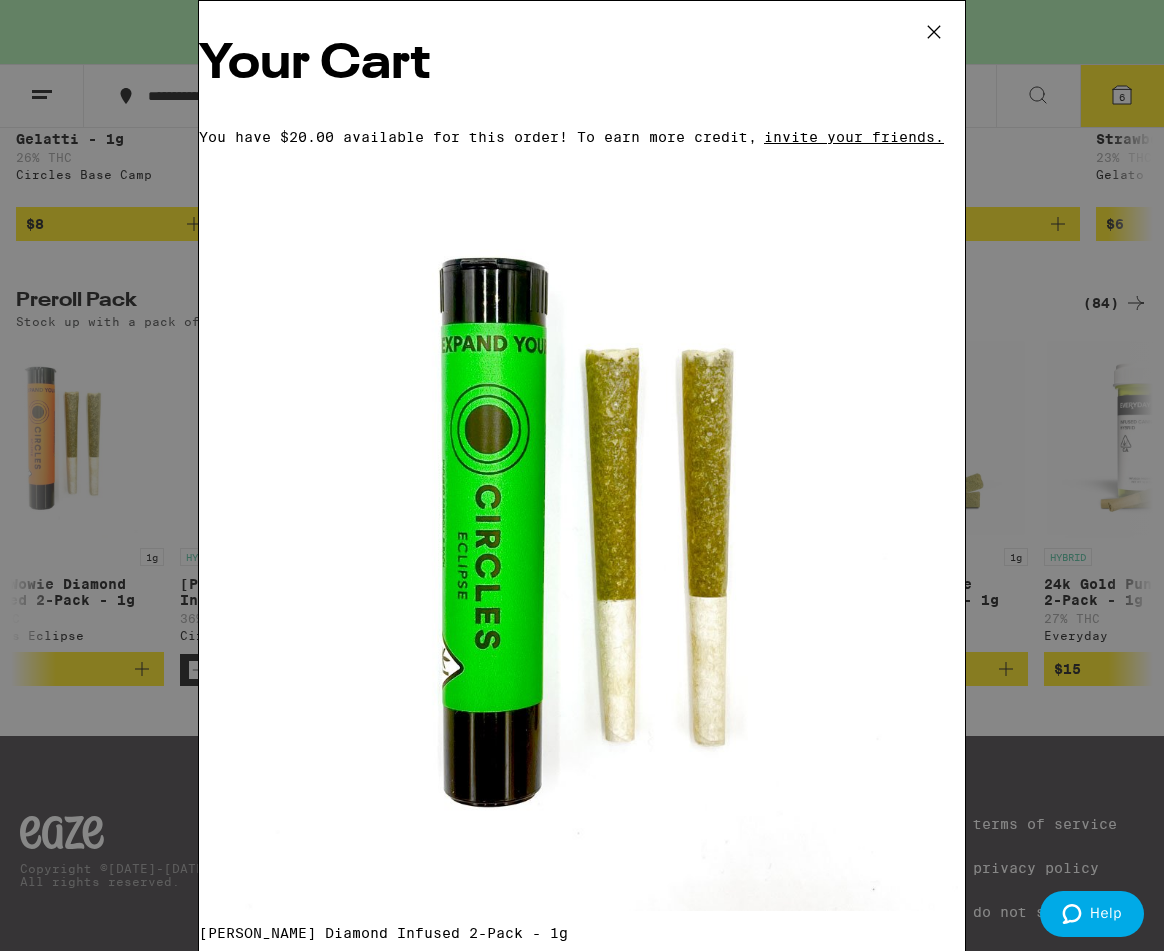 scroll, scrollTop: 359, scrollLeft: 0, axis: vertical 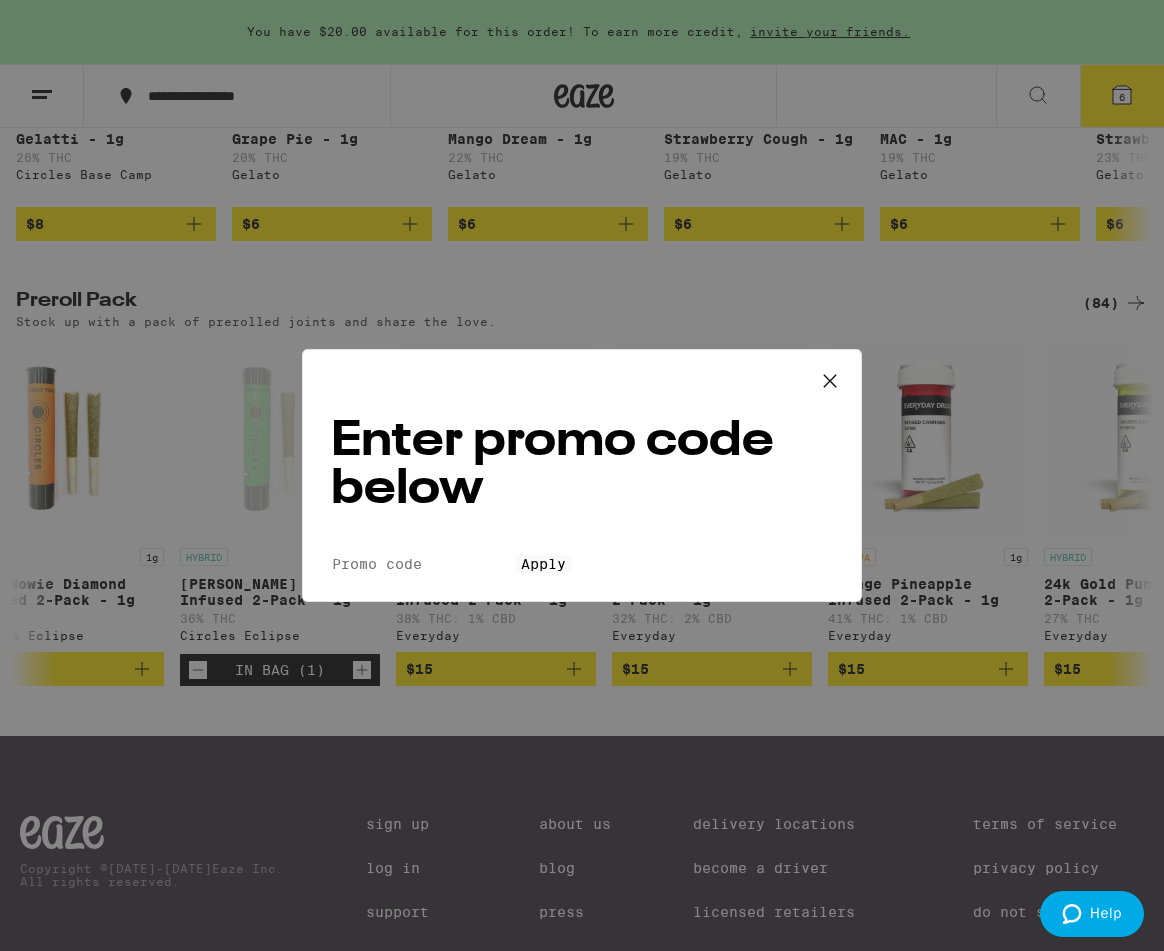 click on "Promo Code" at bounding box center (423, 564) 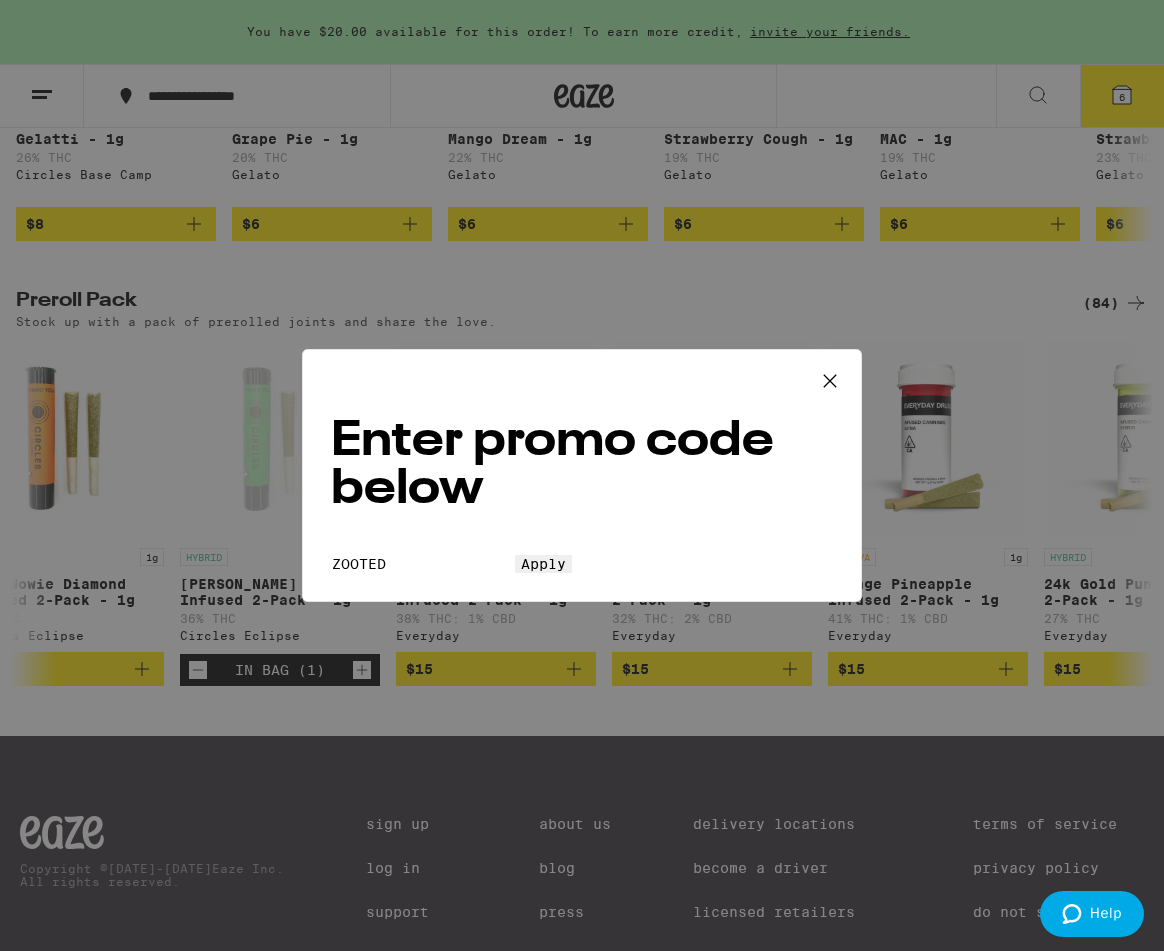 type on "ZOOTED" 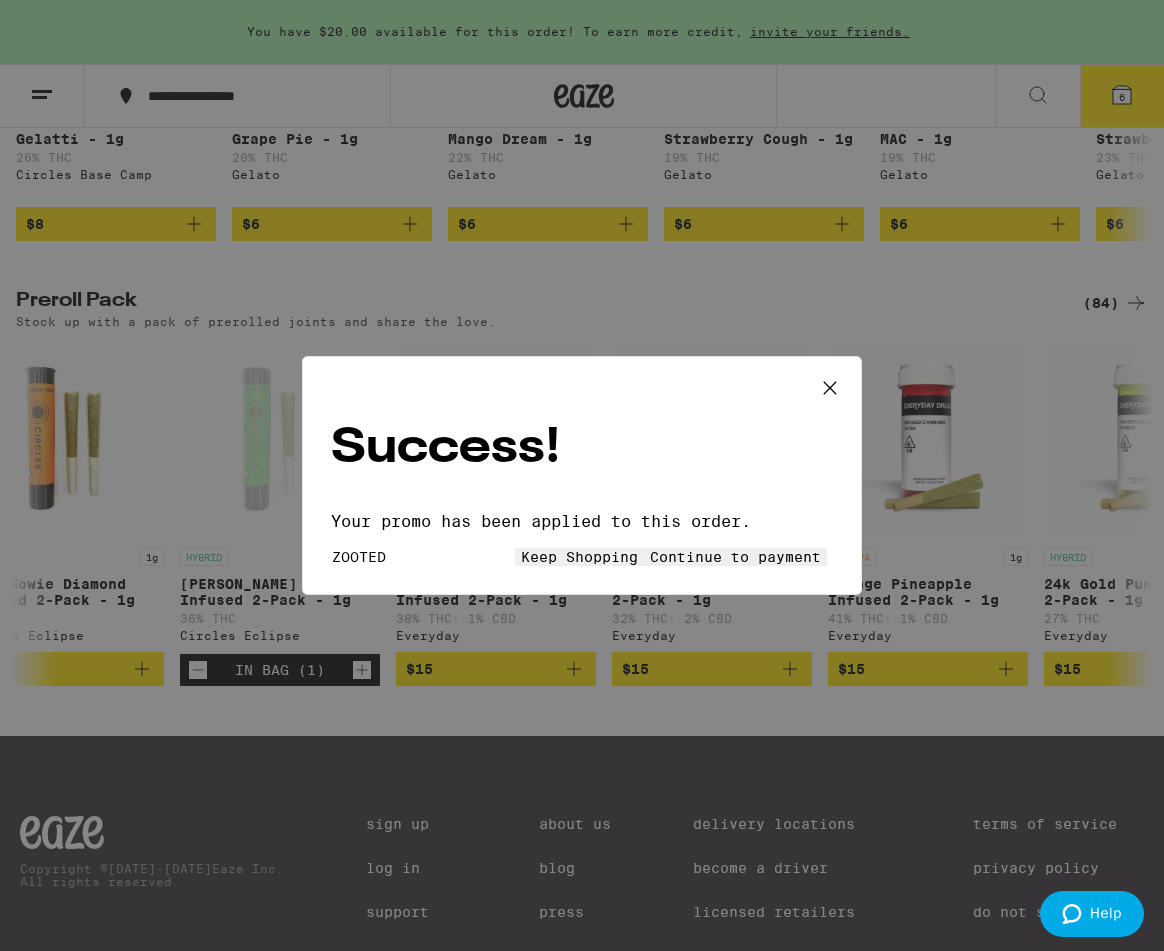 click on "Keep Shopping" at bounding box center (579, 557) 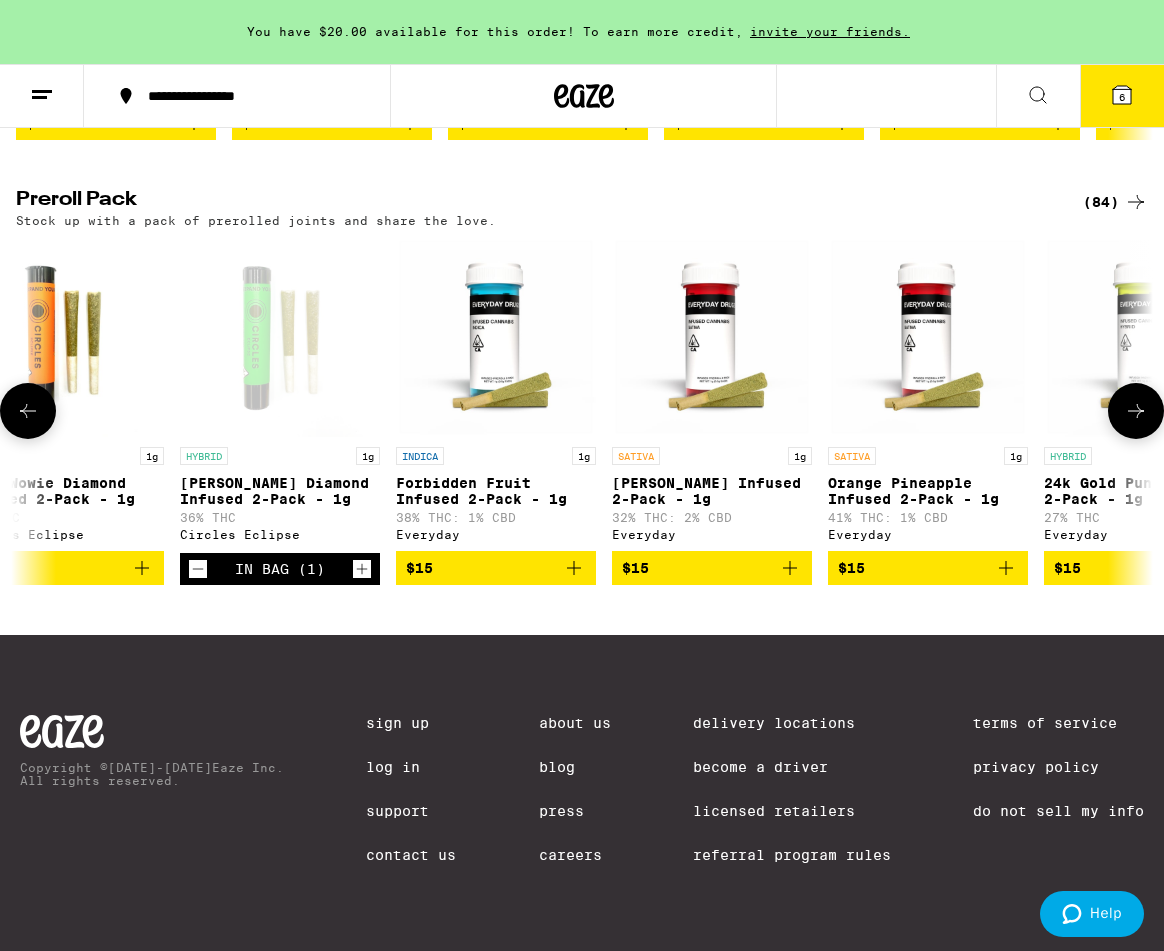 scroll, scrollTop: 983, scrollLeft: 0, axis: vertical 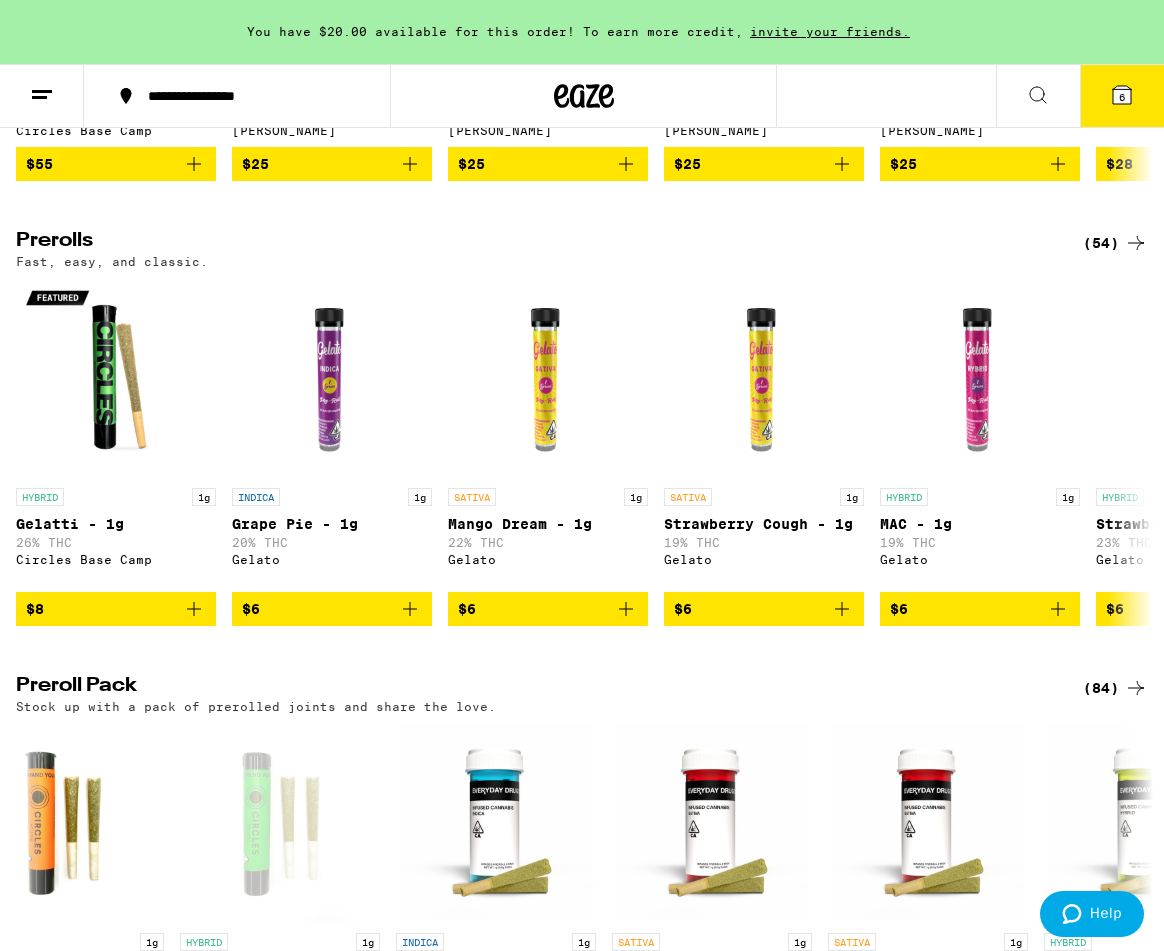 click 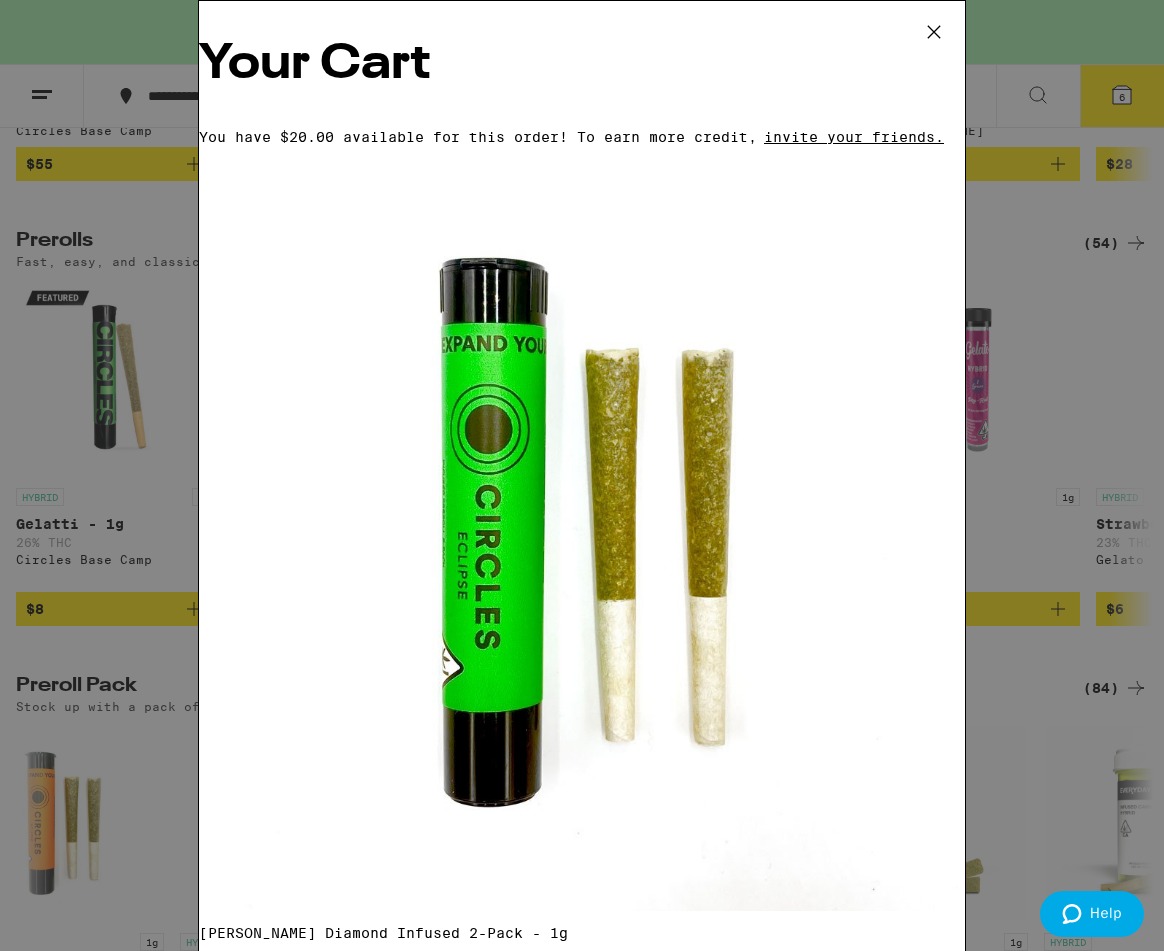 scroll, scrollTop: 0, scrollLeft: 0, axis: both 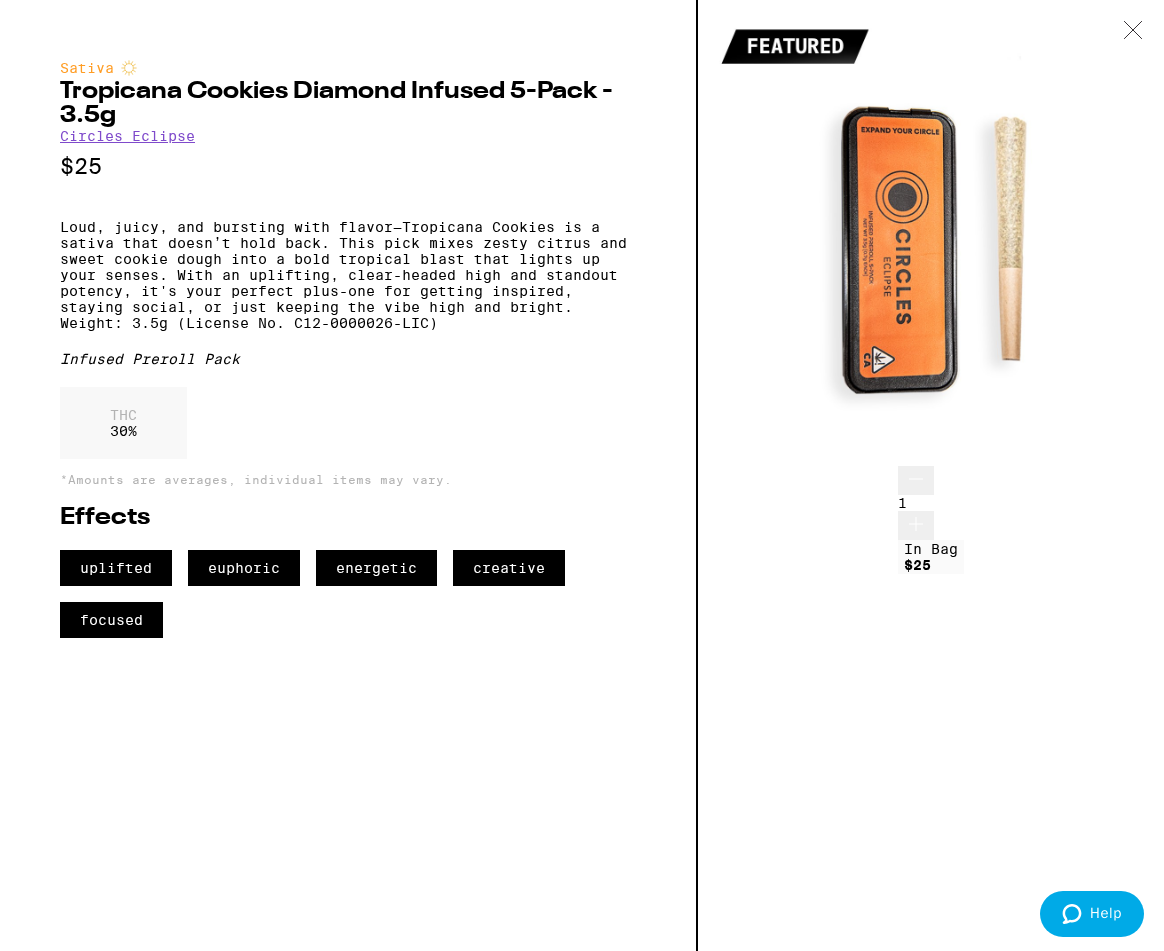 click 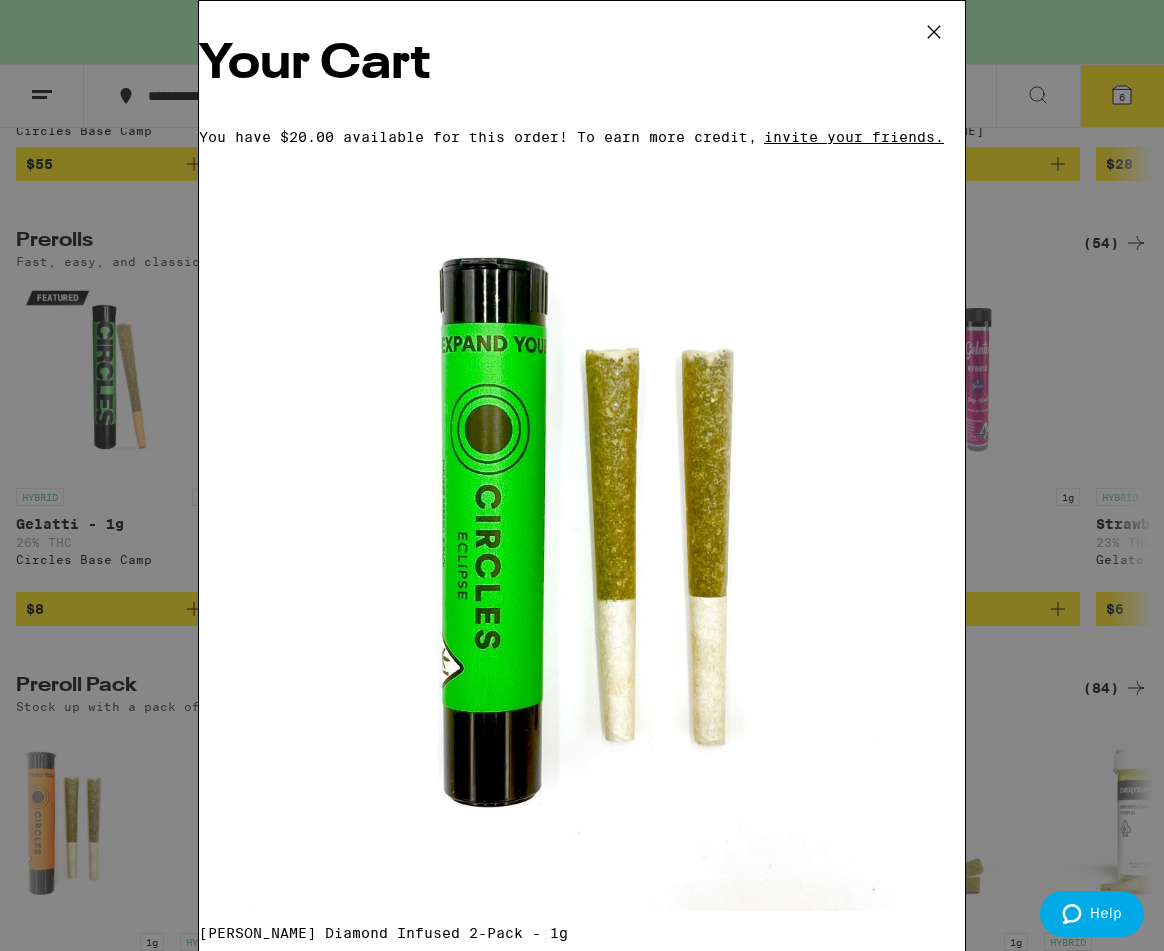 click 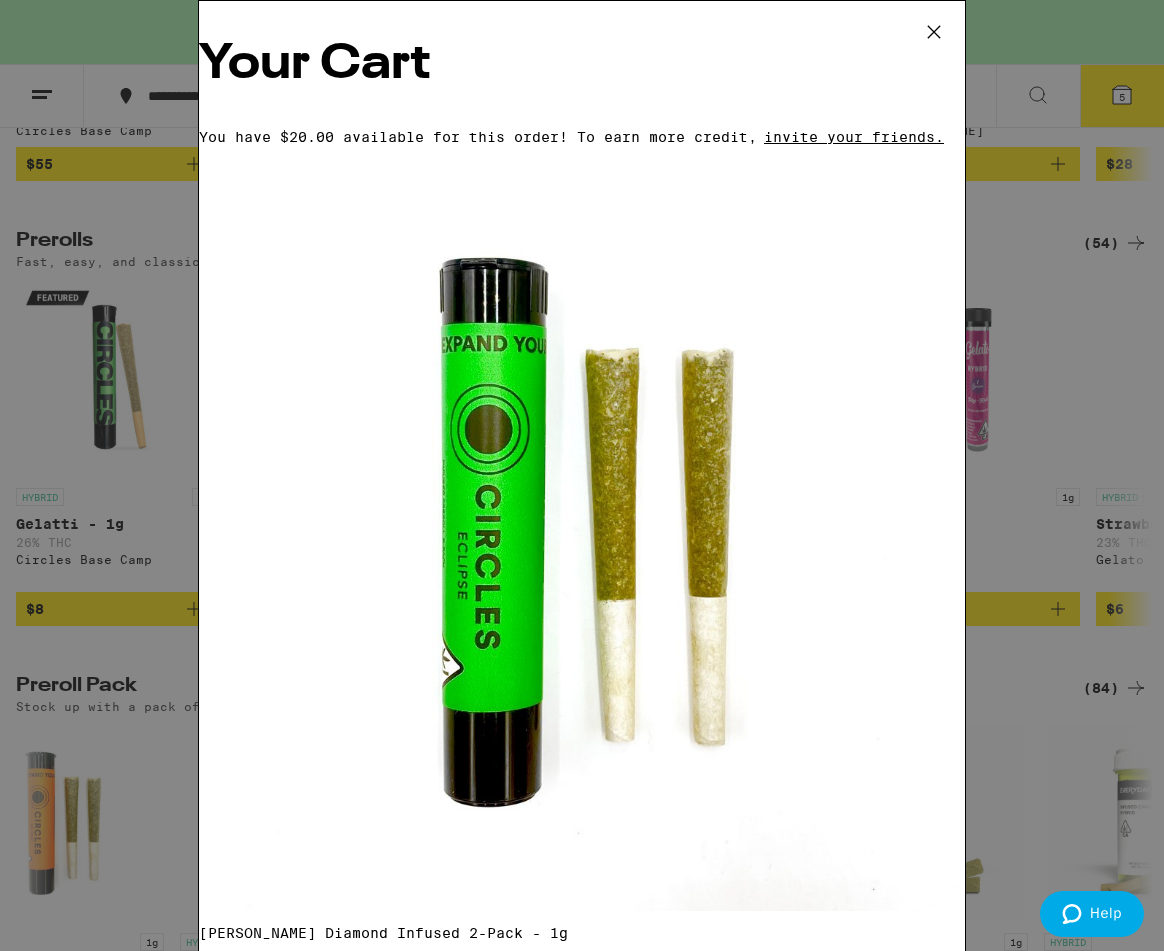 scroll, scrollTop: 0, scrollLeft: 0, axis: both 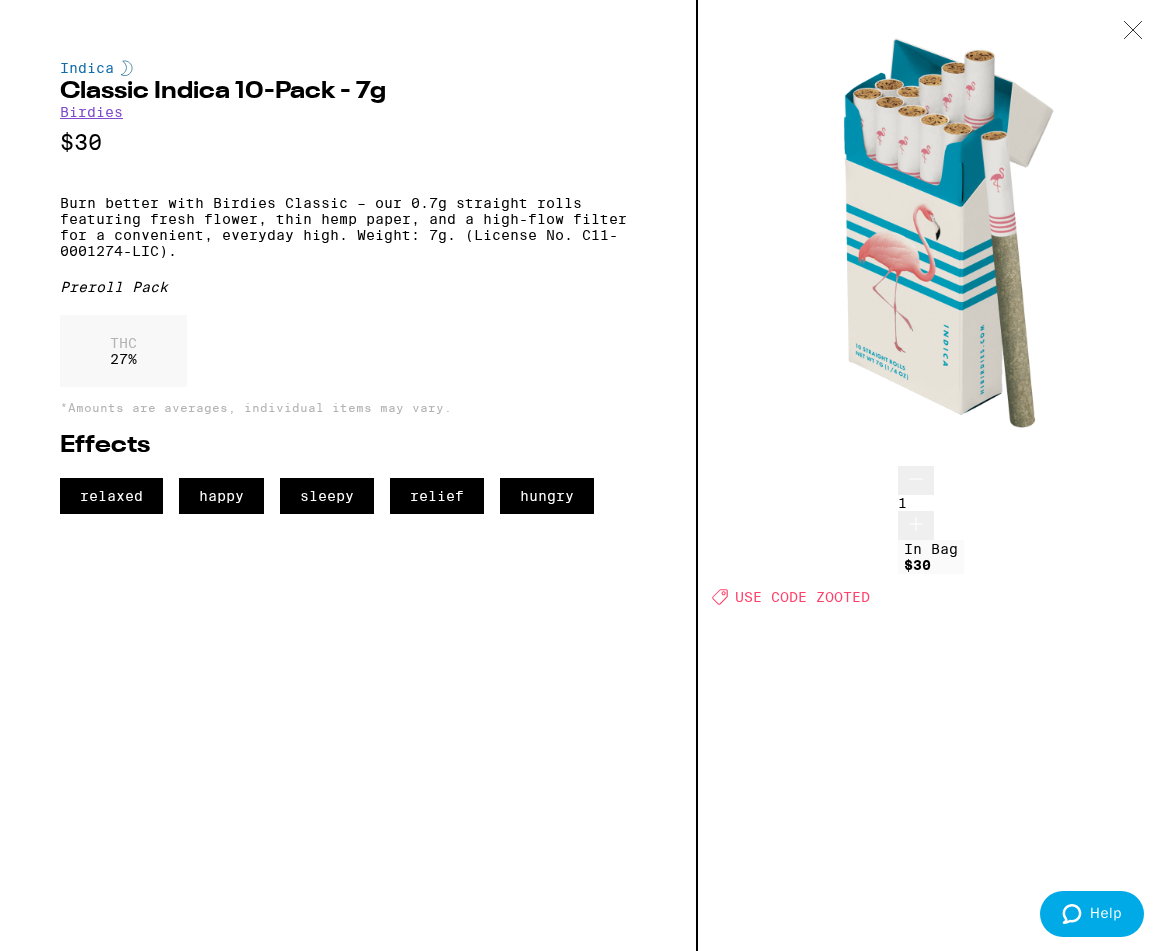 click 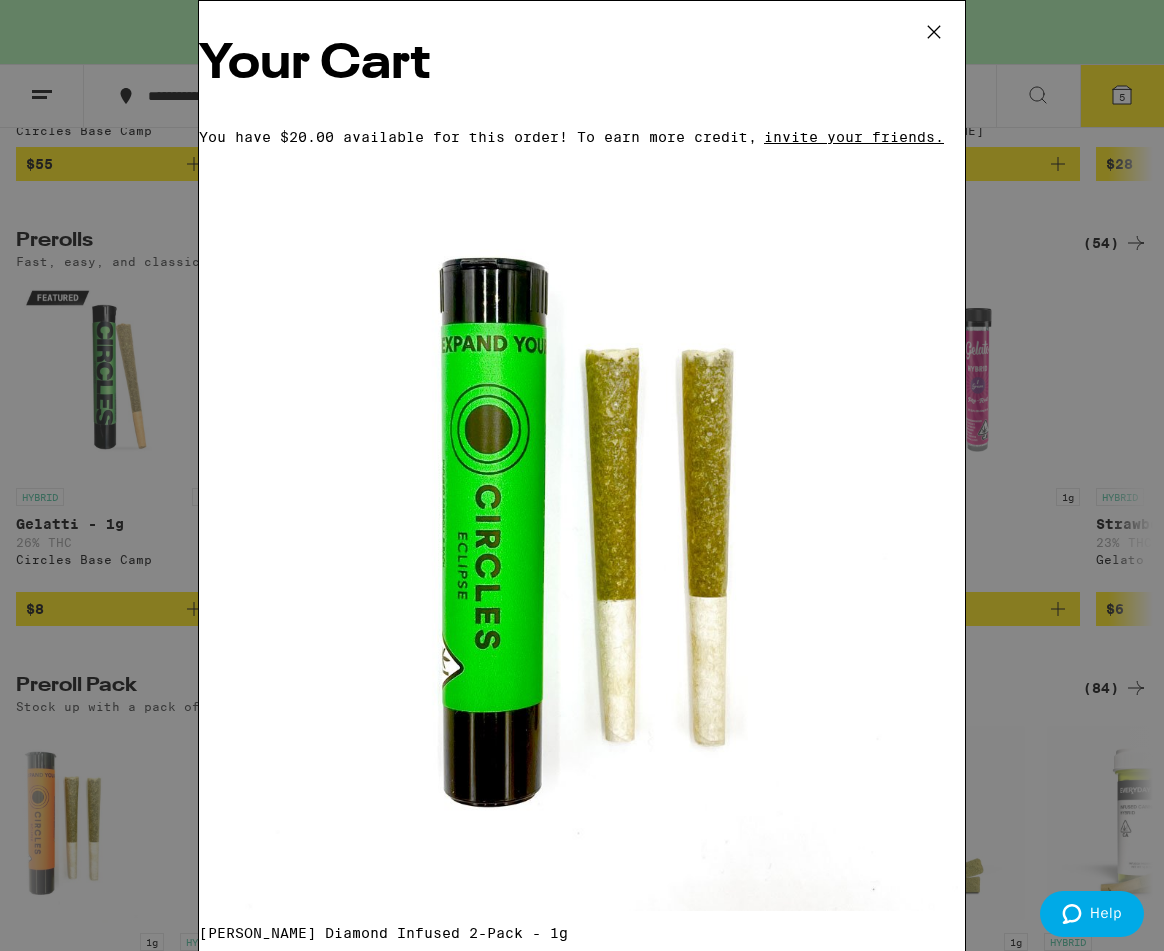 click on "Your Cart You have $20.00 available for this order! To earn more credit, invite your friends. [PERSON_NAME] Diamond Infused 2-Pack - 1g Circles Eclipse $12 1 Classic Indica 10-Pack - 7g Birdies $30 1 Watermelon Lemonade Bliss Gummies Camino $20 1 Wild Cherry Exhilarate 5:5:5 Gummies Camino $20 1 Tropicana Cookies Diamond Infused 5-Pack - 3.5g Circles Eclipse $25 1 You may also like... SATIVA 3.5g Blue Dream - 3.5g Anarchy $12 INDICA 7g Wedding Cake - 7g Circles Base Camp $30 SATIVA 7g [MEDICAL_DATA] Haze - 7g Circles Base Camp $35 SATIVA 4g Sunset Strip - 4g [PERSON_NAME] Farms Deal Created with Sketch. USE CODE ZOOTED $33 HYBRID 4g Double [PERSON_NAME] - 4g [PERSON_NAME] Farms Deal Created with Sketch. USE CODE ZOOTED $33 INDICA 3.5g Blueberry Fritter - 3.5g Gelato Deal Created with Sketch. USE CODE ZOOTED $35 INDICA 3.5g Frosted Cherry Cookies - 3.5g Gelato Deal Created with Sketch. USE CODE ZOOTED $35 SATIVA 3.5g Grapefruit Haze - 3.5g Gelato Deal Created with Sketch. USE CODE ZOOTED $35 HYBRID 3.5g Pineapple Pound Cake - 3.5g Gelato Deal $35" at bounding box center [582, 475] 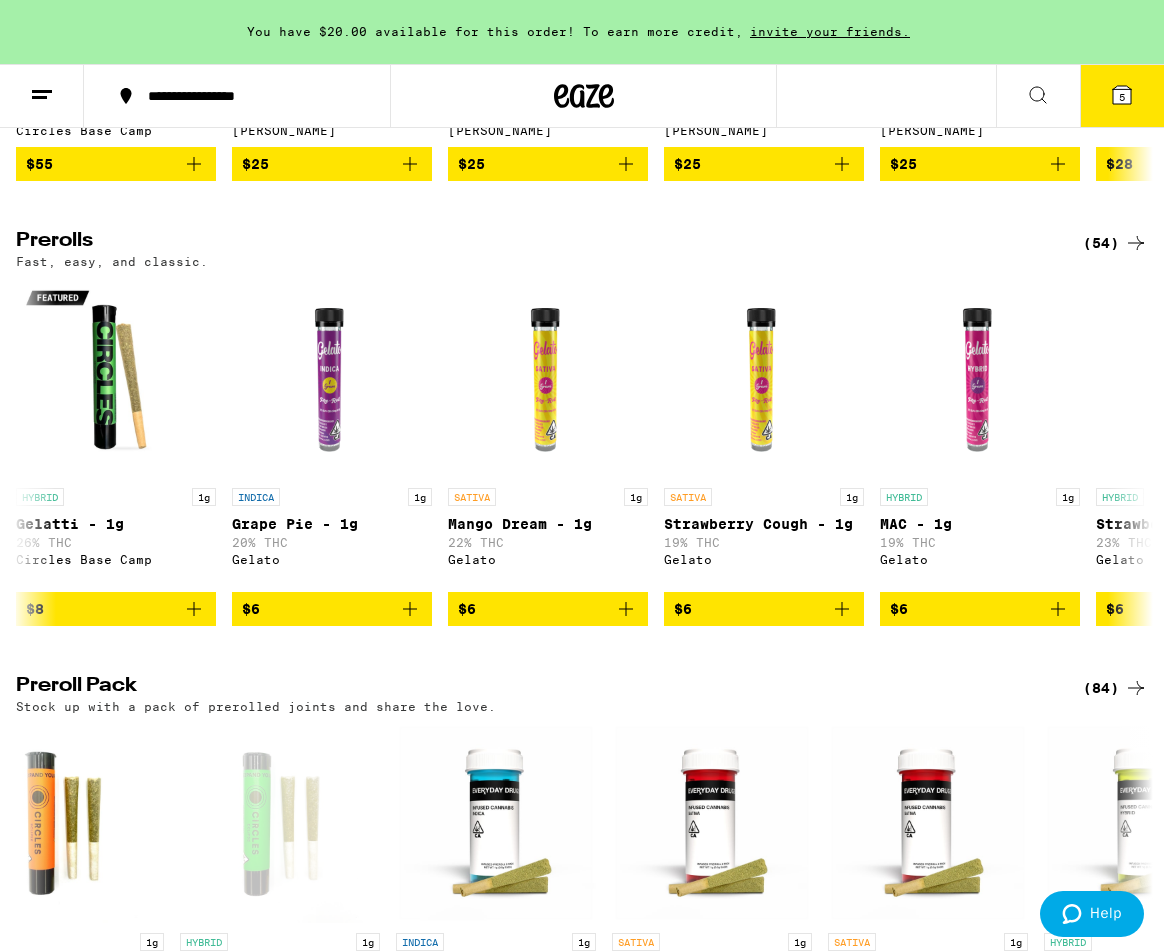 click 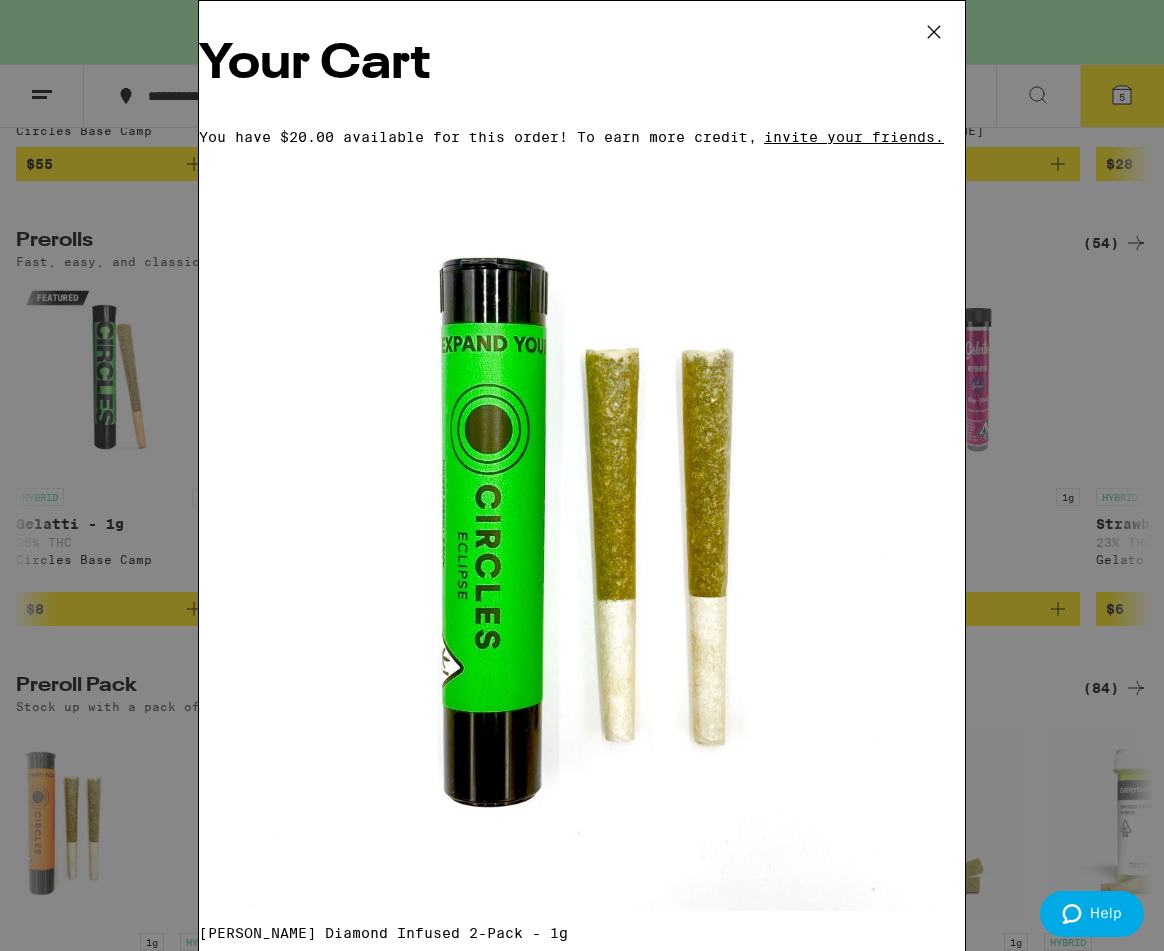 scroll, scrollTop: 0, scrollLeft: 0, axis: both 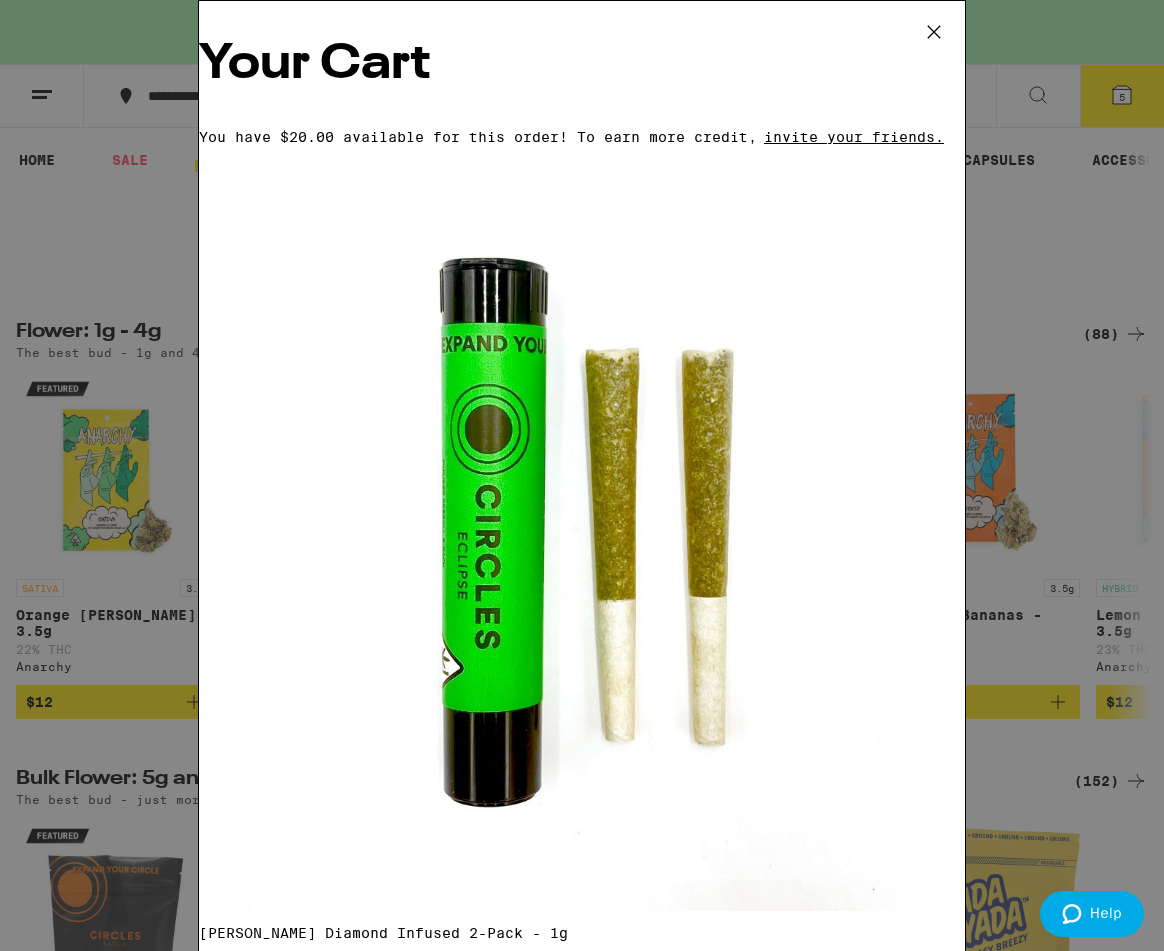 click 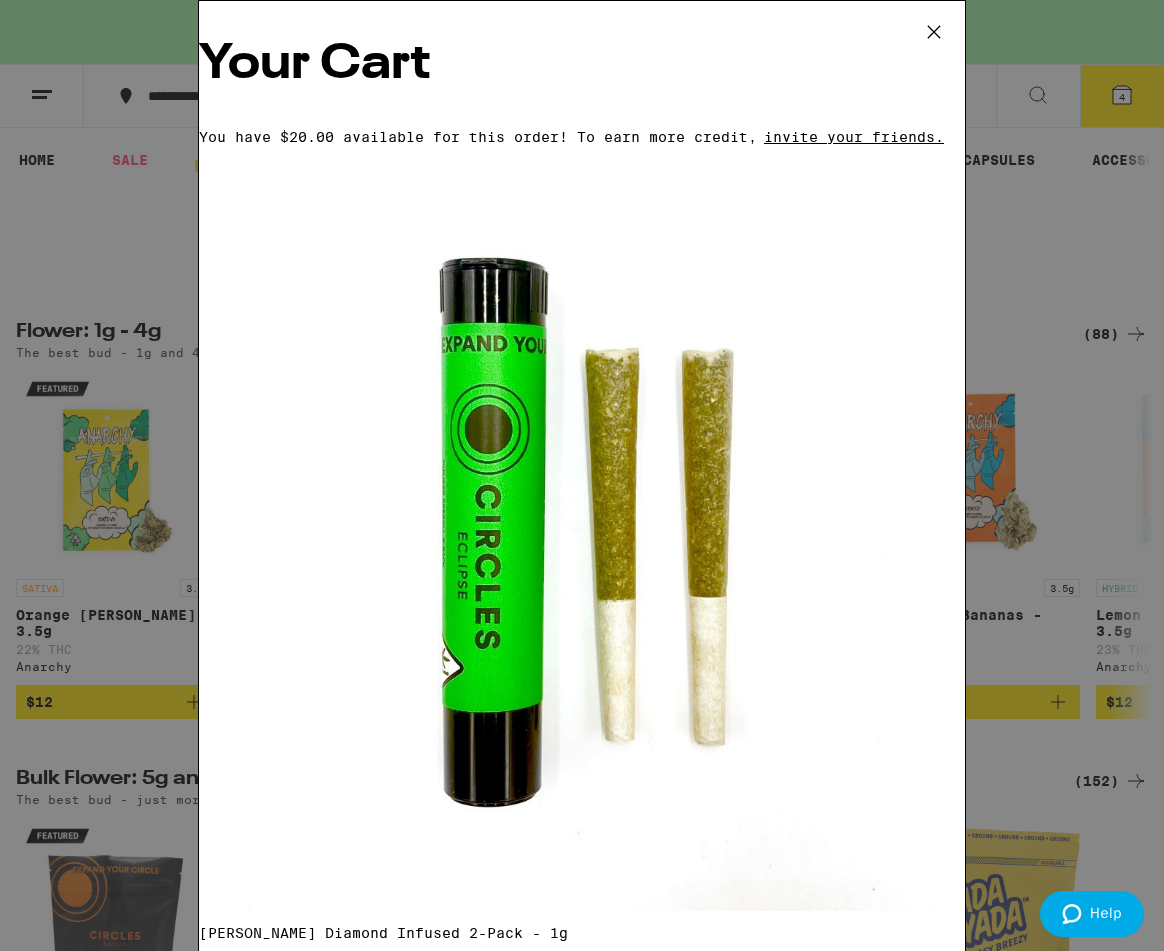 scroll, scrollTop: 210, scrollLeft: 0, axis: vertical 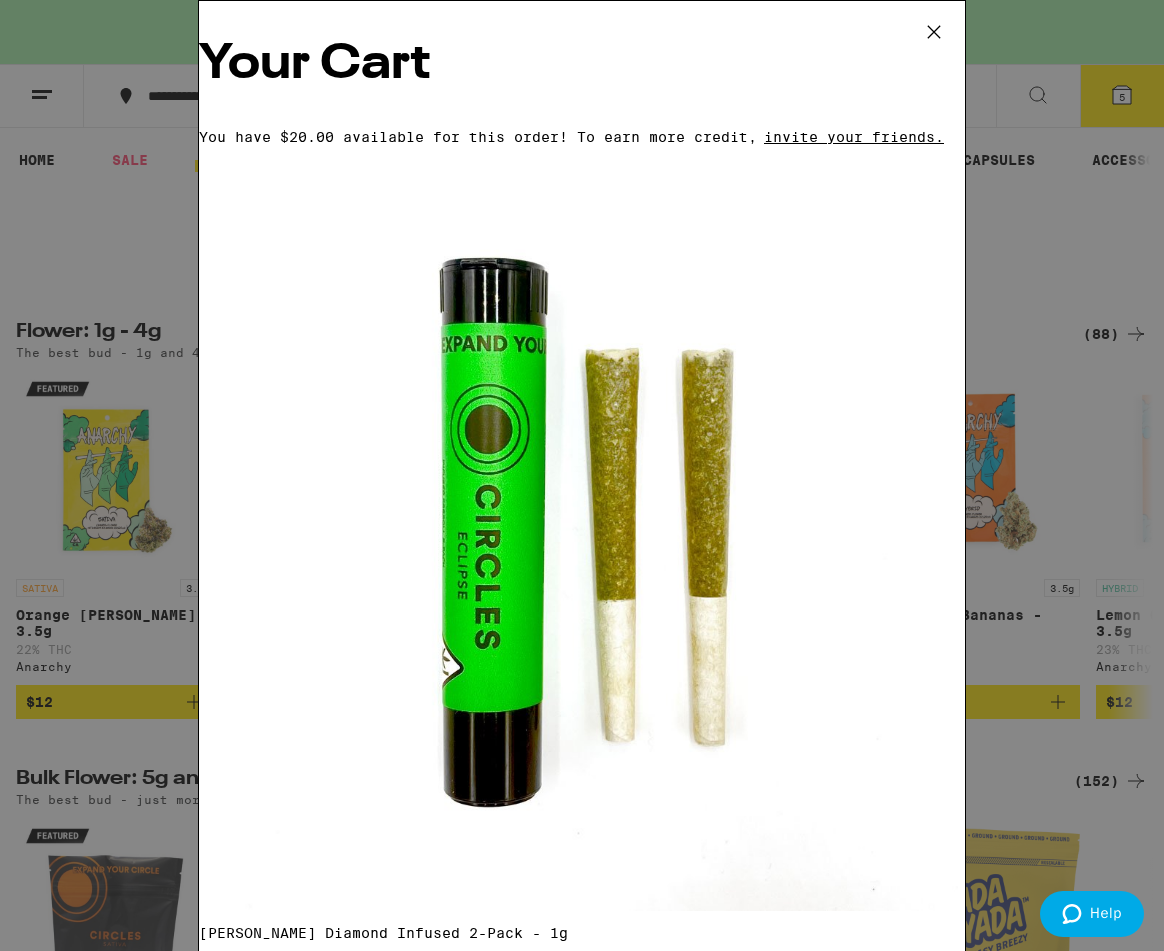 click on "Your Cart You have $20.00 available for this order! To earn more credit, invite your friends. [PERSON_NAME] Diamond Infused 2-Pack - 1g Circles Eclipse $12 1 Classic Indica 10-Pack - 7g Birdies $30 1 Watermelon Lemonade Bliss Gummies Camino $20 1 Wild Cherry Exhilarate 5:5:5 Gummies Camino $20 1 Tropicana Cookies Diamond Infused 5-Pack - 3.5g Circles Eclipse $25 1 You may also like... SATIVA 3.5g Blue Dream - 3.5g Anarchy $12 INDICA 7g Wedding Cake - 7g Circles Base Camp $30 SATIVA 7g [MEDICAL_DATA] Haze - 7g Circles Base Camp $35 SATIVA 4g Sunset Strip - 4g [PERSON_NAME] Farms Deal Created with Sketch. USE CODE ZOOTED $33 HYBRID 4g Double [PERSON_NAME] - 4g [PERSON_NAME] Farms Deal Created with Sketch. USE CODE ZOOTED $33 INDICA 3.5g Blueberry Fritter - 3.5g Gelato Deal Created with Sketch. USE CODE ZOOTED $35 INDICA 3.5g Frosted Cherry Cookies - 3.5g Gelato Deal Created with Sketch. USE CODE ZOOTED $35 SATIVA 3.5g Grapefruit Haze - 3.5g Gelato Deal Created with Sketch. USE CODE ZOOTED $35 HYBRID 3.5g Pineapple Pound Cake - 3.5g Gelato Deal $35" at bounding box center (582, 475) 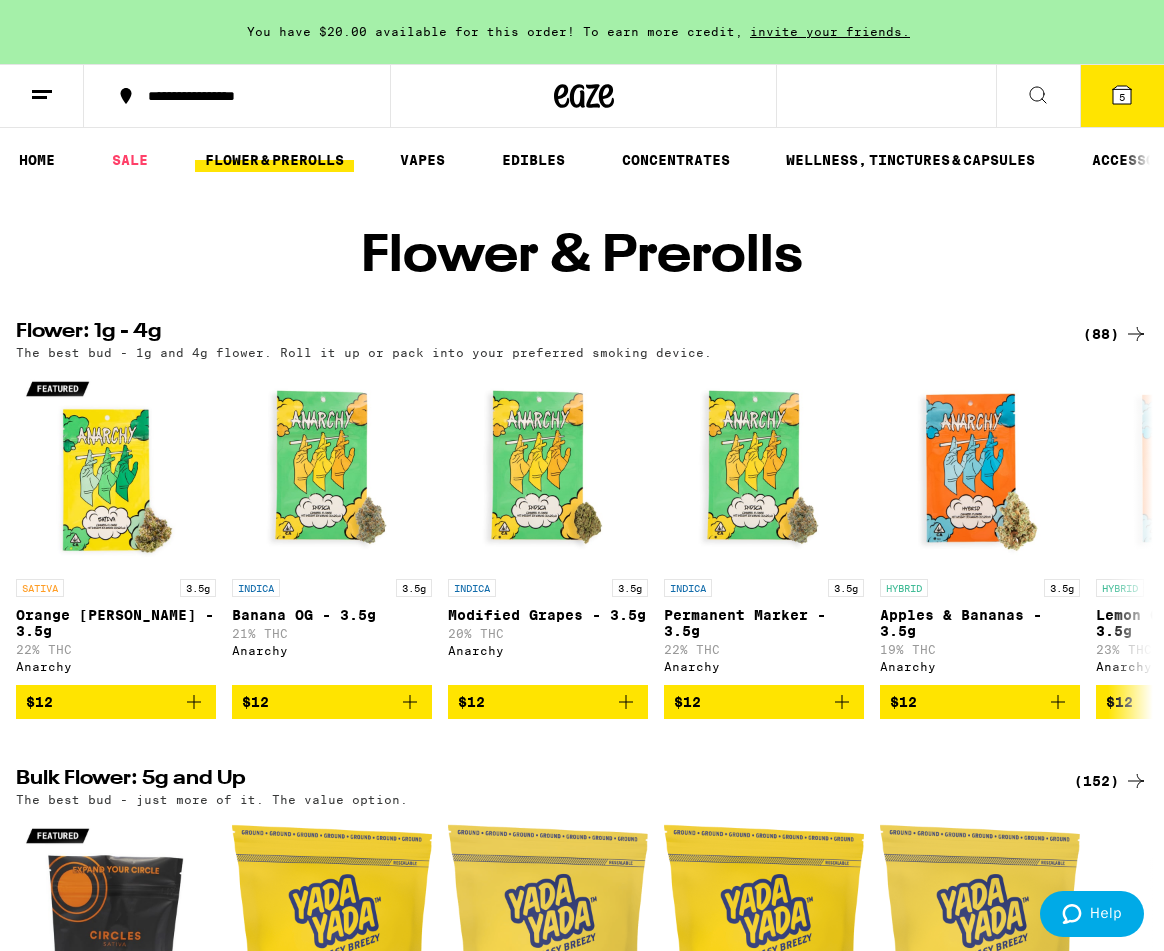 scroll, scrollTop: 0, scrollLeft: 0, axis: both 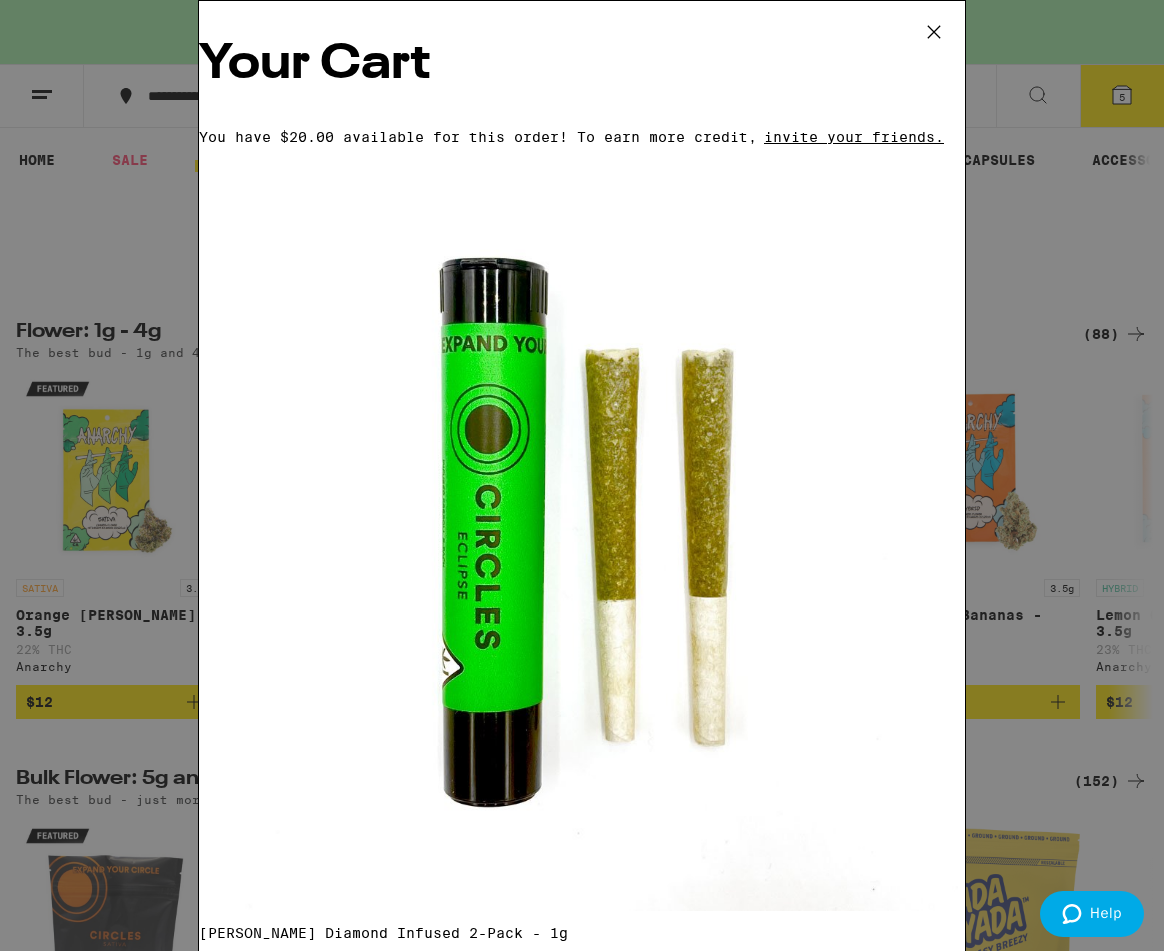 click on "Your Cart You have $20.00 available for this order! To earn more credit, invite your friends. [PERSON_NAME] Diamond Infused 2-Pack - 1g Circles Eclipse $12 1 Classic Indica 10-Pack - 7g Birdies $30 1 Watermelon Lemonade Bliss Gummies Camino $20 1 Wild Cherry Exhilarate 5:5:5 Gummies Camino $20 1 Tropicana Cookies Diamond Infused 5-Pack - 3.5g Circles Eclipse $25 1 You may also like... SATIVA 3.5g Blue Dream - 3.5g Anarchy $12 INDICA 7g Wedding Cake - 7g Circles Base Camp $30 SATIVA 7g [MEDICAL_DATA] Haze - 7g Circles Base Camp $35 SATIVA 4g Sunset Strip - 4g [PERSON_NAME] Farms Deal Created with Sketch. USE CODE ZOOTED $33 HYBRID 4g Double [PERSON_NAME] - 4g [PERSON_NAME] Farms Deal Created with Sketch. USE CODE ZOOTED $33 INDICA 3.5g Blueberry Fritter - 3.5g Gelato Deal Created with Sketch. USE CODE ZOOTED $35 INDICA 3.5g Frosted Cherry Cookies - 3.5g Gelato Deal Created with Sketch. USE CODE ZOOTED $35 SATIVA 3.5g Grapefruit Haze - 3.5g Gelato Deal Created with Sketch. USE CODE ZOOTED $35 HYBRID 3.5g Pineapple Pound Cake - 3.5g Gelato Deal $35" at bounding box center (582, 475) 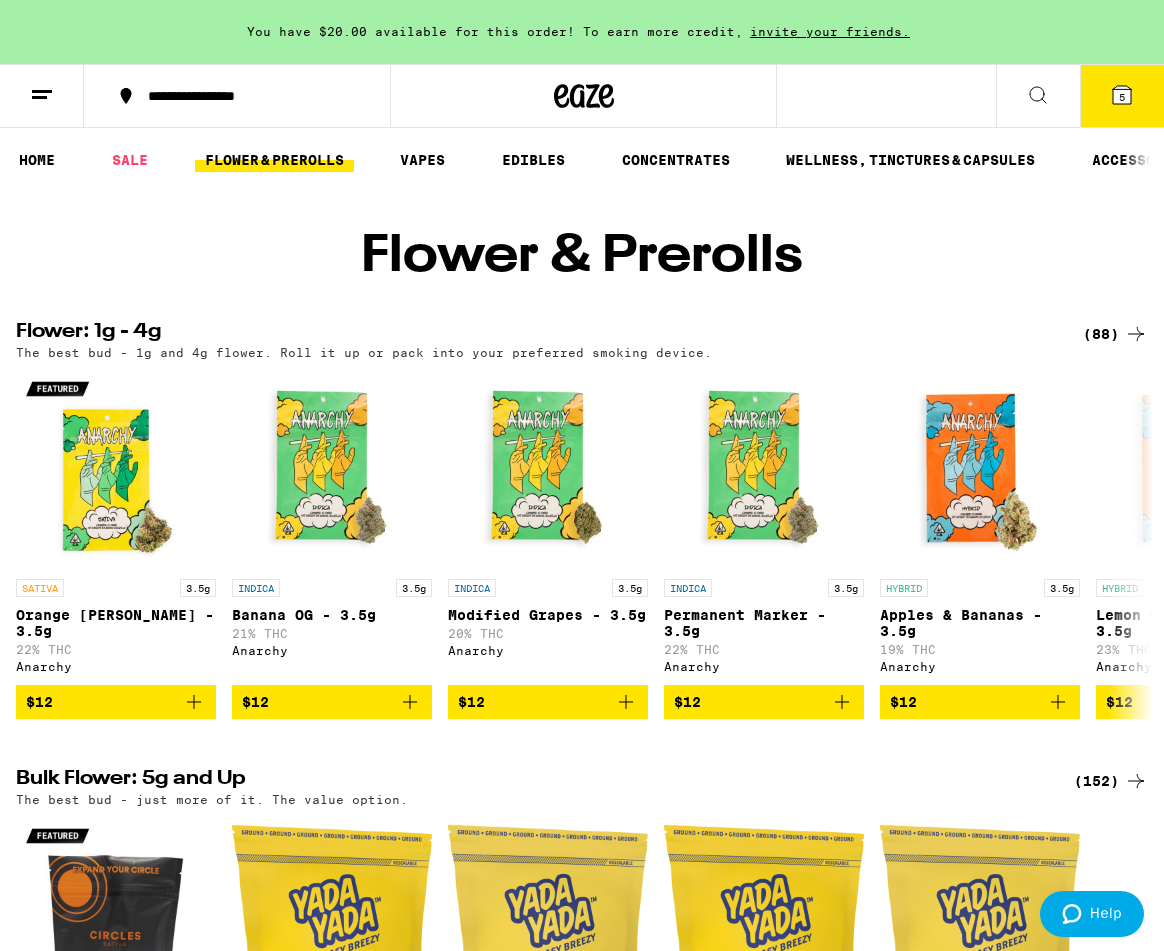 scroll, scrollTop: 0, scrollLeft: 0, axis: both 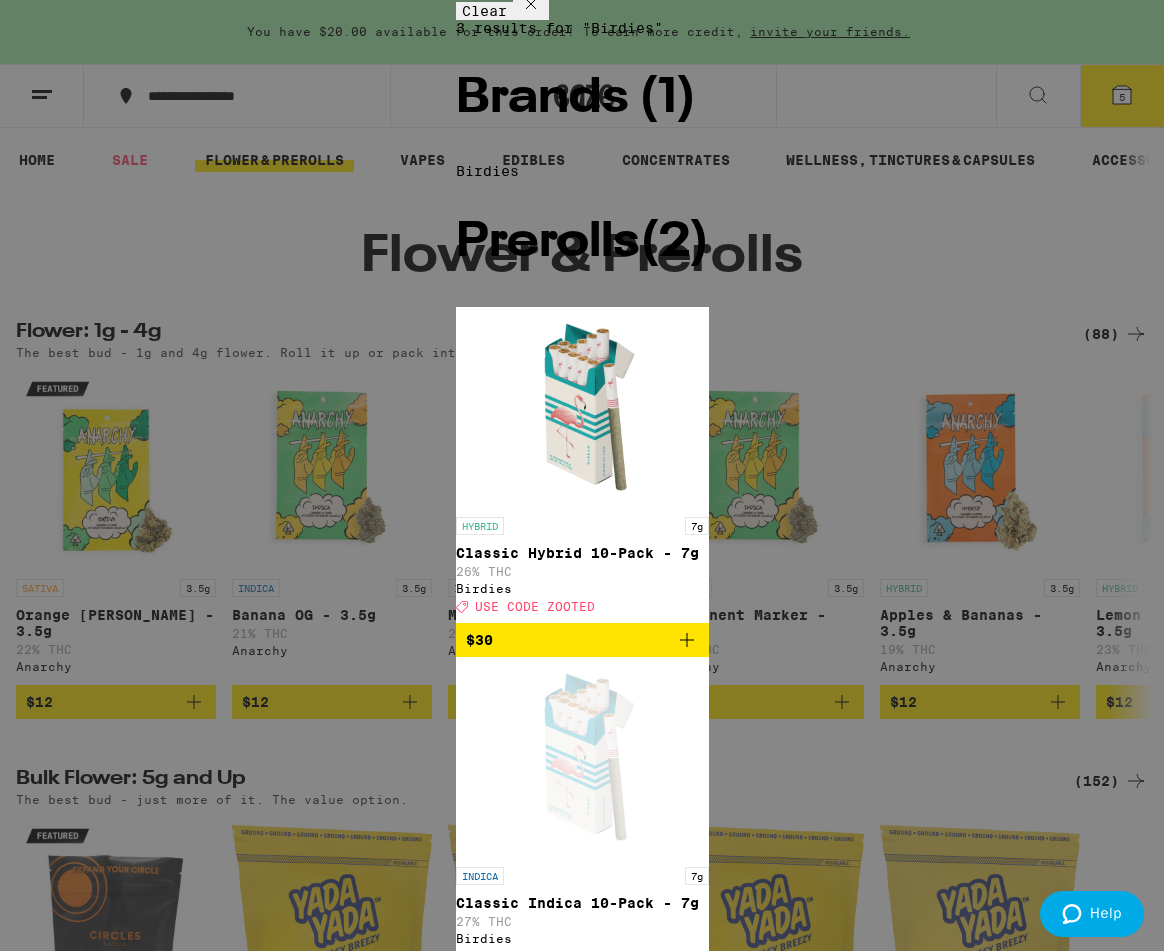 type on "Birdies" 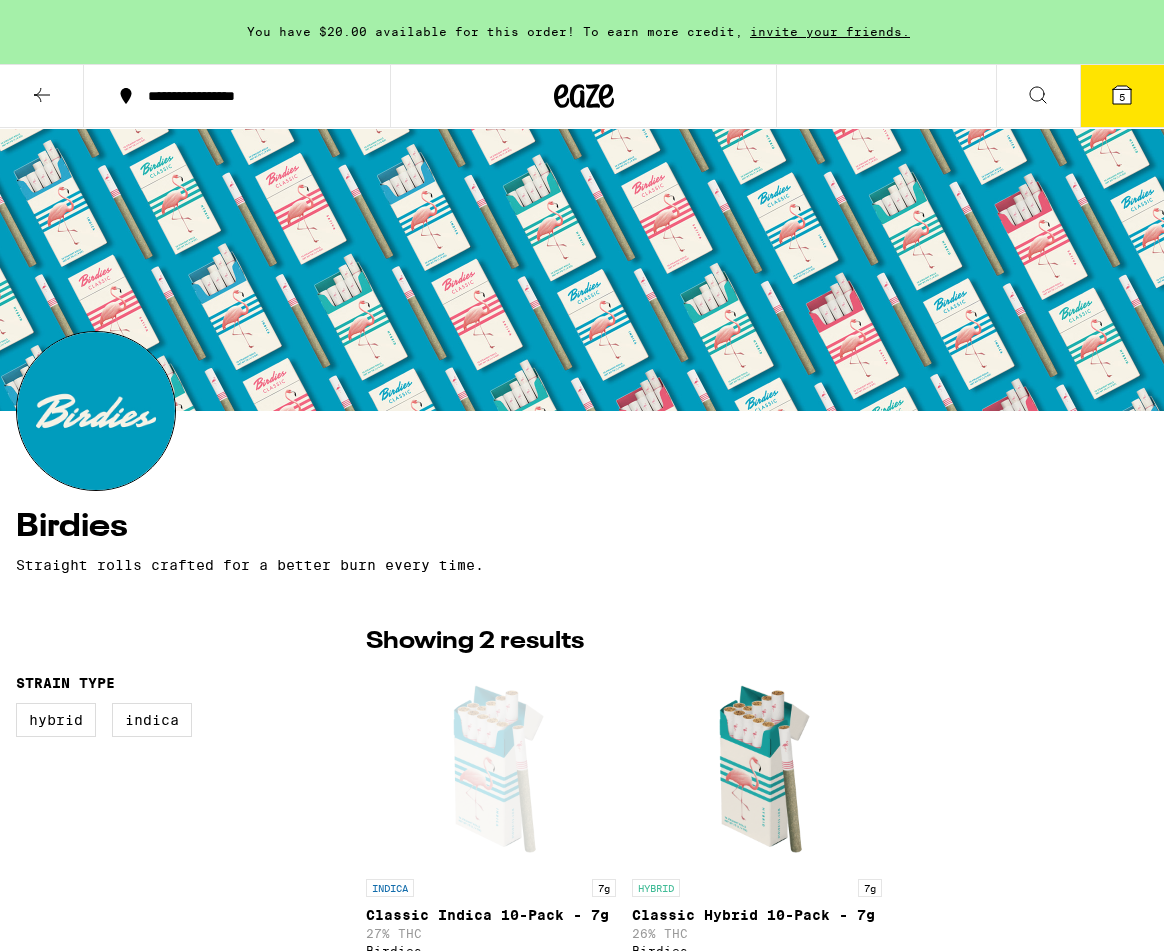 scroll, scrollTop: 39, scrollLeft: 0, axis: vertical 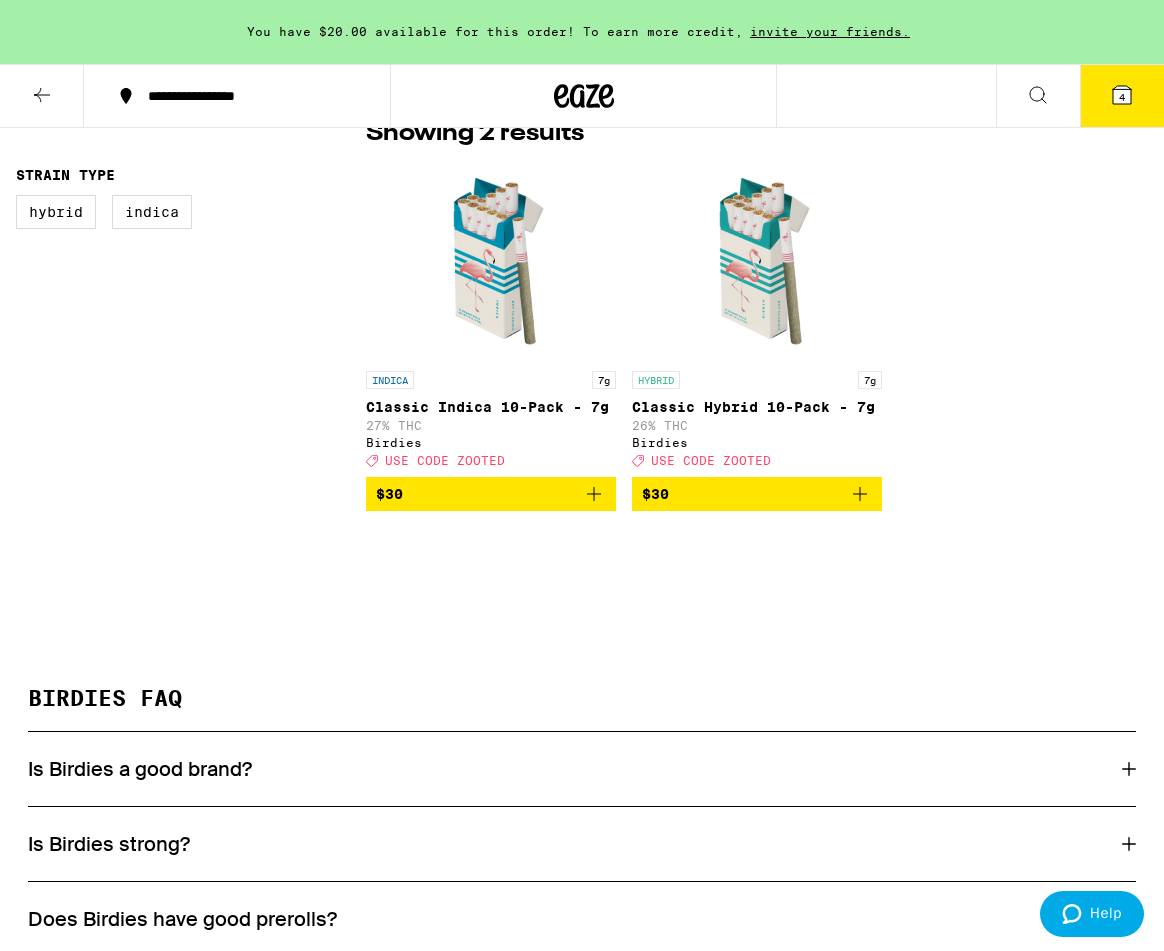 click at bounding box center [491, 261] 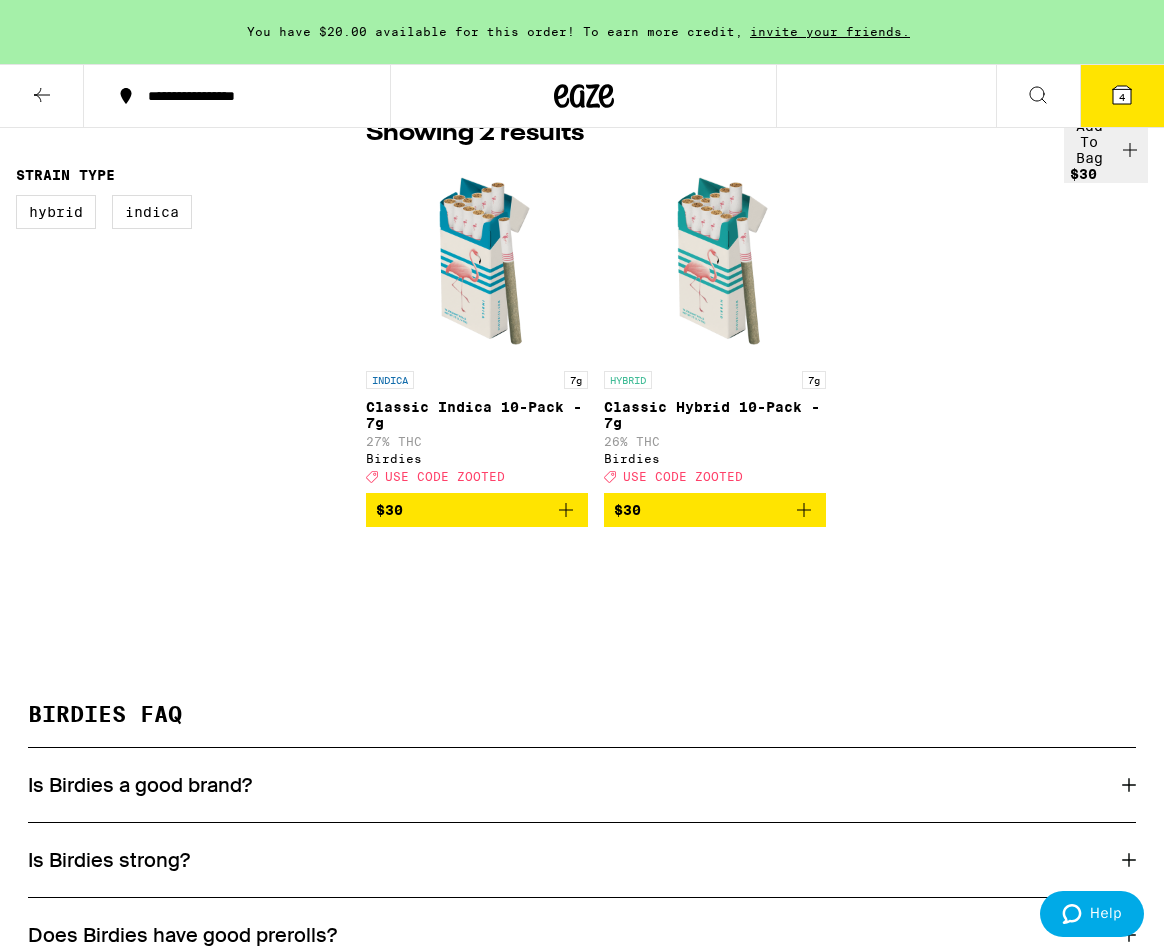 click on "Add To Bag $30" at bounding box center (68, 1878) 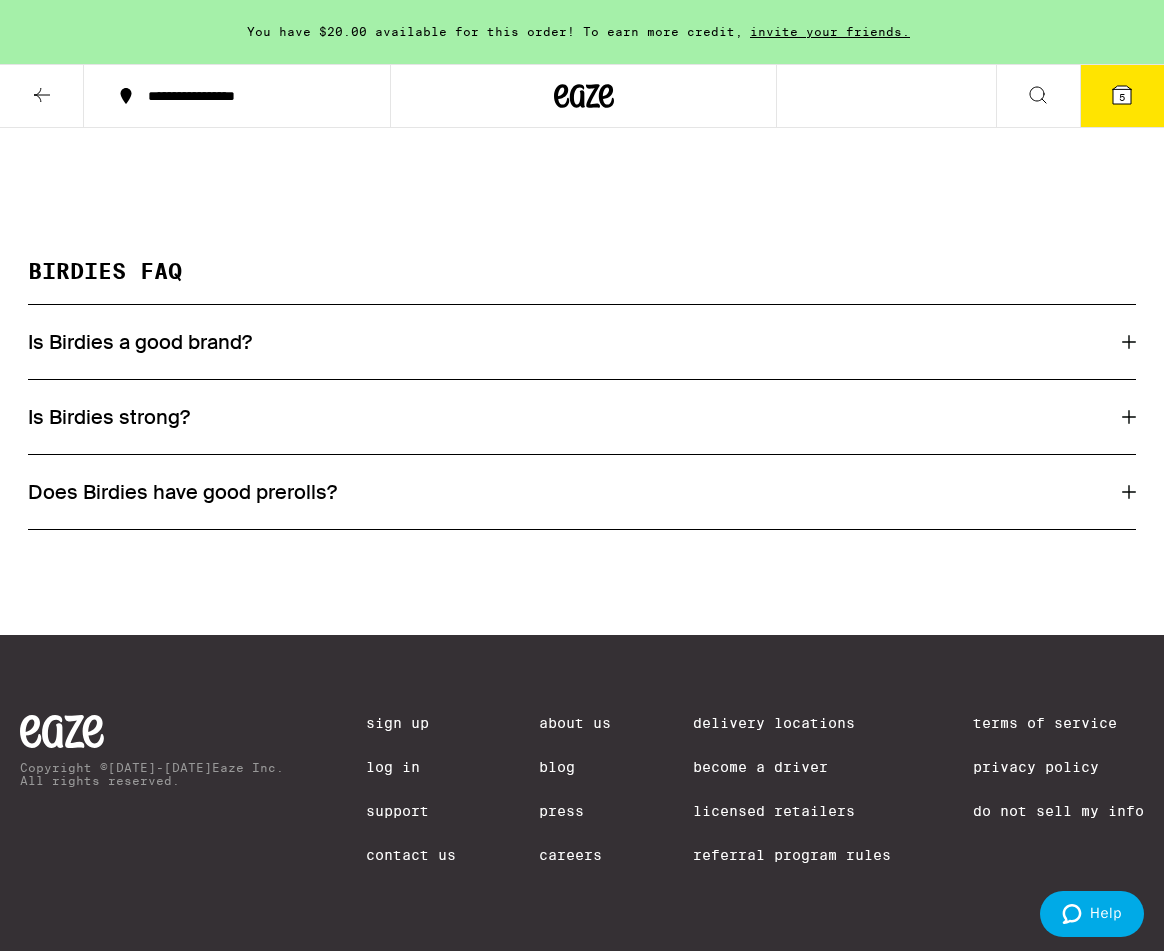 scroll, scrollTop: 954, scrollLeft: 0, axis: vertical 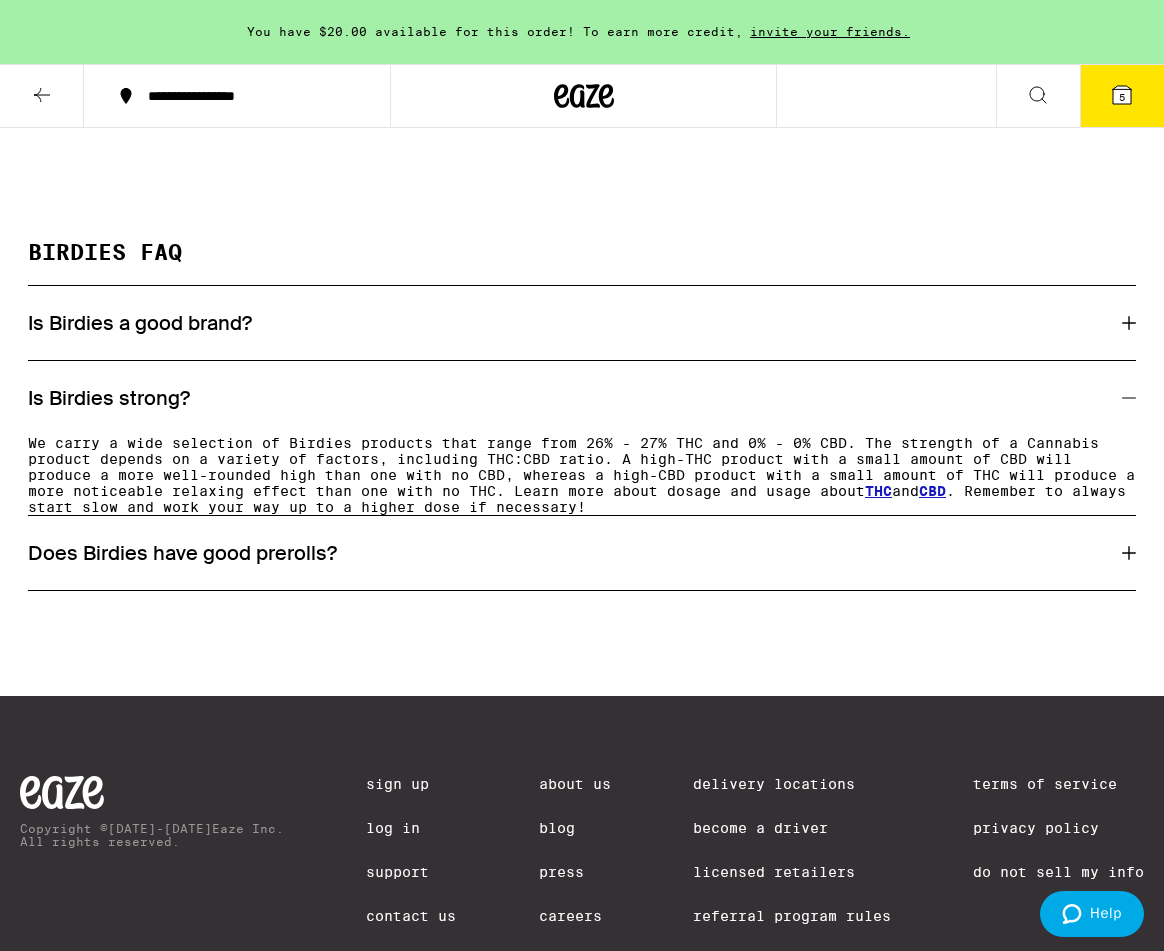 click on "Is Birdies a good brand?" at bounding box center (140, 323) 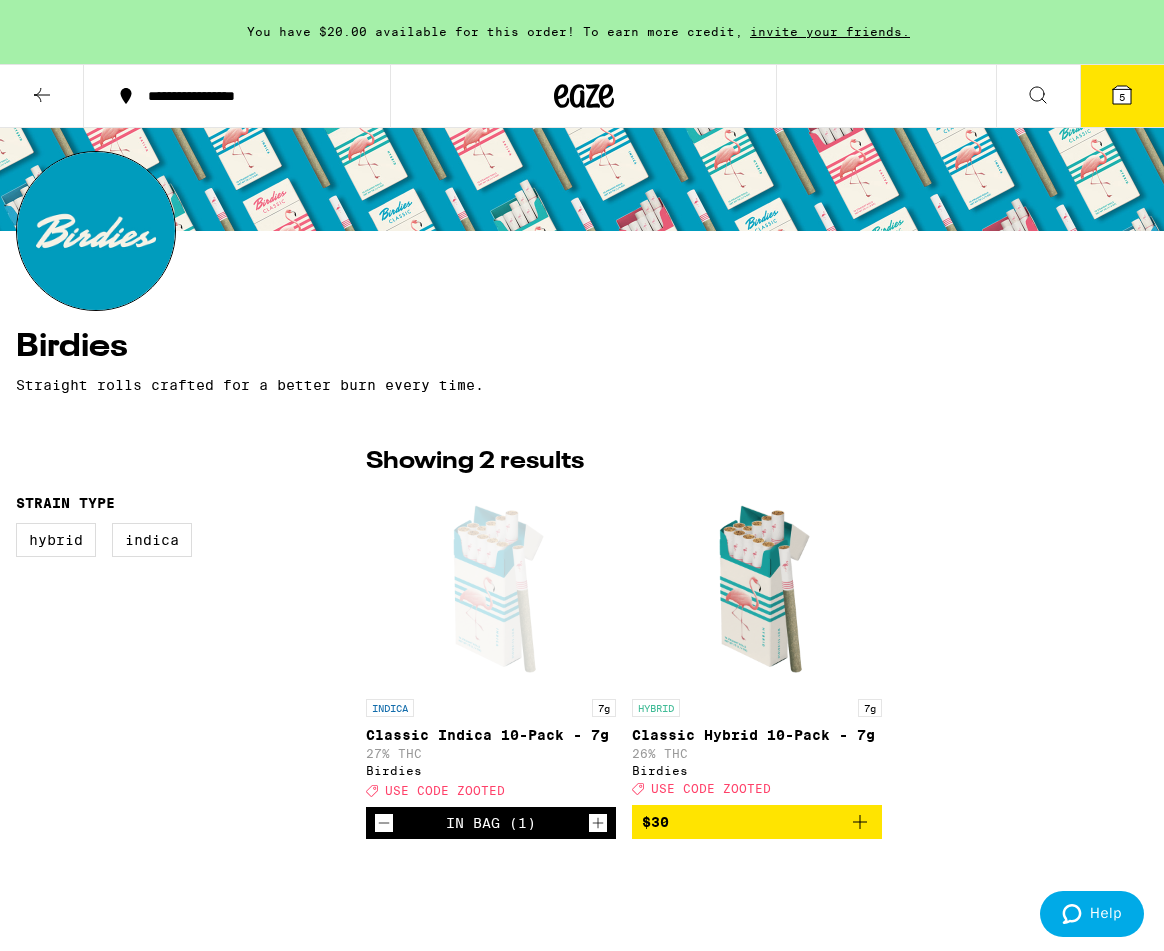 scroll, scrollTop: 216, scrollLeft: 0, axis: vertical 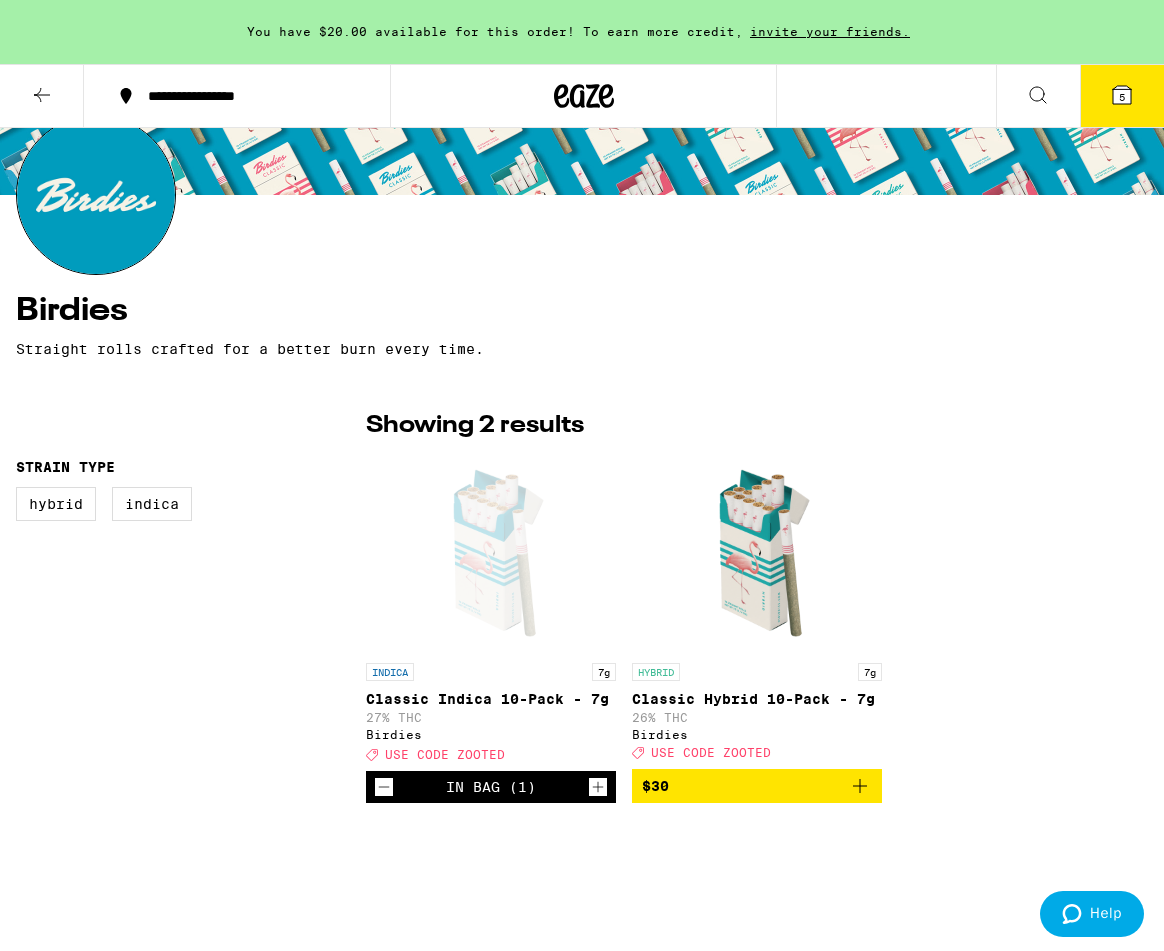 click on "5" at bounding box center (1122, 97) 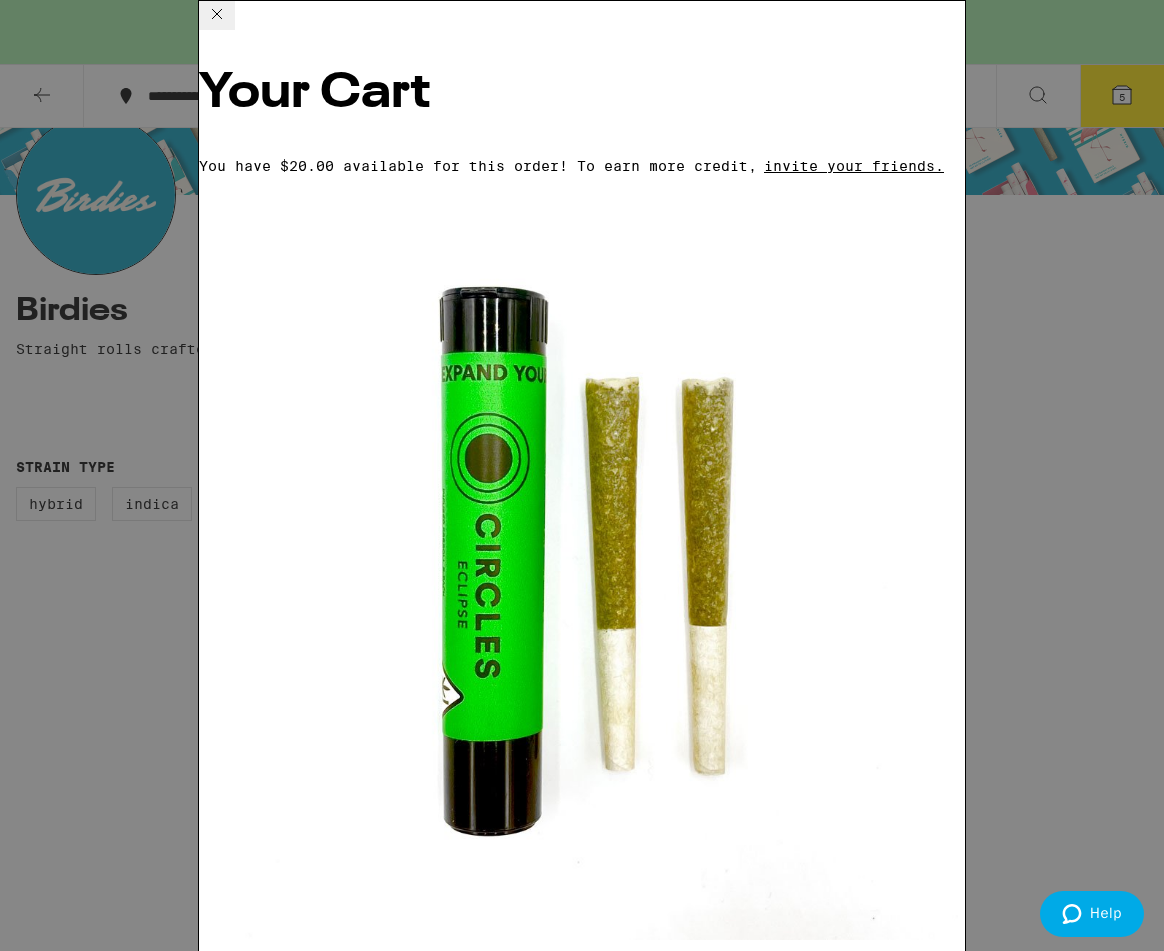 scroll, scrollTop: 287, scrollLeft: 0, axis: vertical 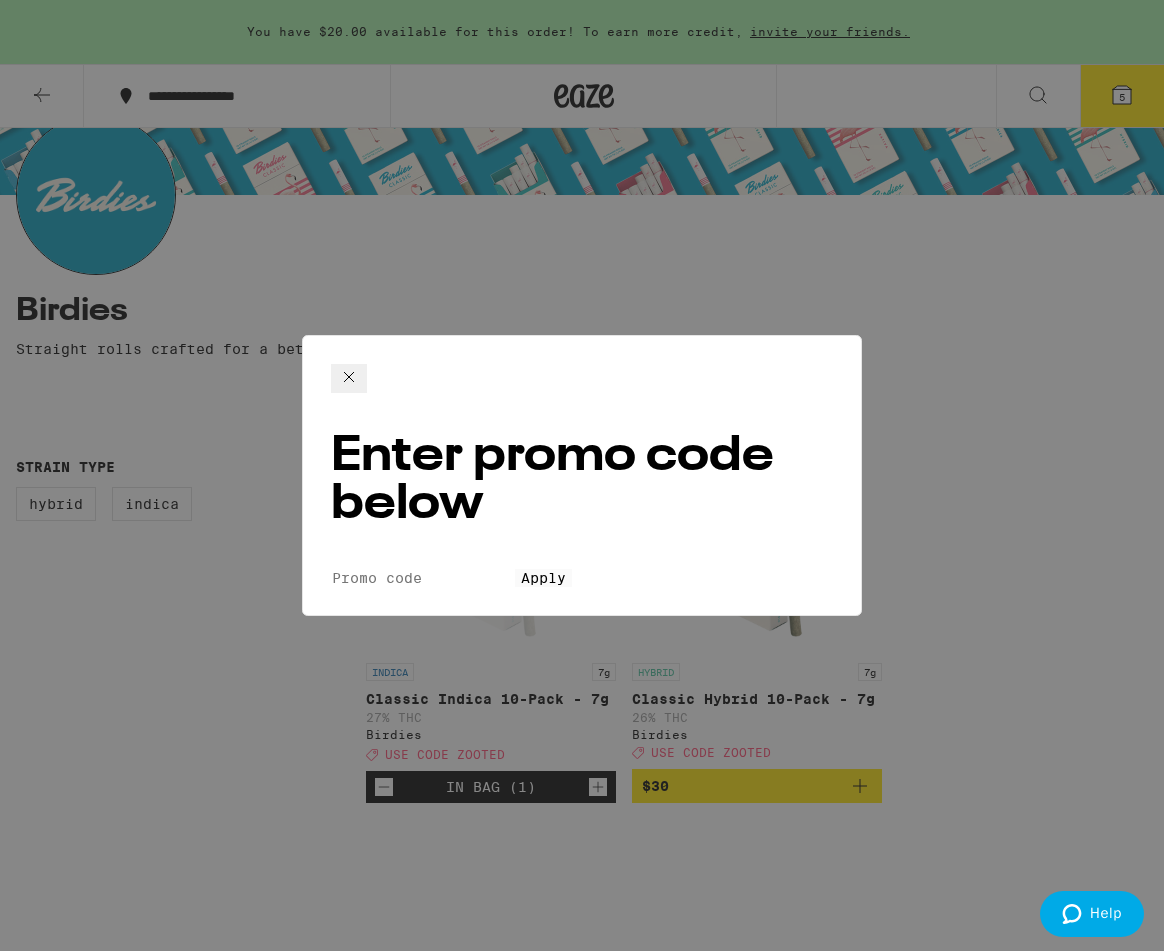 click on "Promo Code Apply" 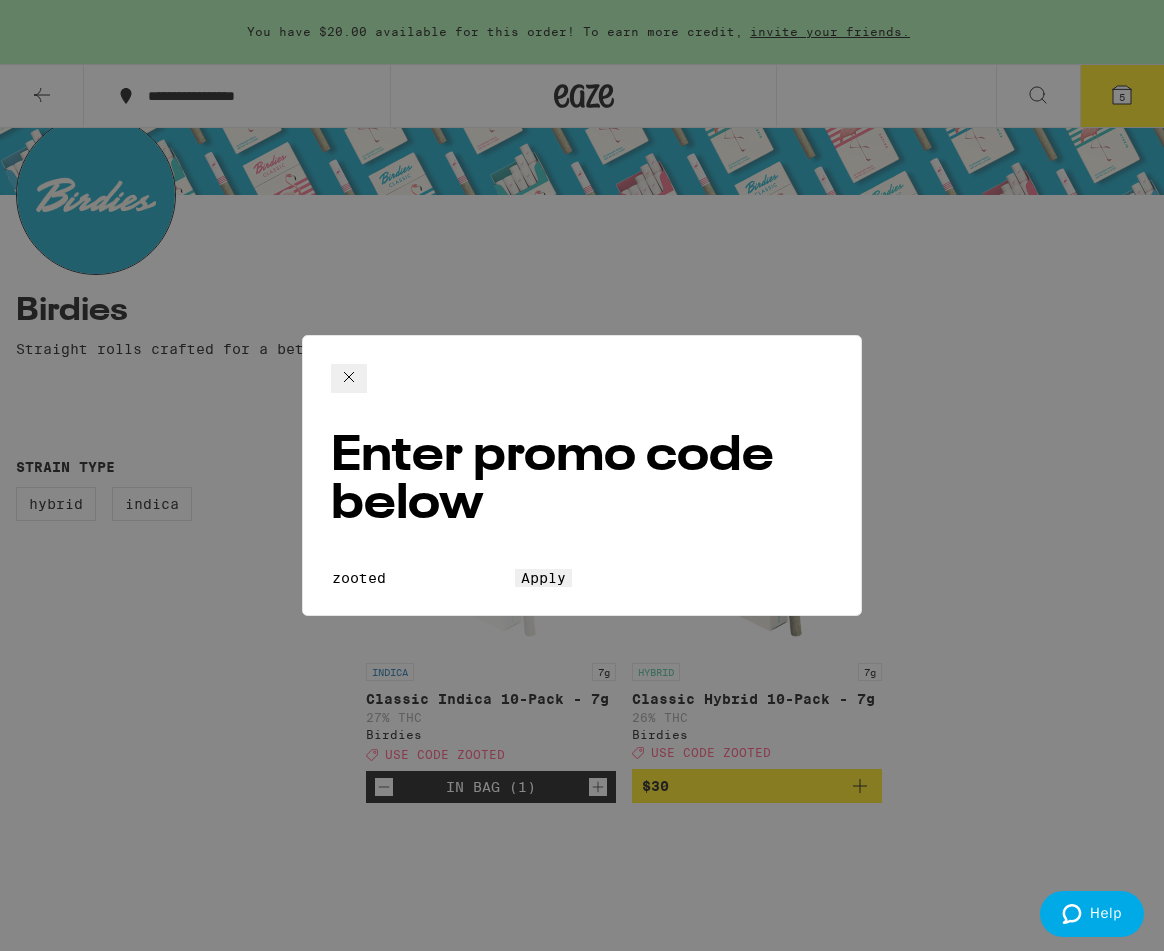 type on "zooted" 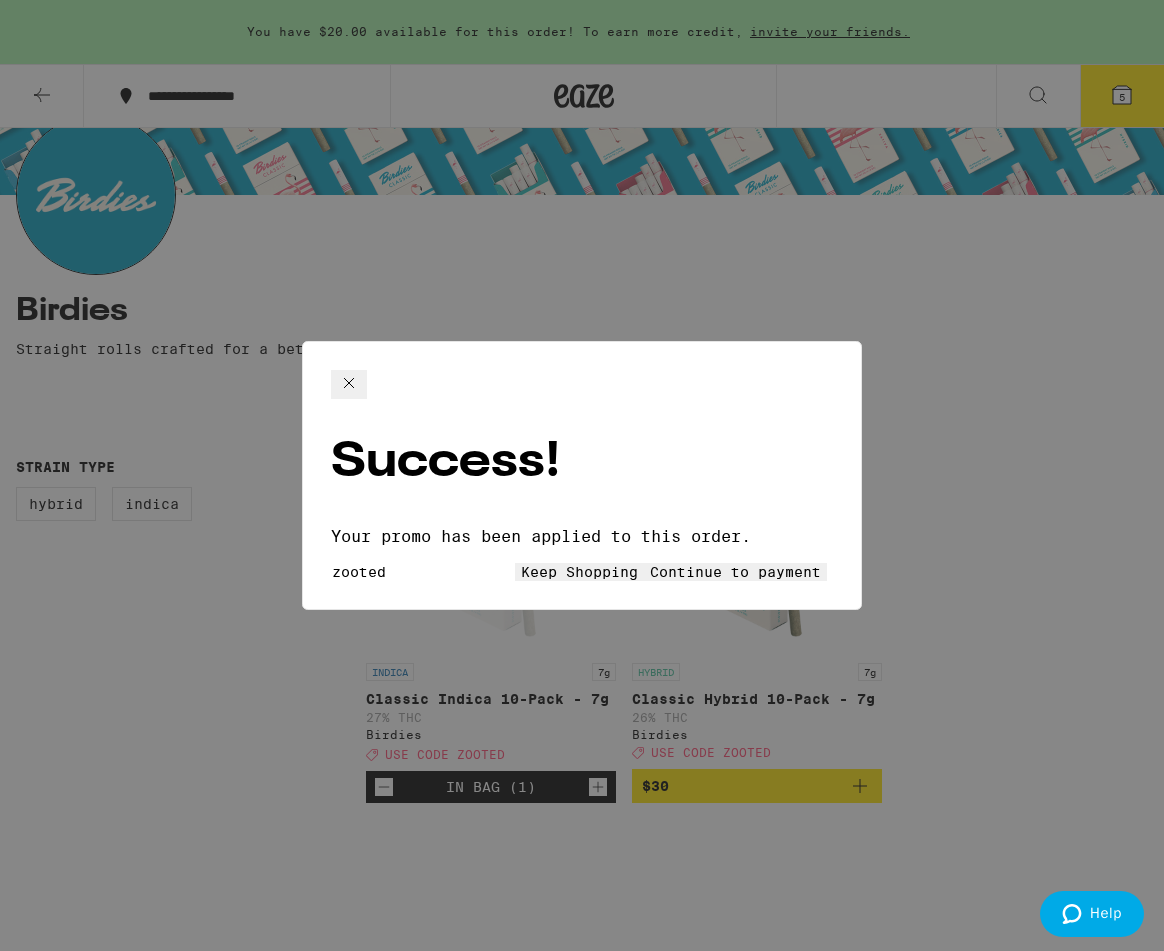 click on "Continue to payment" at bounding box center [735, 572] 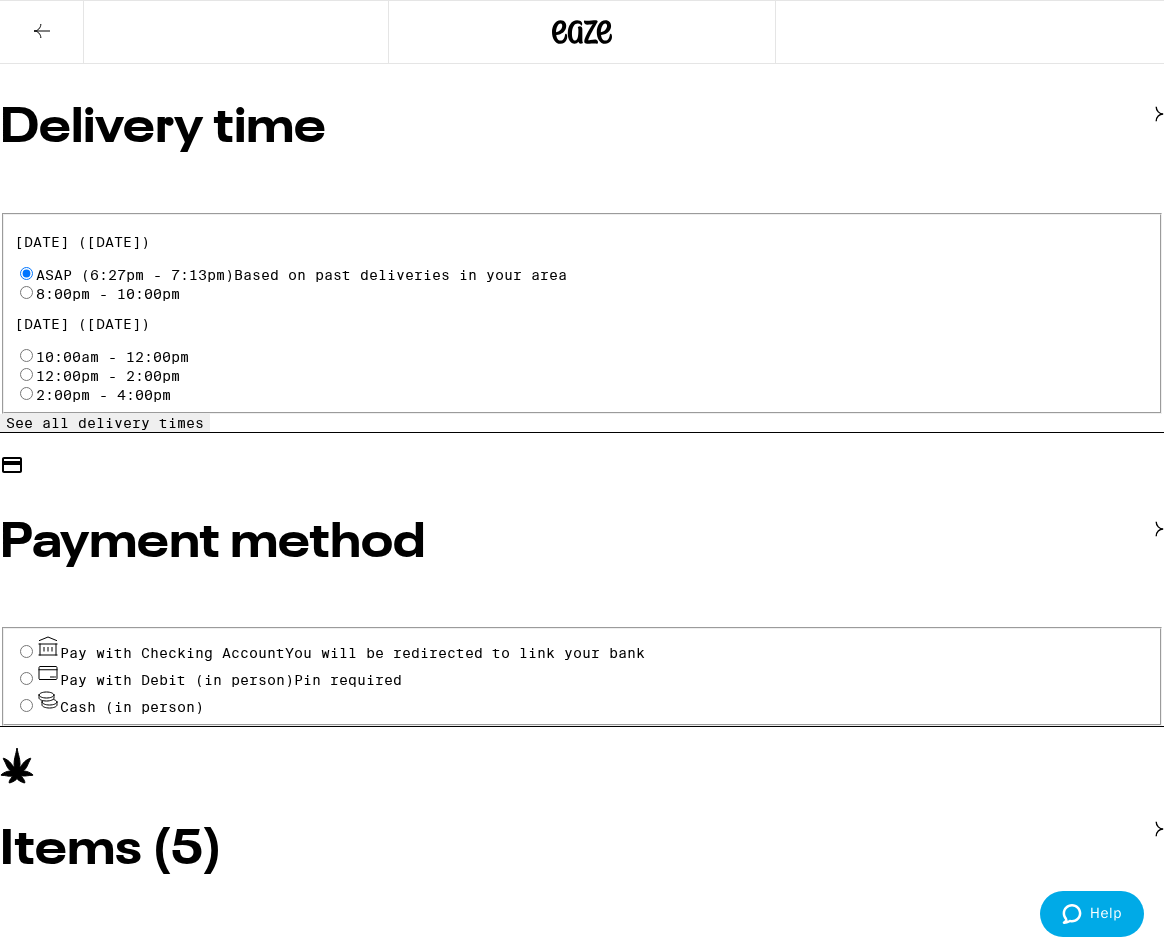 scroll, scrollTop: 633, scrollLeft: 0, axis: vertical 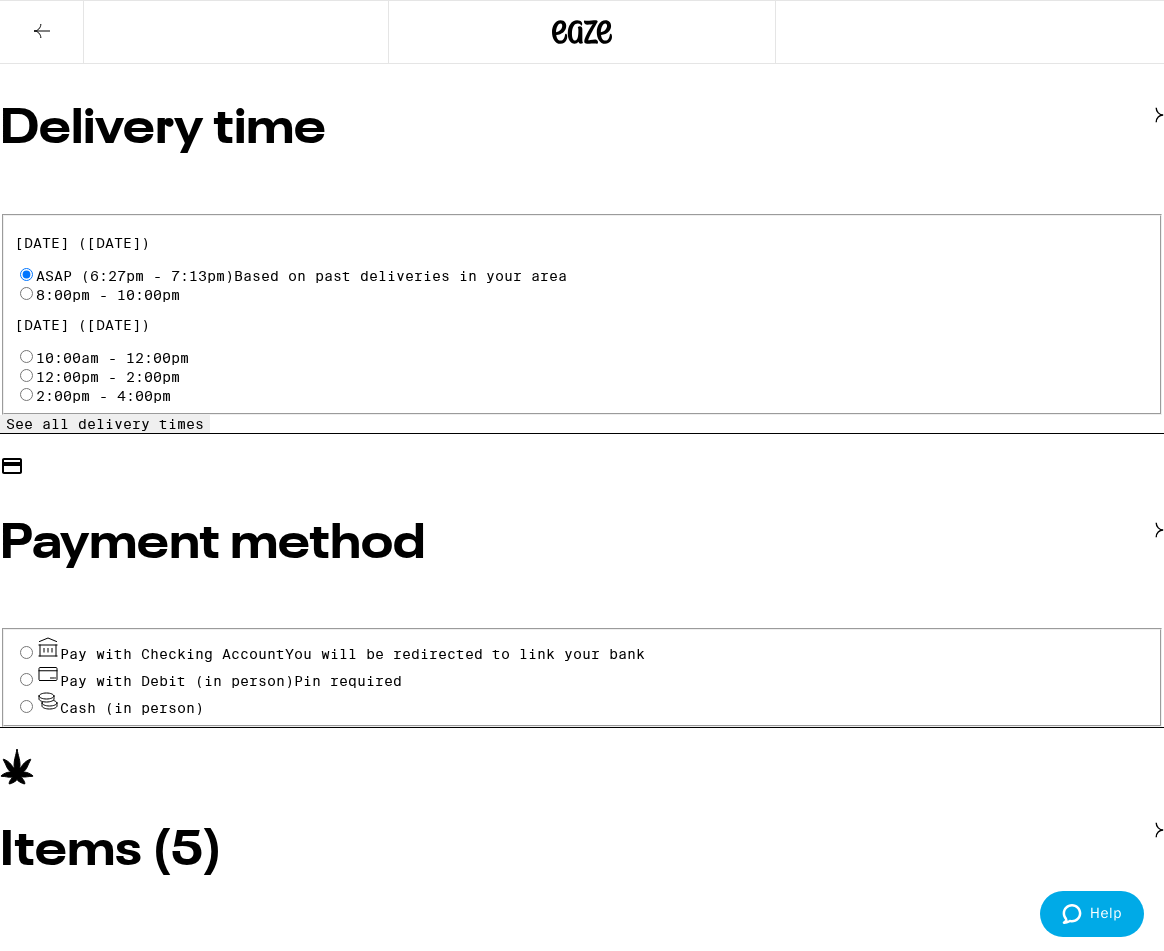 click on "Cash (in person)" at bounding box center (26, 706) 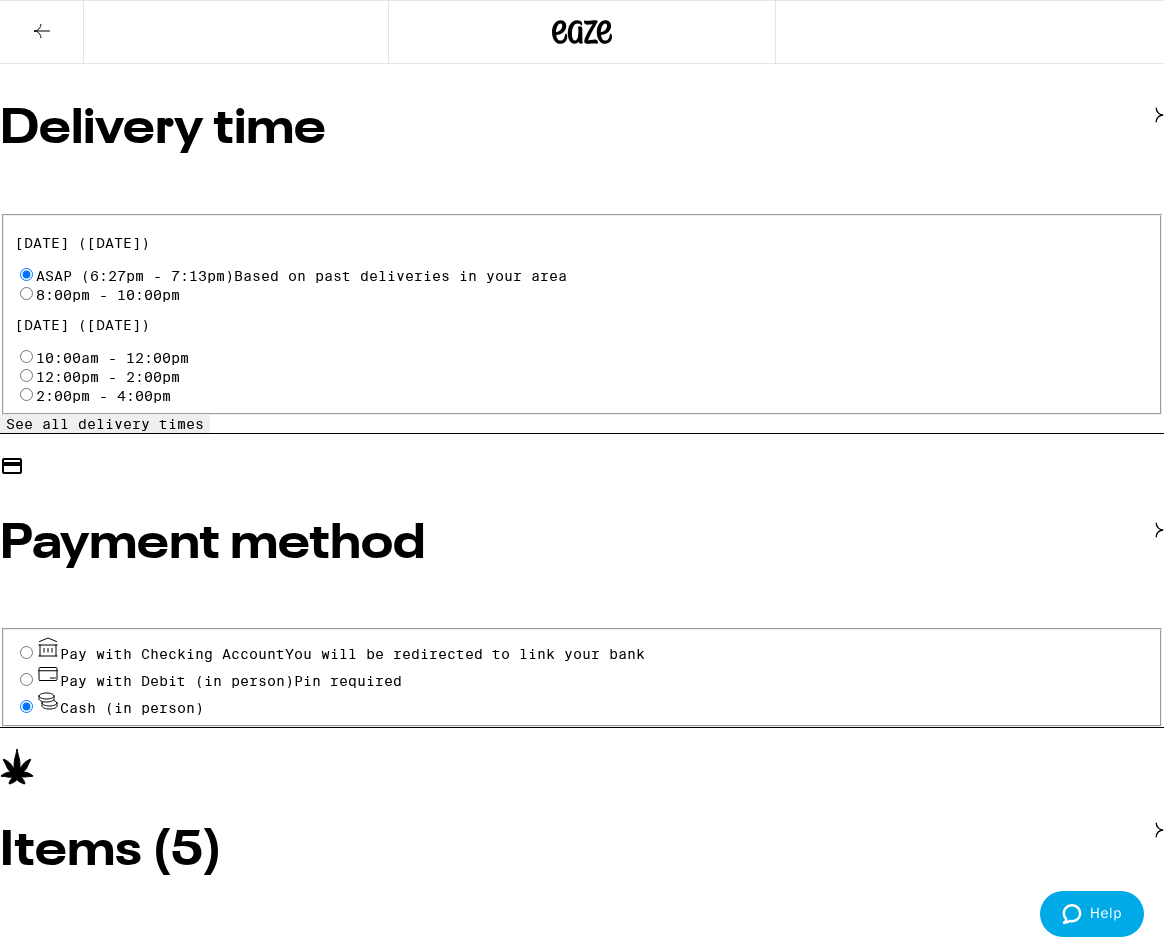radio on "true" 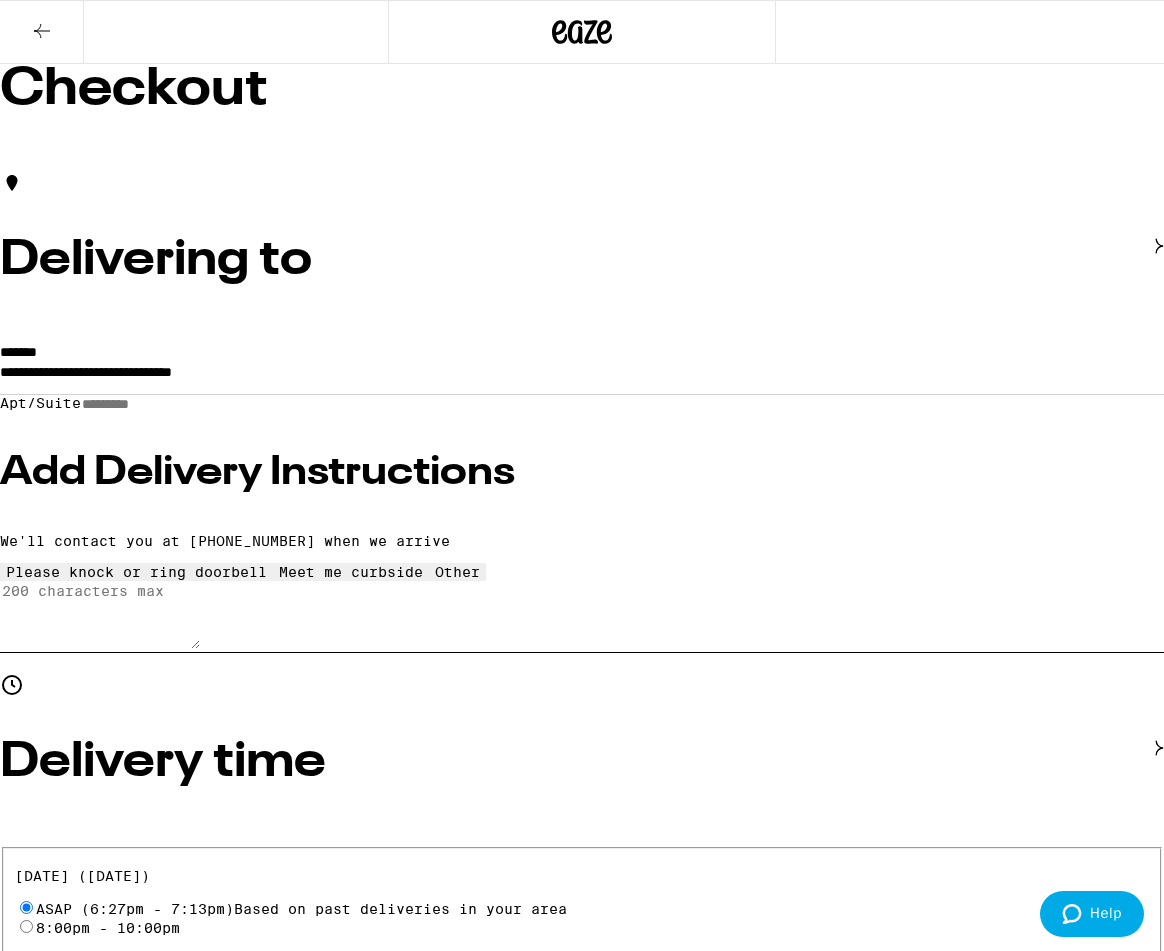 scroll, scrollTop: 0, scrollLeft: 0, axis: both 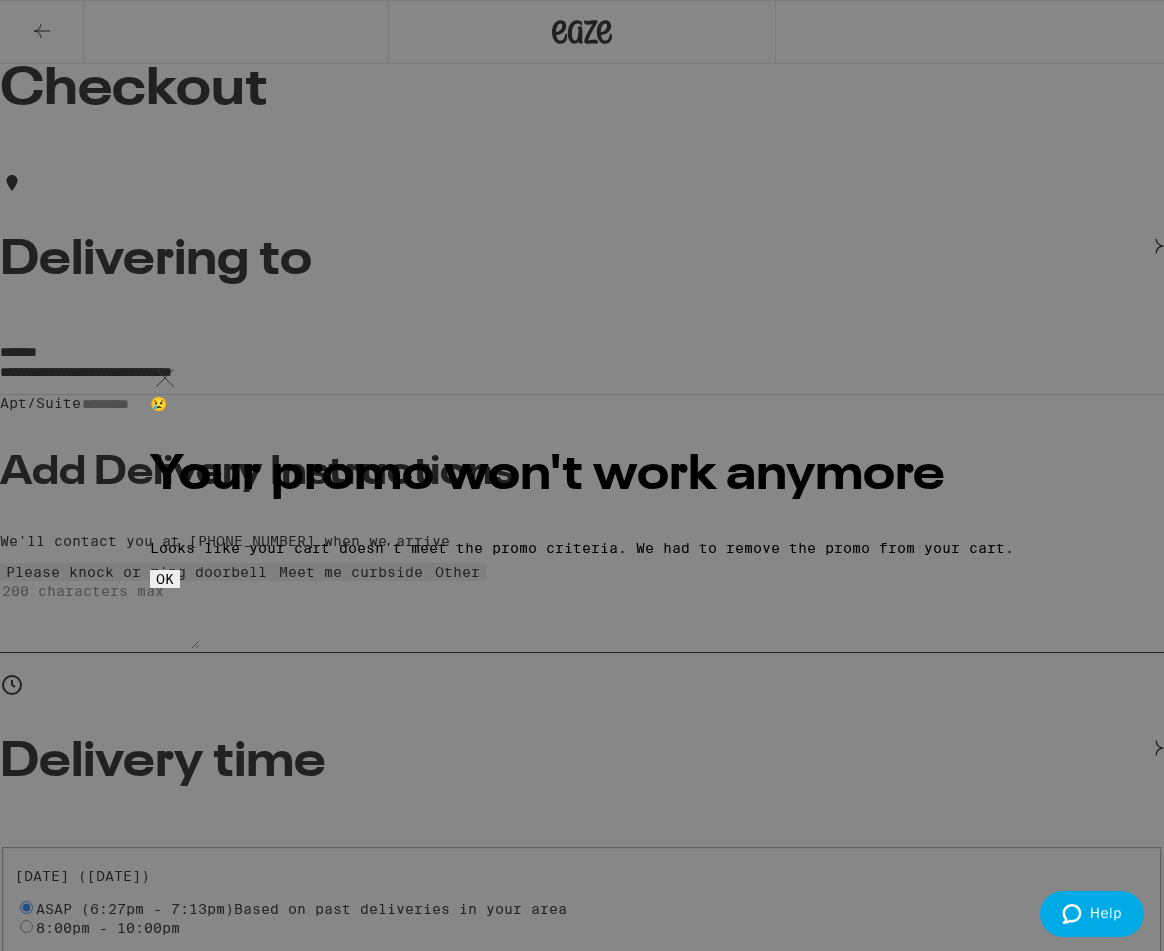 click on "OK" at bounding box center (165, 579) 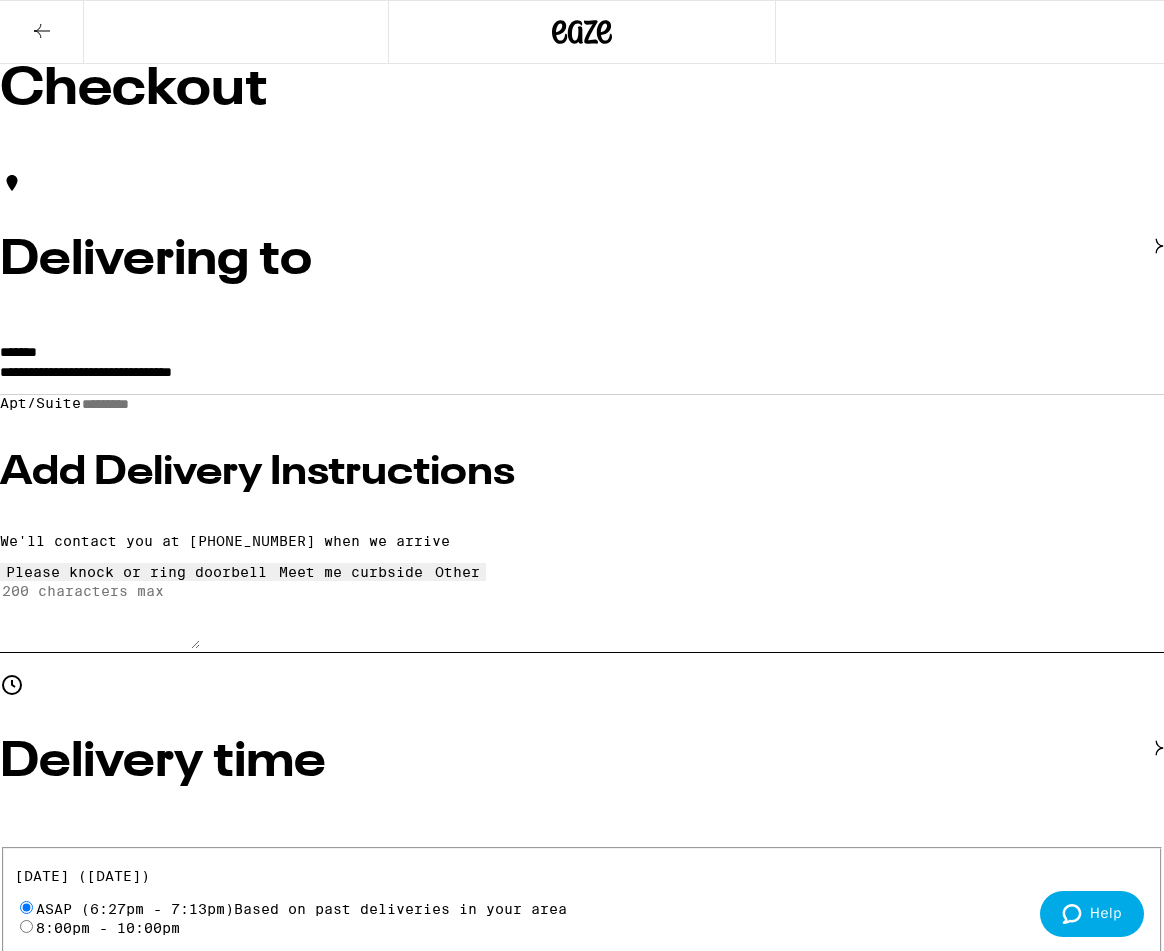 scroll, scrollTop: 0, scrollLeft: 0, axis: both 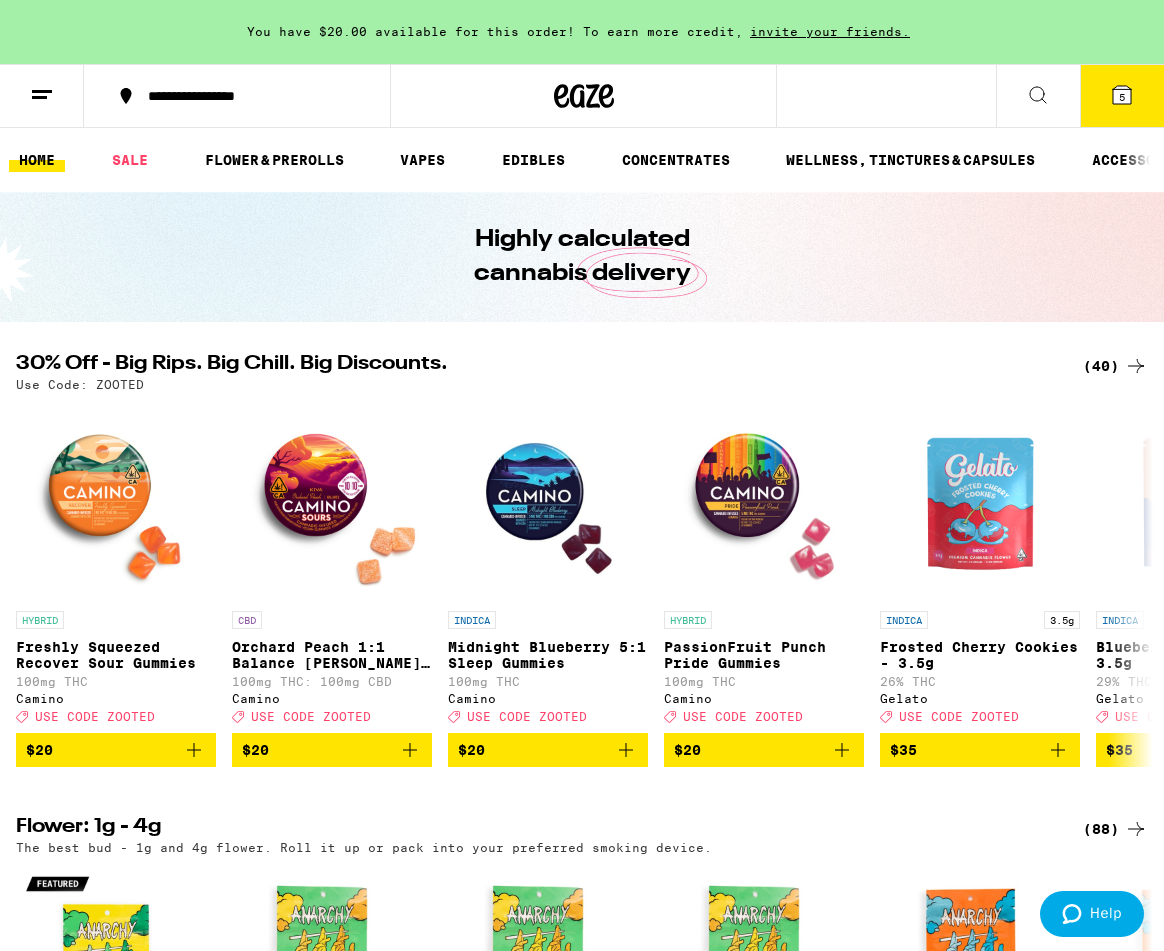 click on "5" at bounding box center (1122, 96) 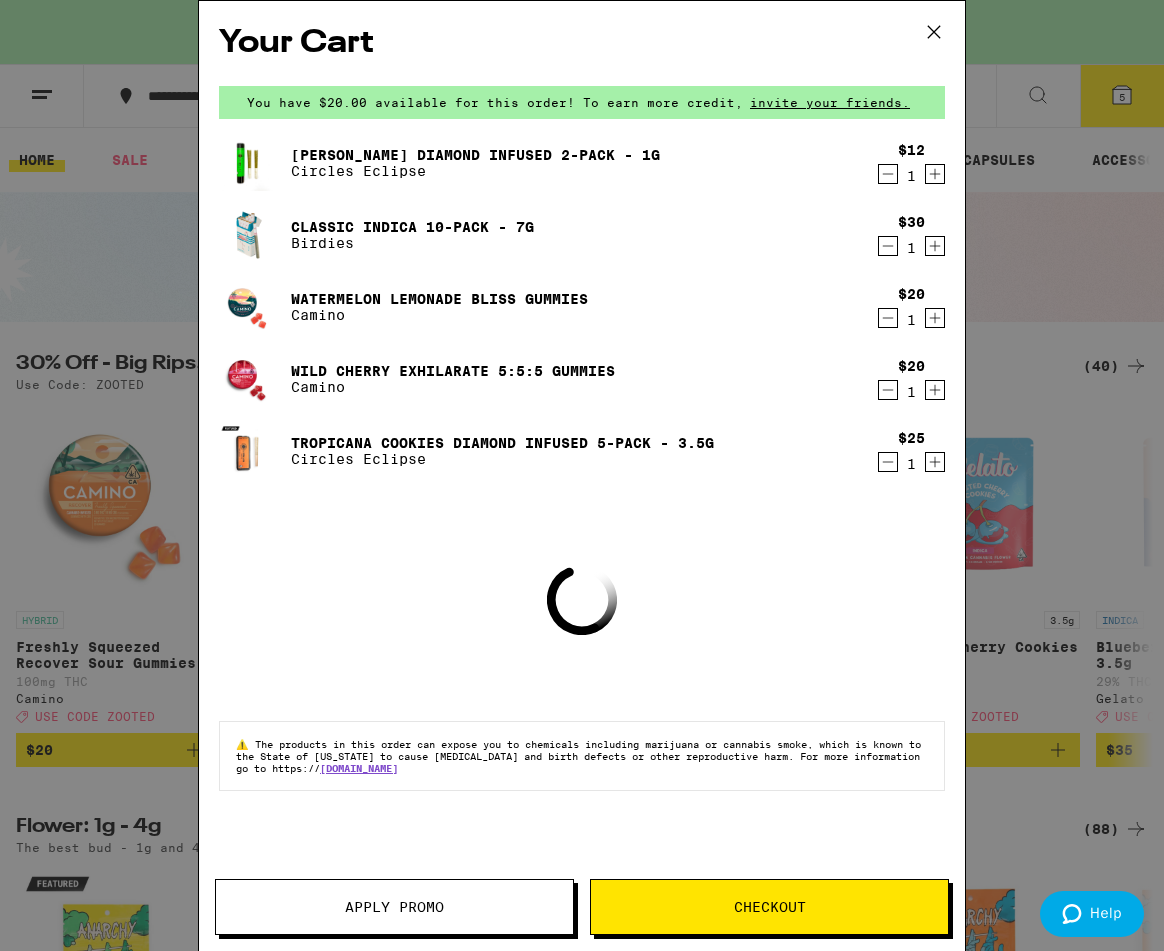 scroll, scrollTop: 0, scrollLeft: 0, axis: both 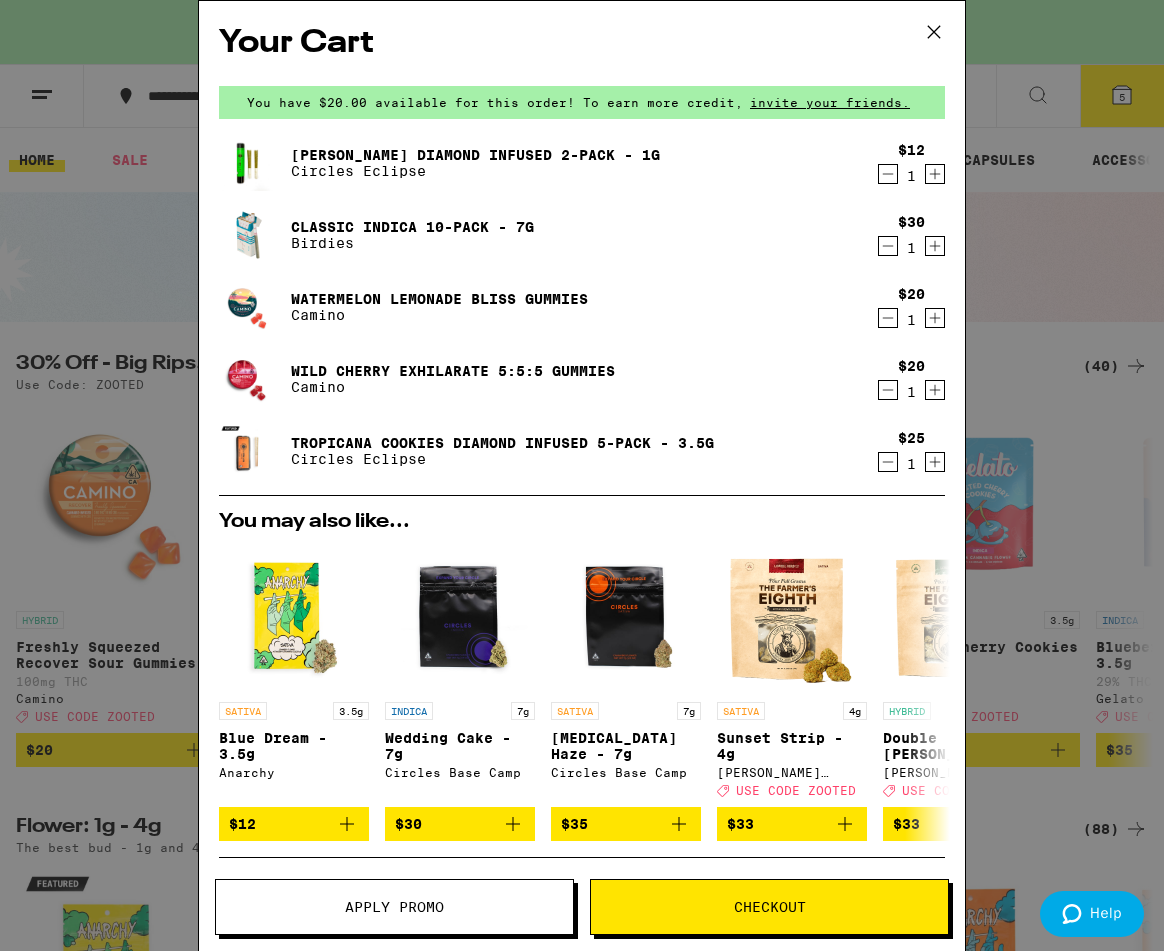 click on "Apply Promo" at bounding box center [394, 907] 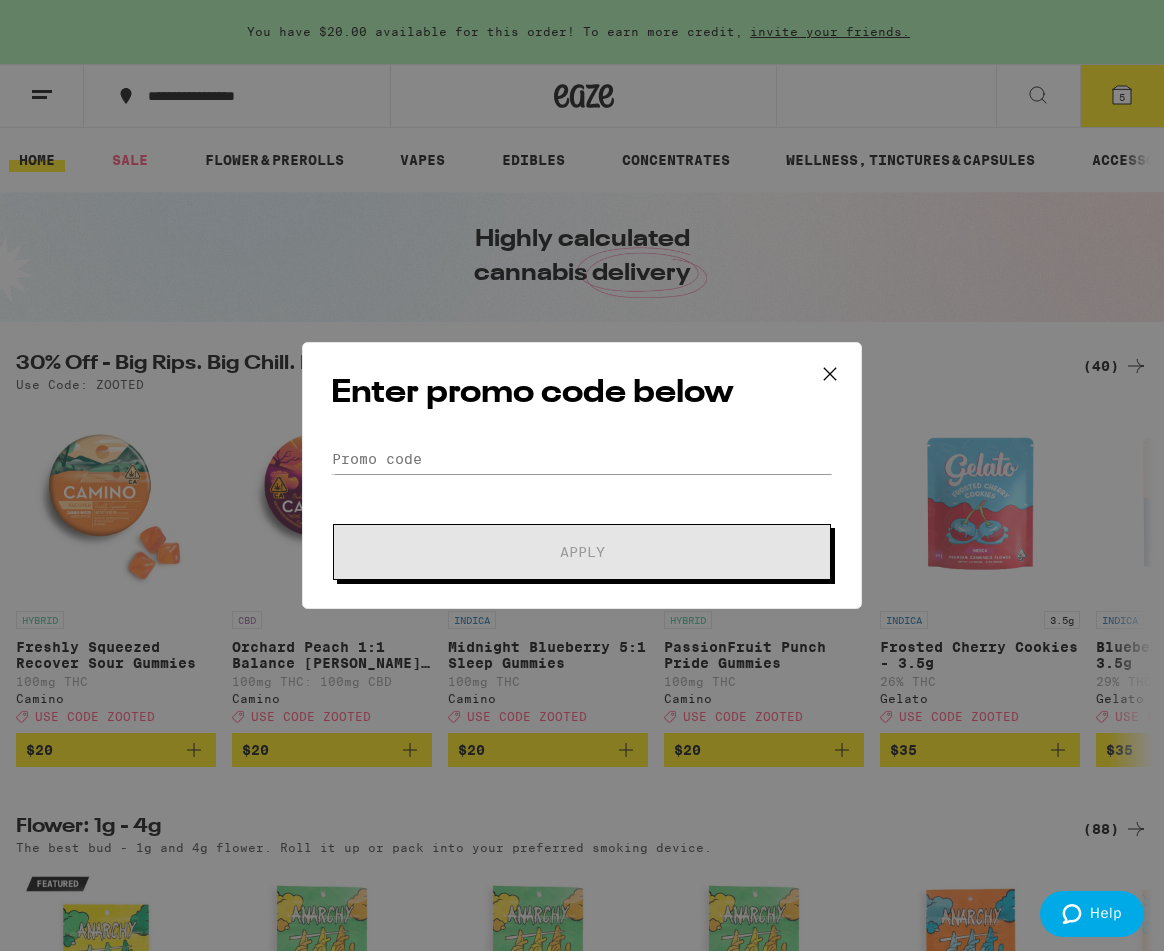scroll, scrollTop: 0, scrollLeft: 0, axis: both 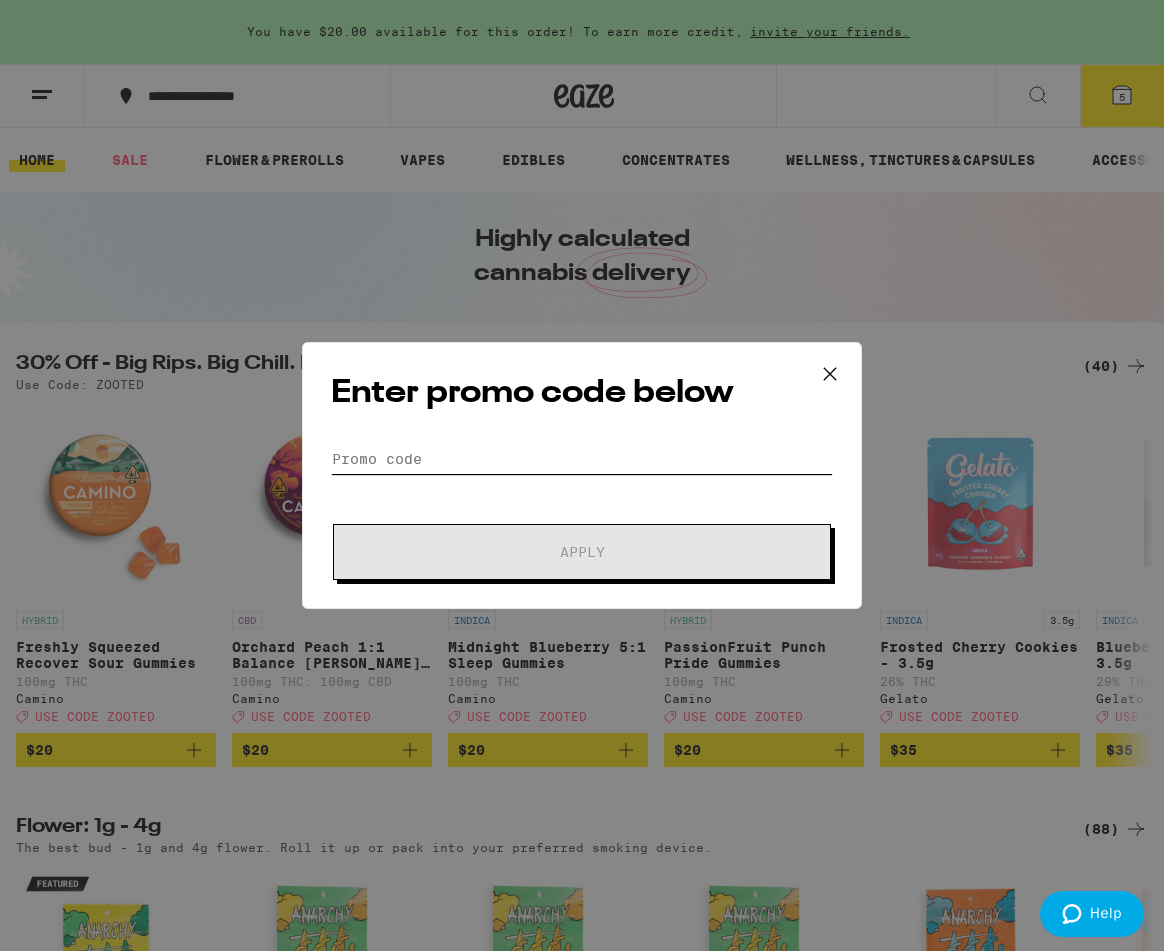 click on "Promo Code" at bounding box center [582, 459] 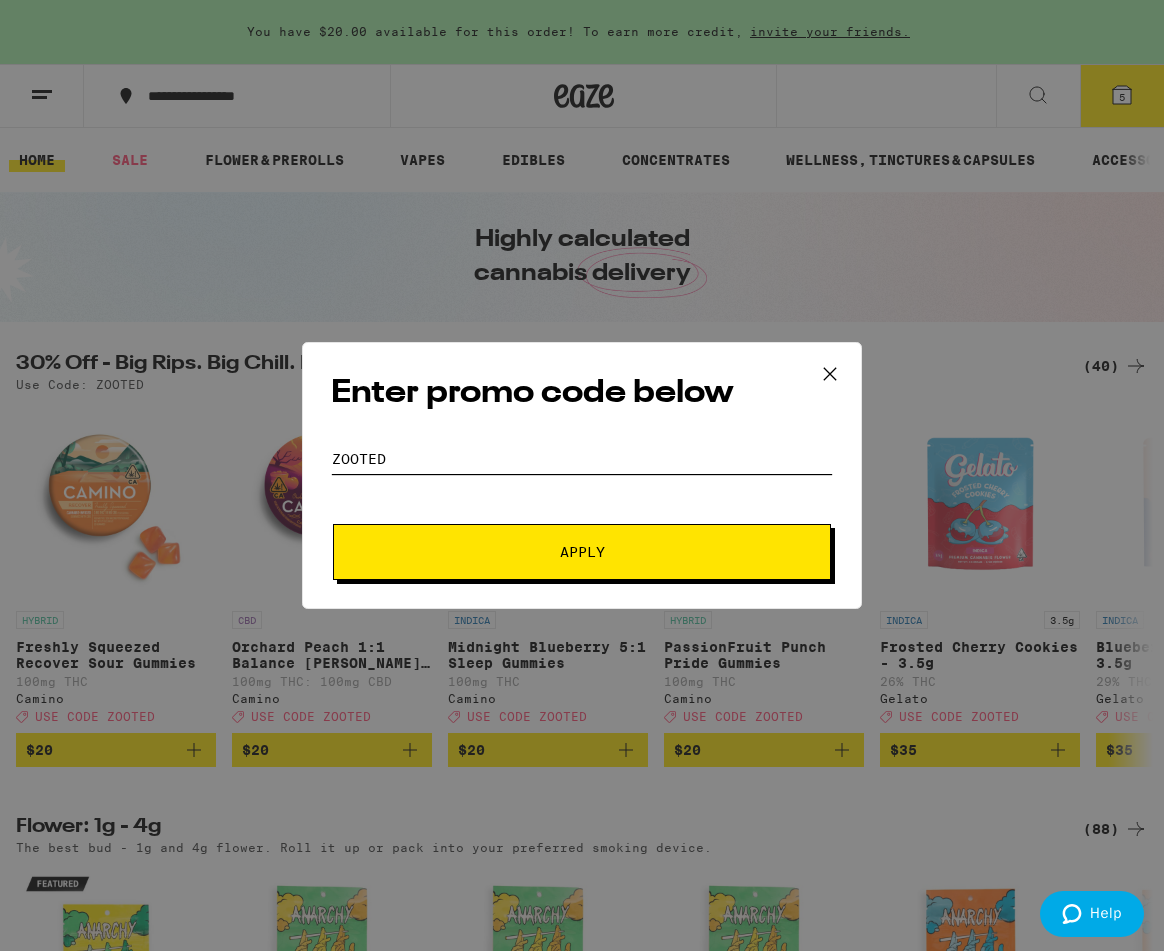 type on "zooted" 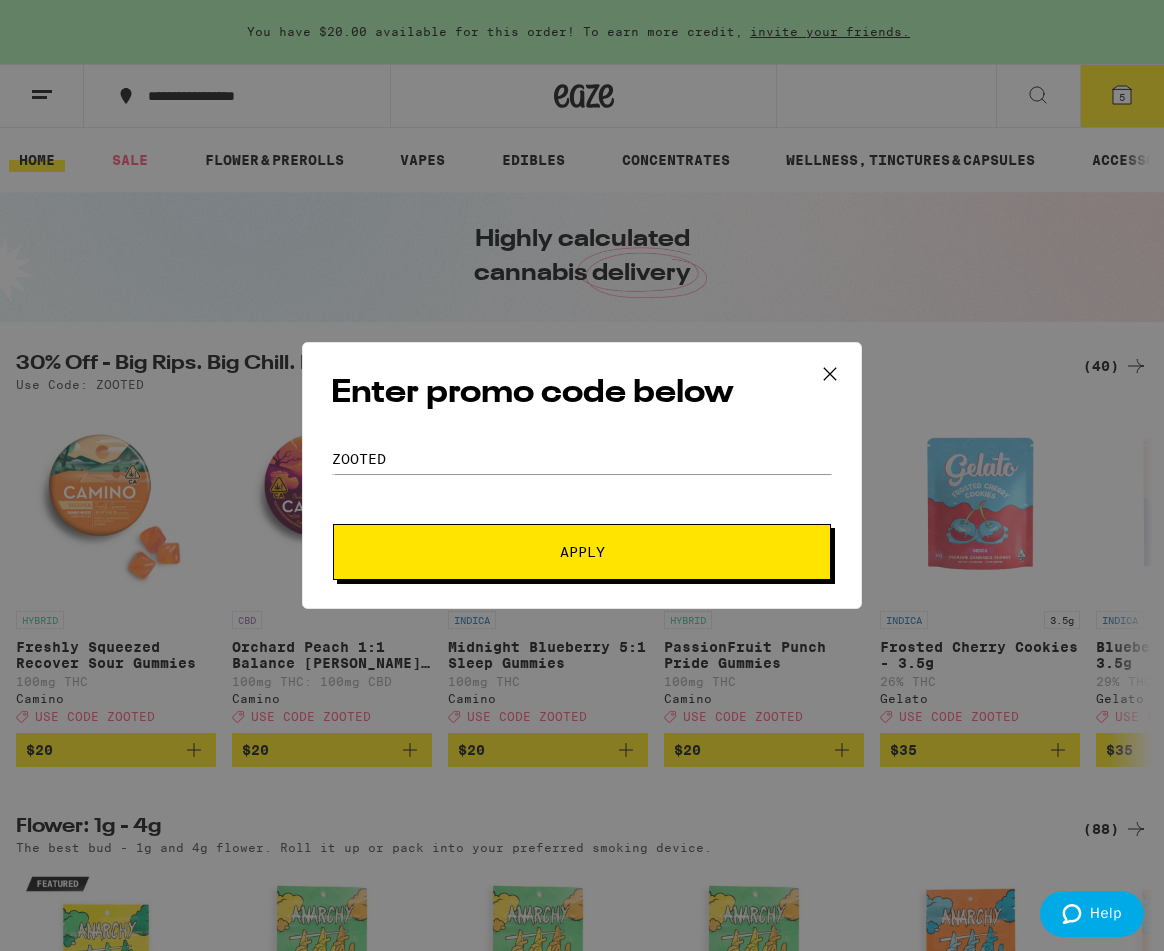 click on "Apply" at bounding box center [582, 552] 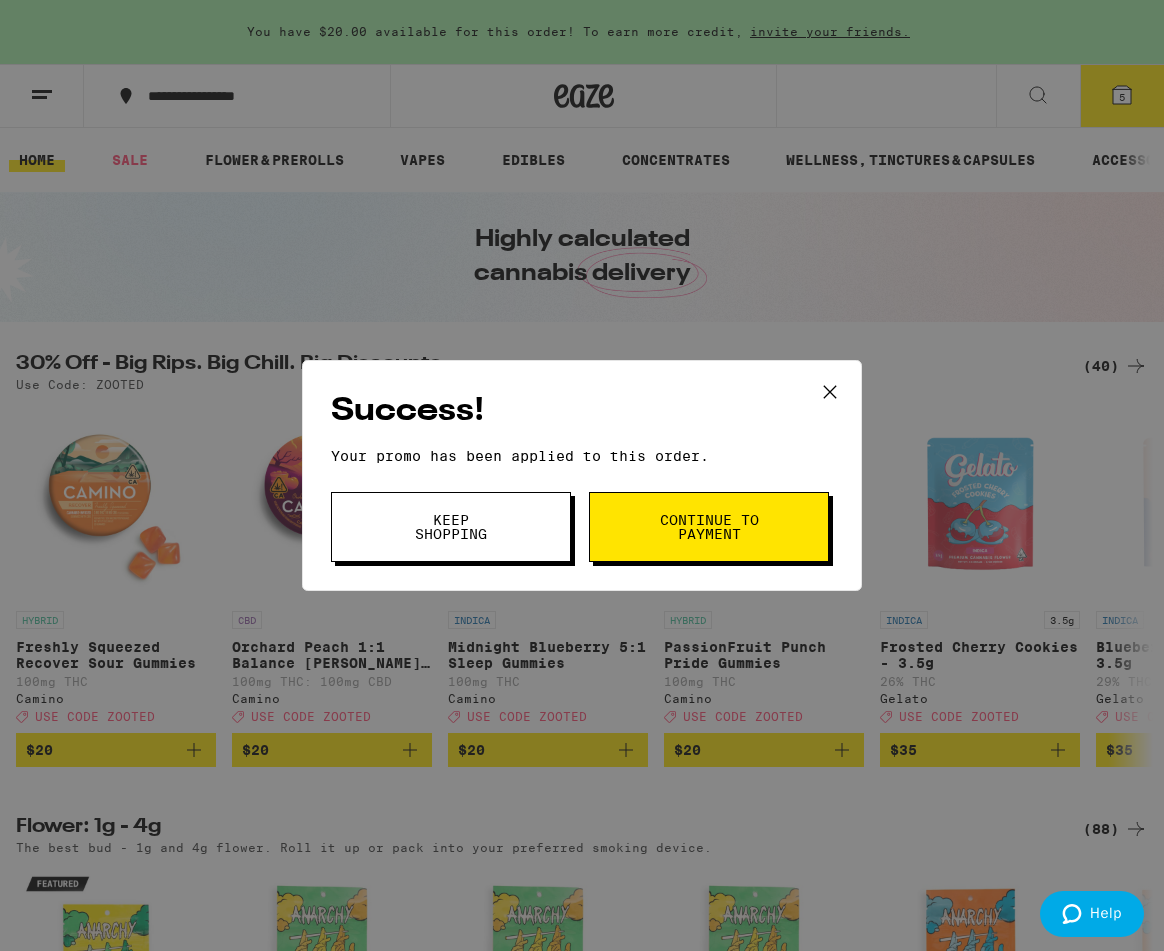 click on "Continue to payment" at bounding box center (709, 527) 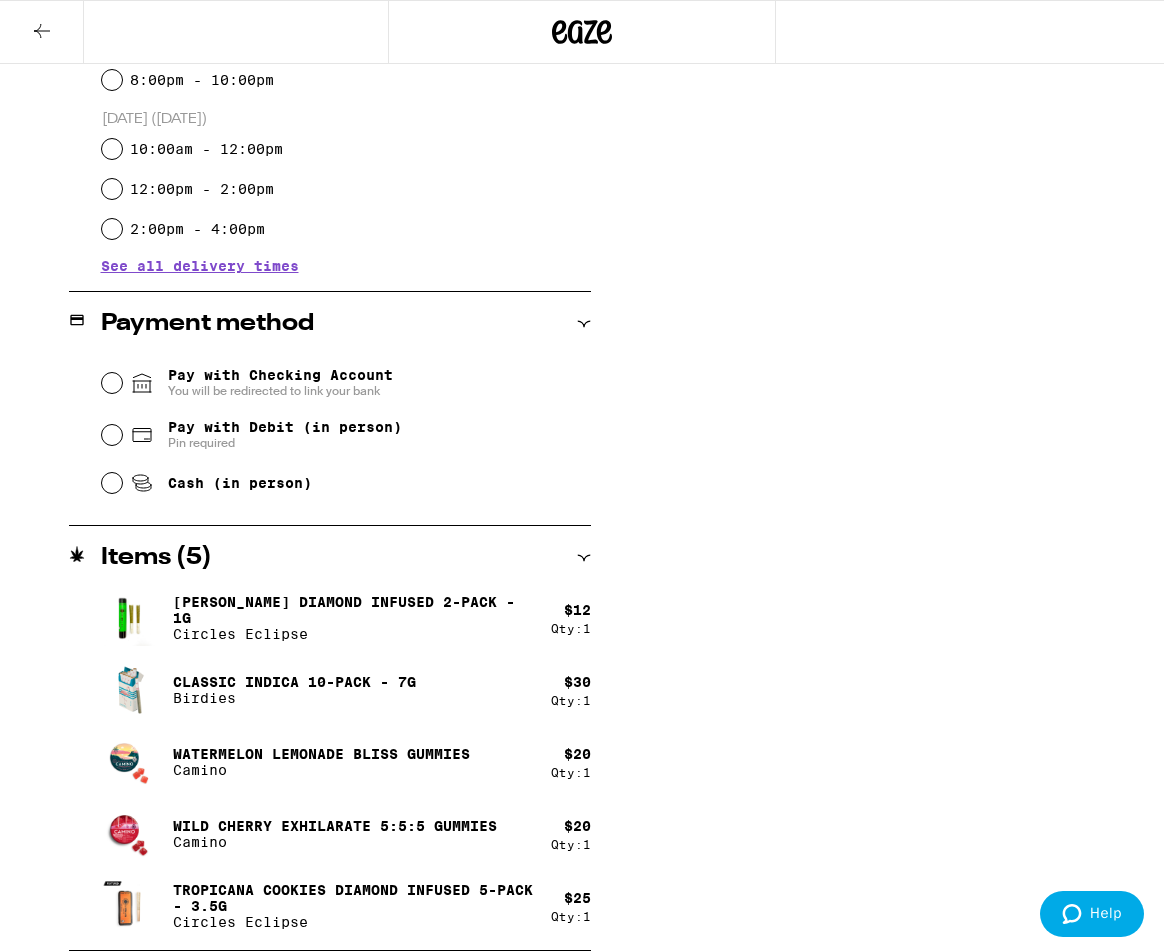 scroll, scrollTop: 633, scrollLeft: 0, axis: vertical 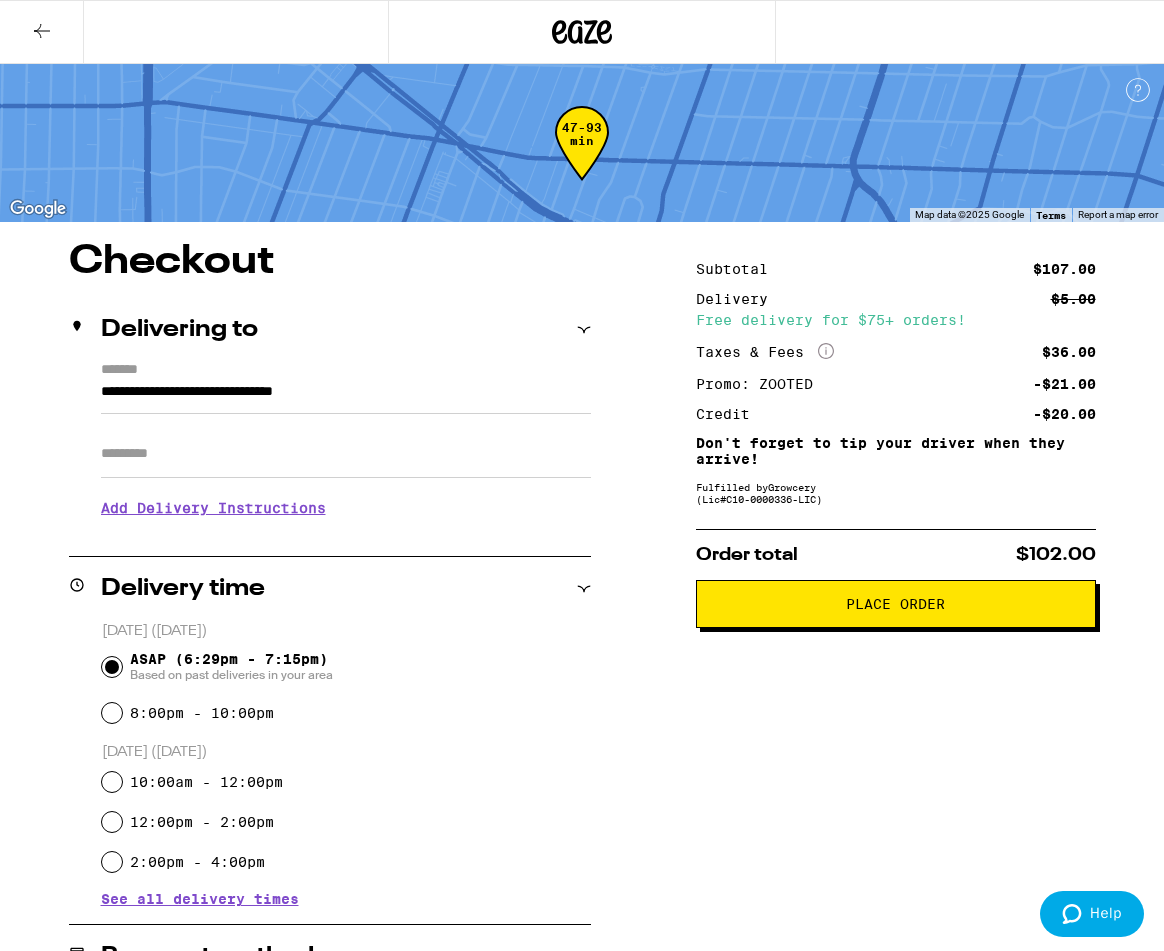click on "Place Order" at bounding box center [895, 604] 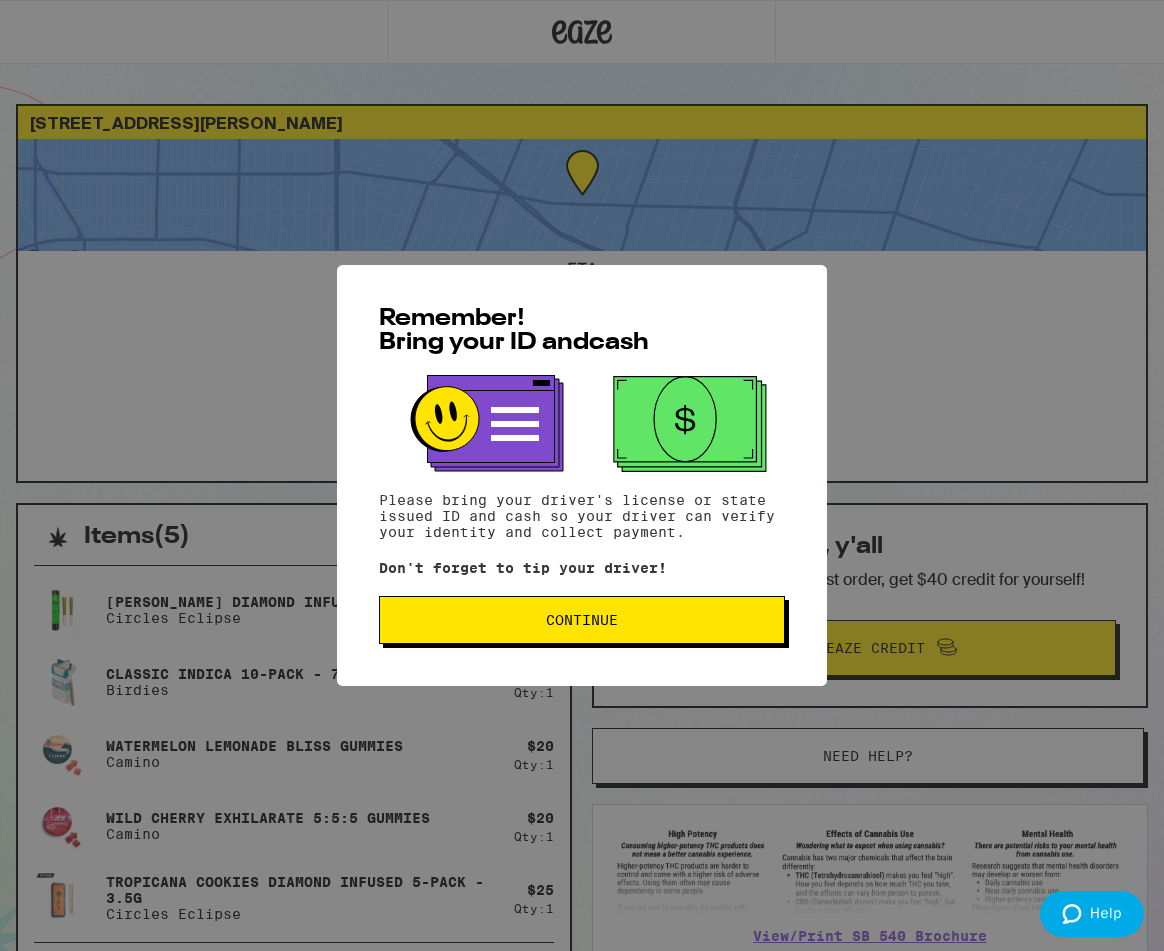click on "Continue" at bounding box center [582, 620] 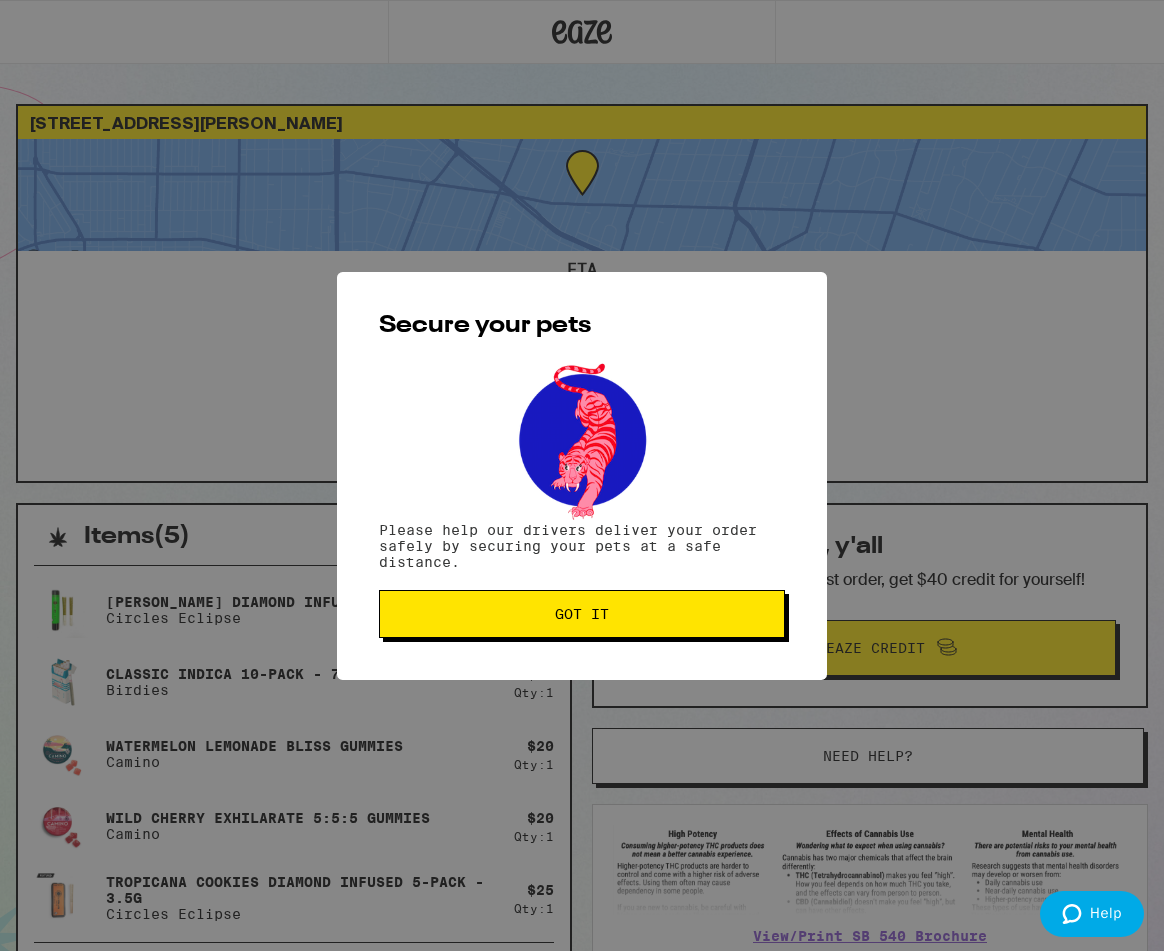 click on "Got it" at bounding box center [582, 614] 